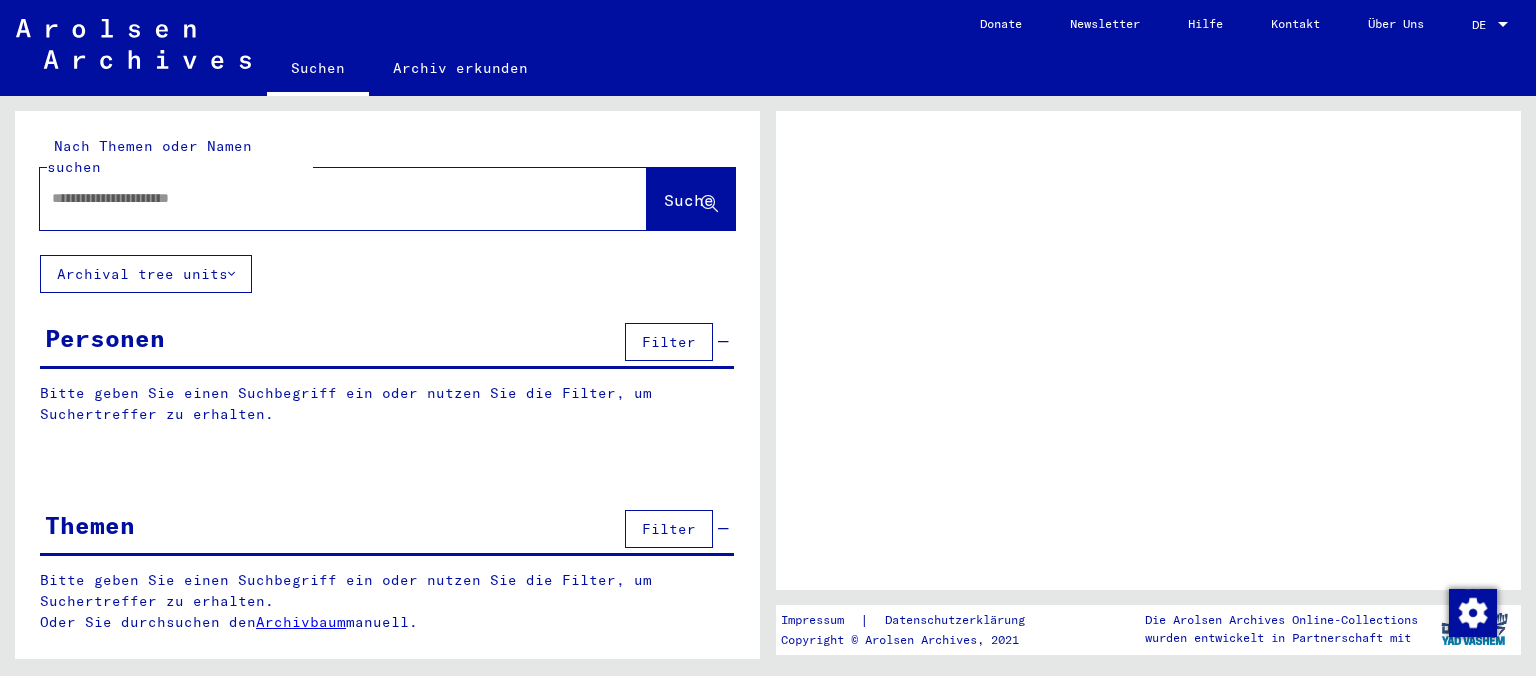 scroll, scrollTop: 0, scrollLeft: 0, axis: both 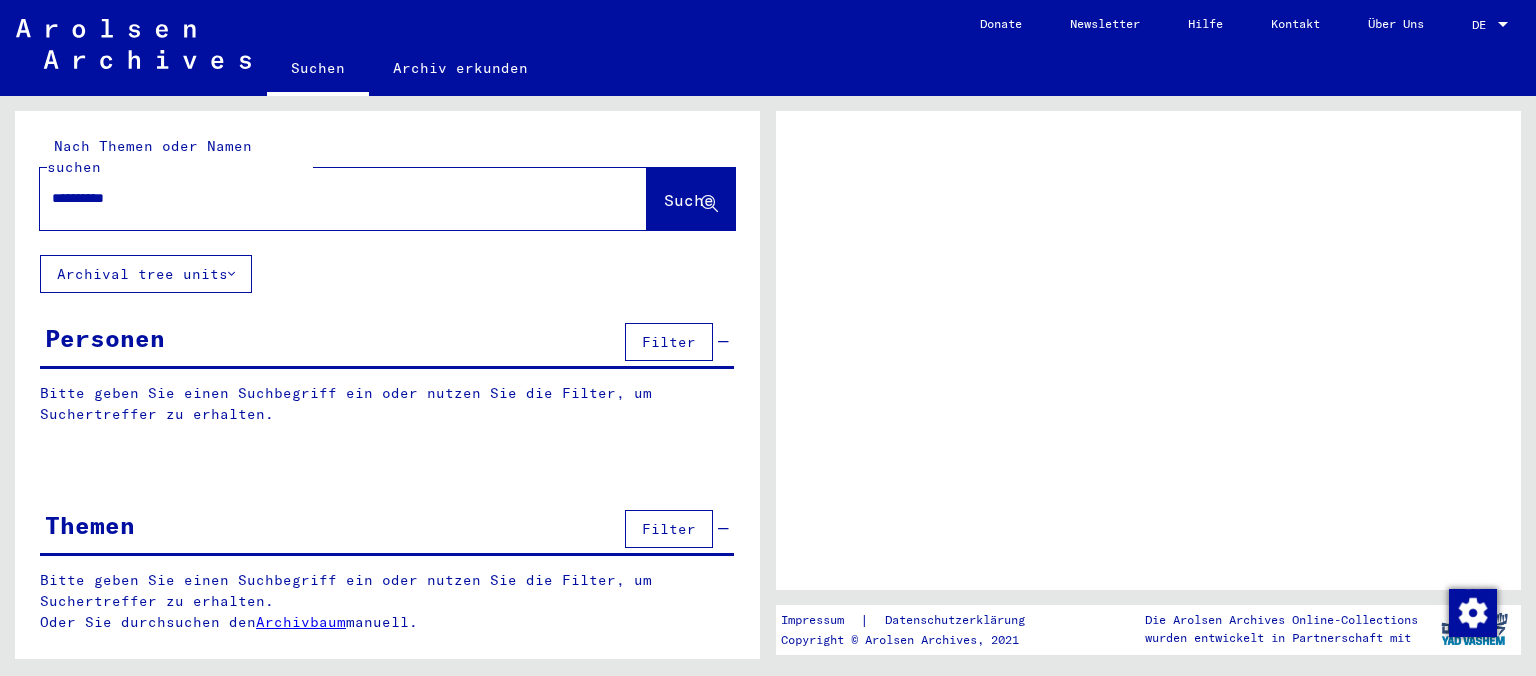 type on "**********" 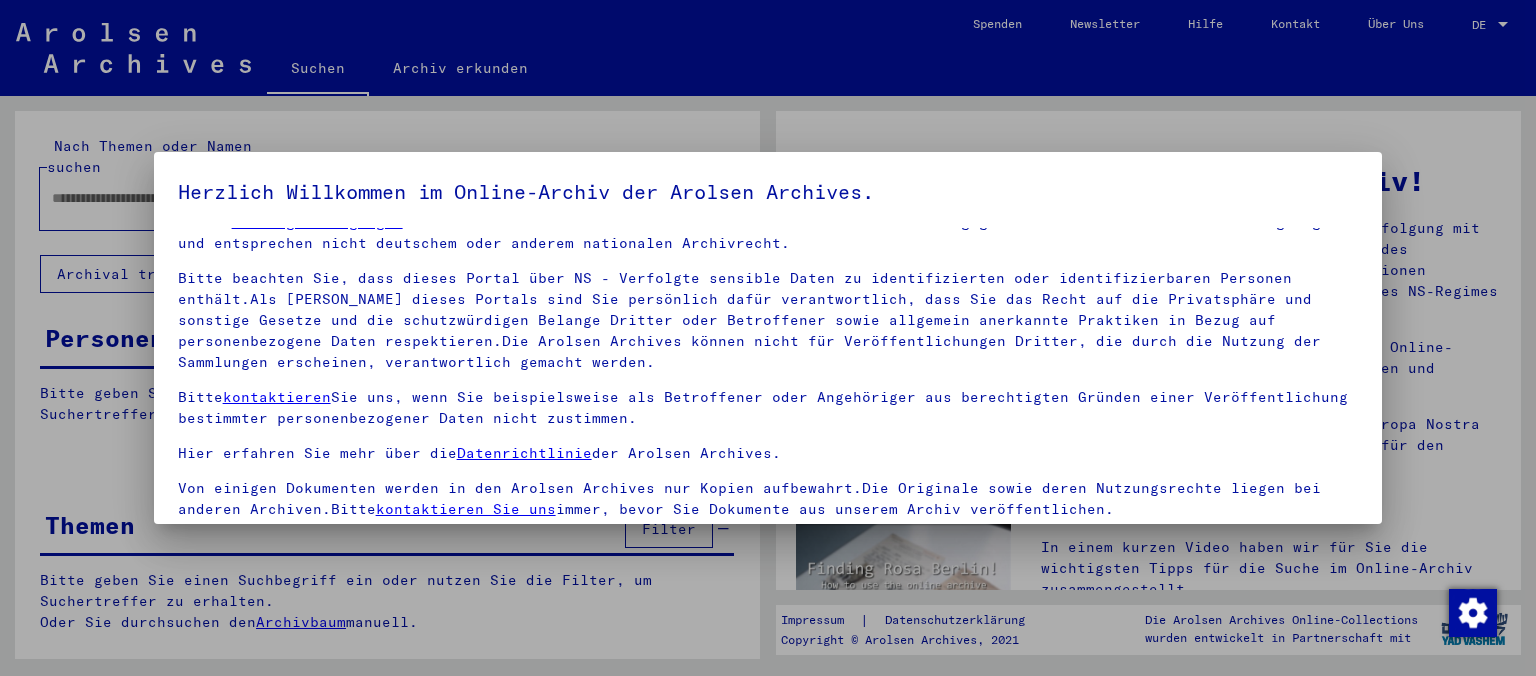 scroll, scrollTop: 41, scrollLeft: 0, axis: vertical 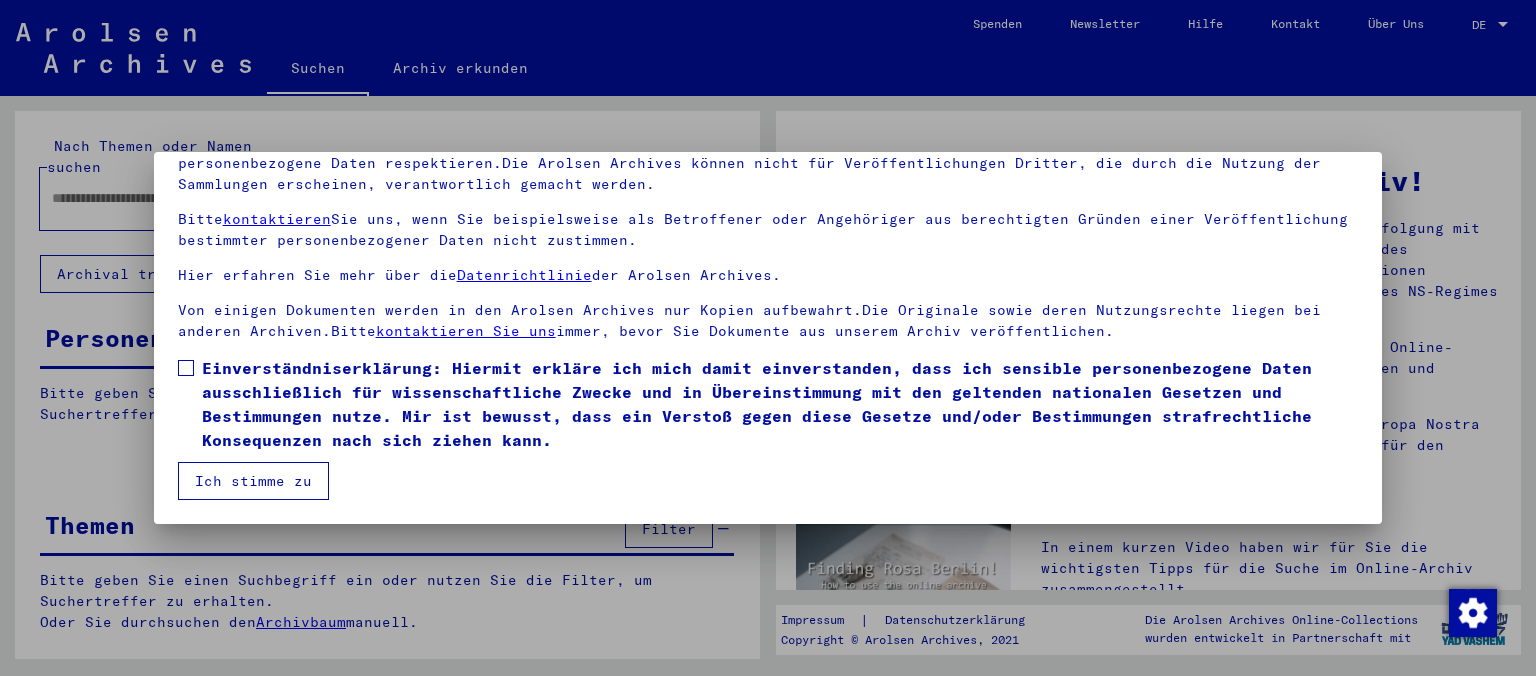 click at bounding box center [186, 368] 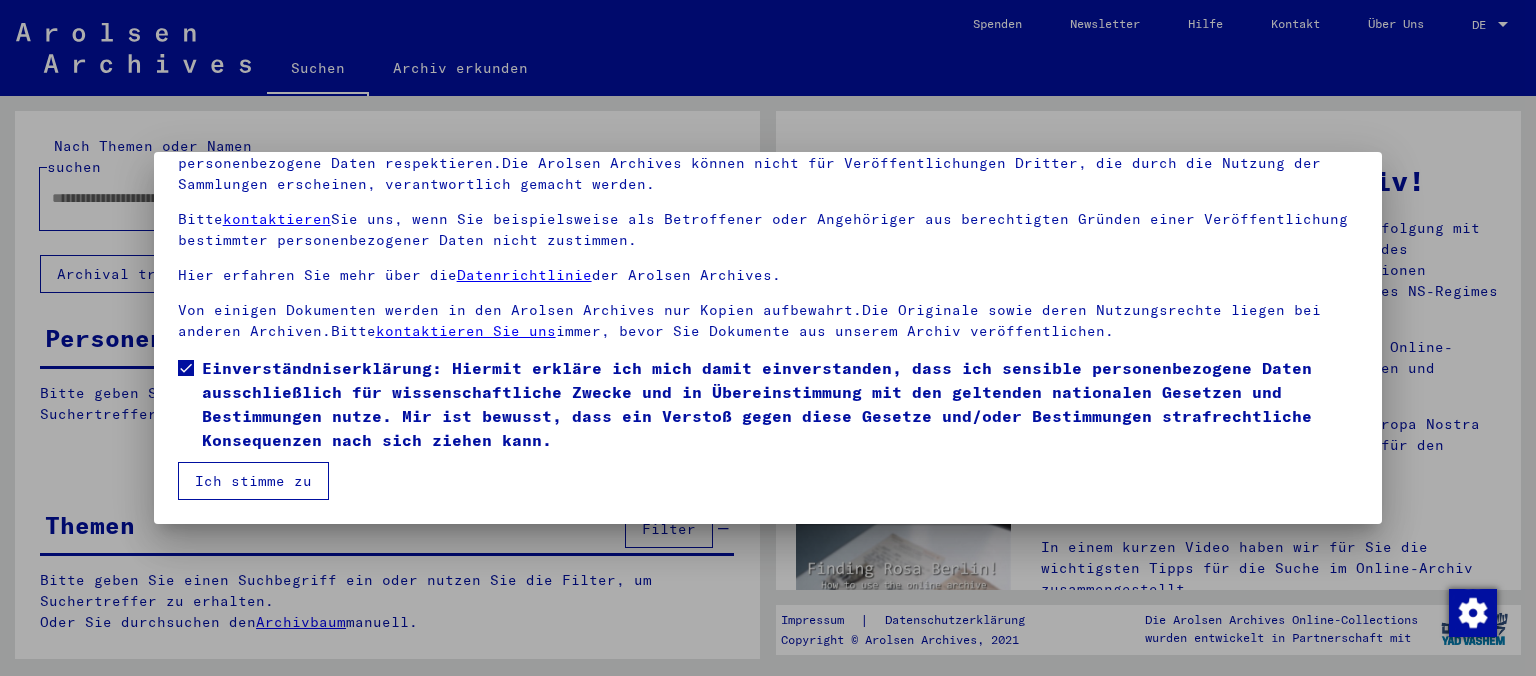click on "Ich stimme zu" at bounding box center (253, 481) 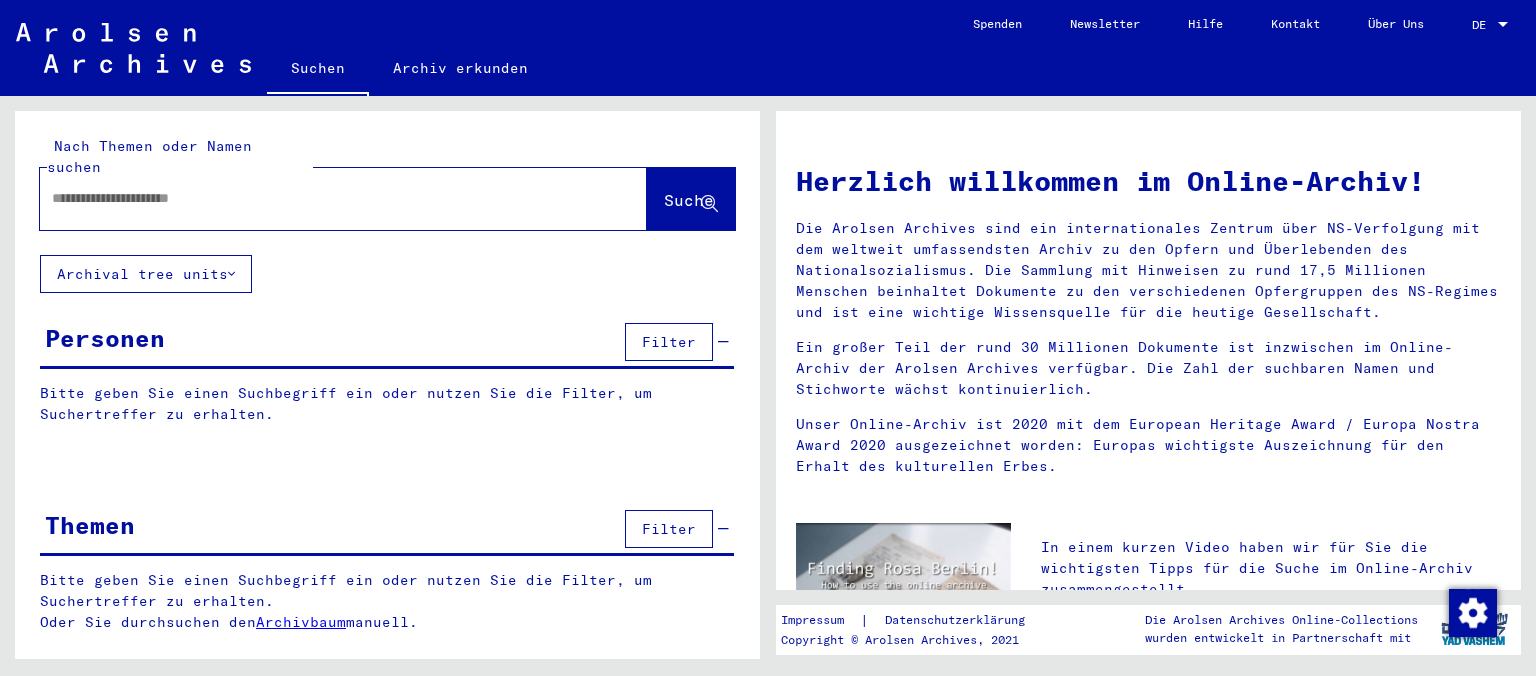 click at bounding box center [319, 198] 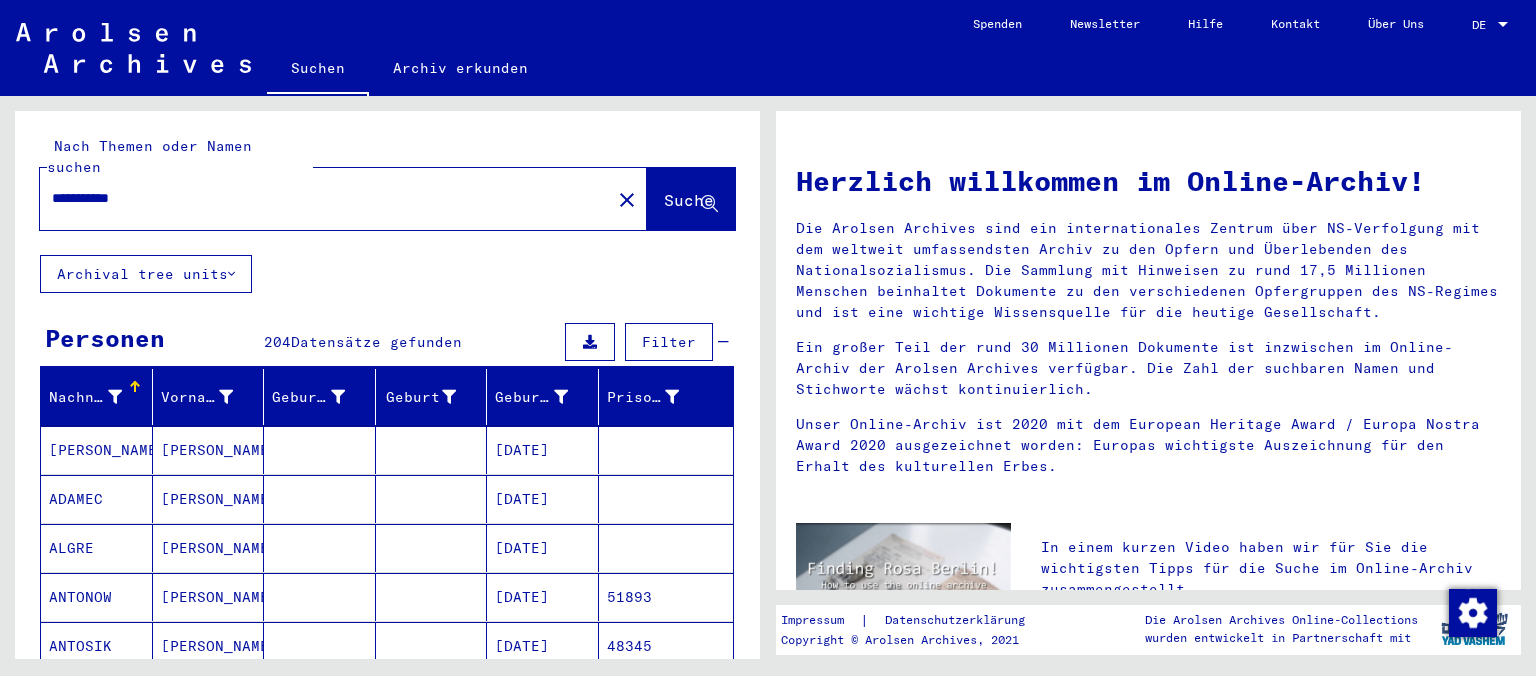 scroll, scrollTop: 110, scrollLeft: 0, axis: vertical 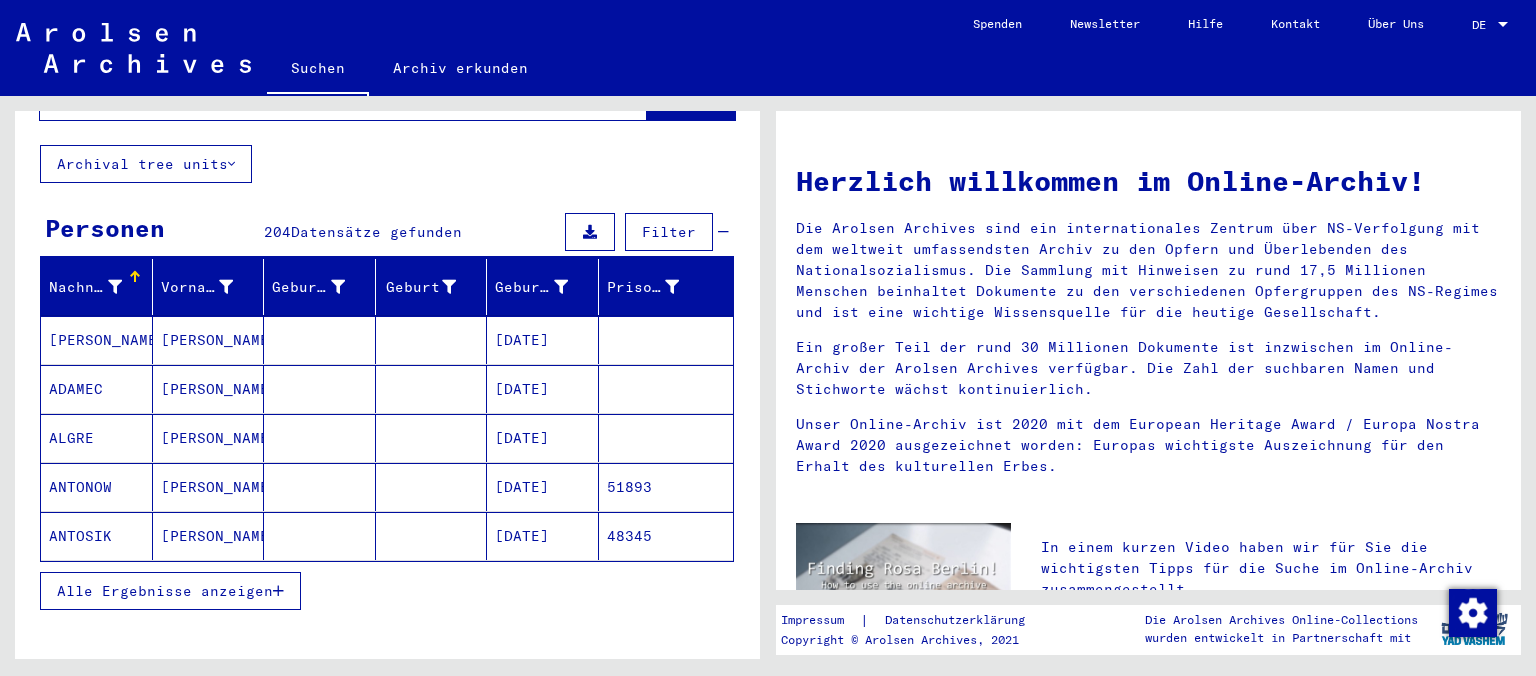 click on "Alle Ergebnisse anzeigen" at bounding box center (165, 591) 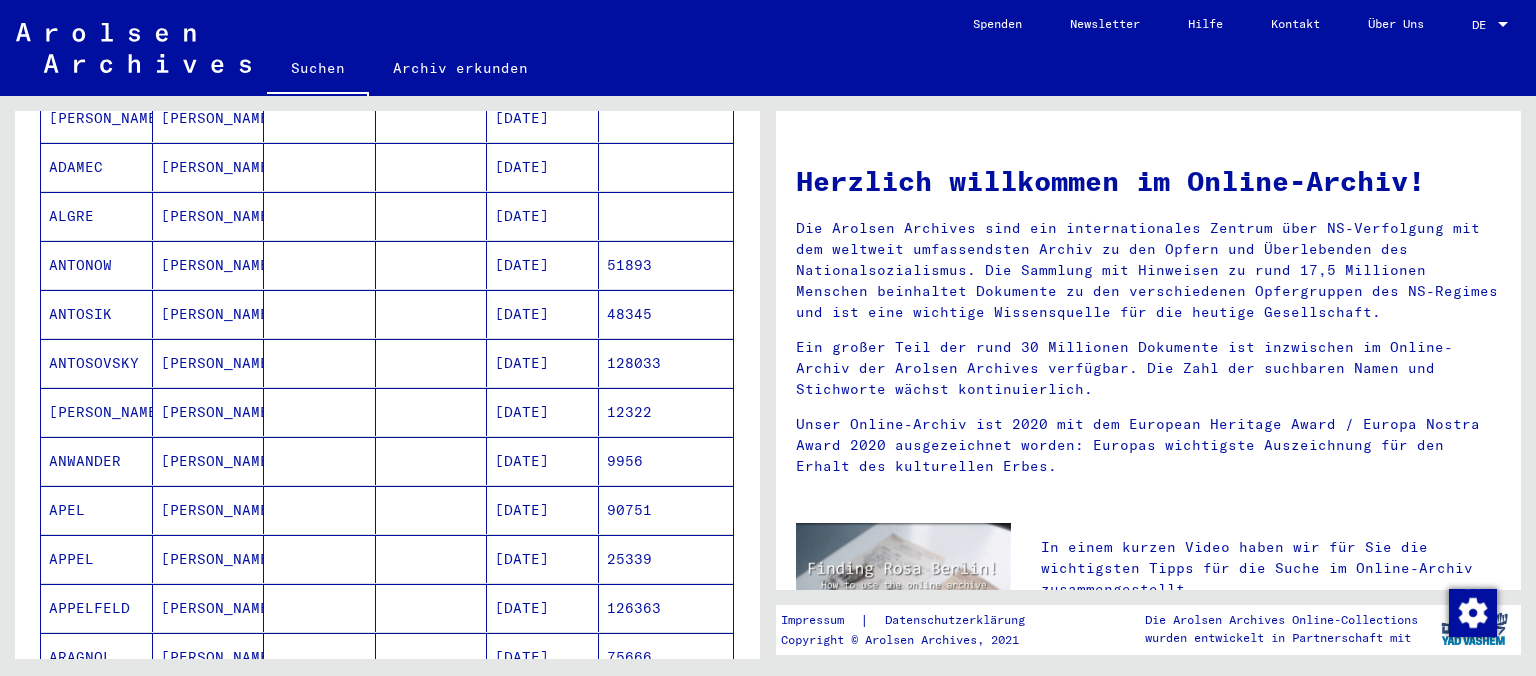 scroll, scrollTop: 0, scrollLeft: 0, axis: both 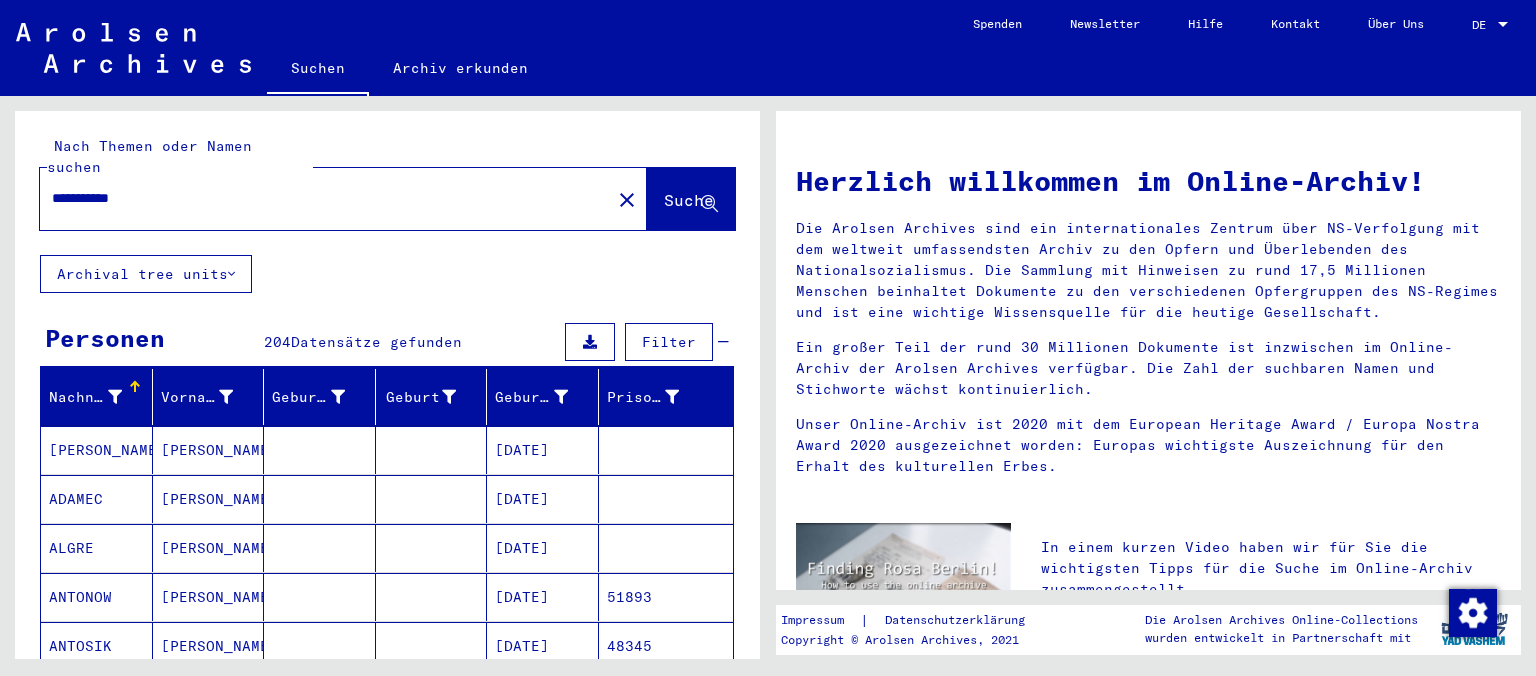 drag, startPoint x: 200, startPoint y: 189, endPoint x: 24, endPoint y: 166, distance: 177.49648 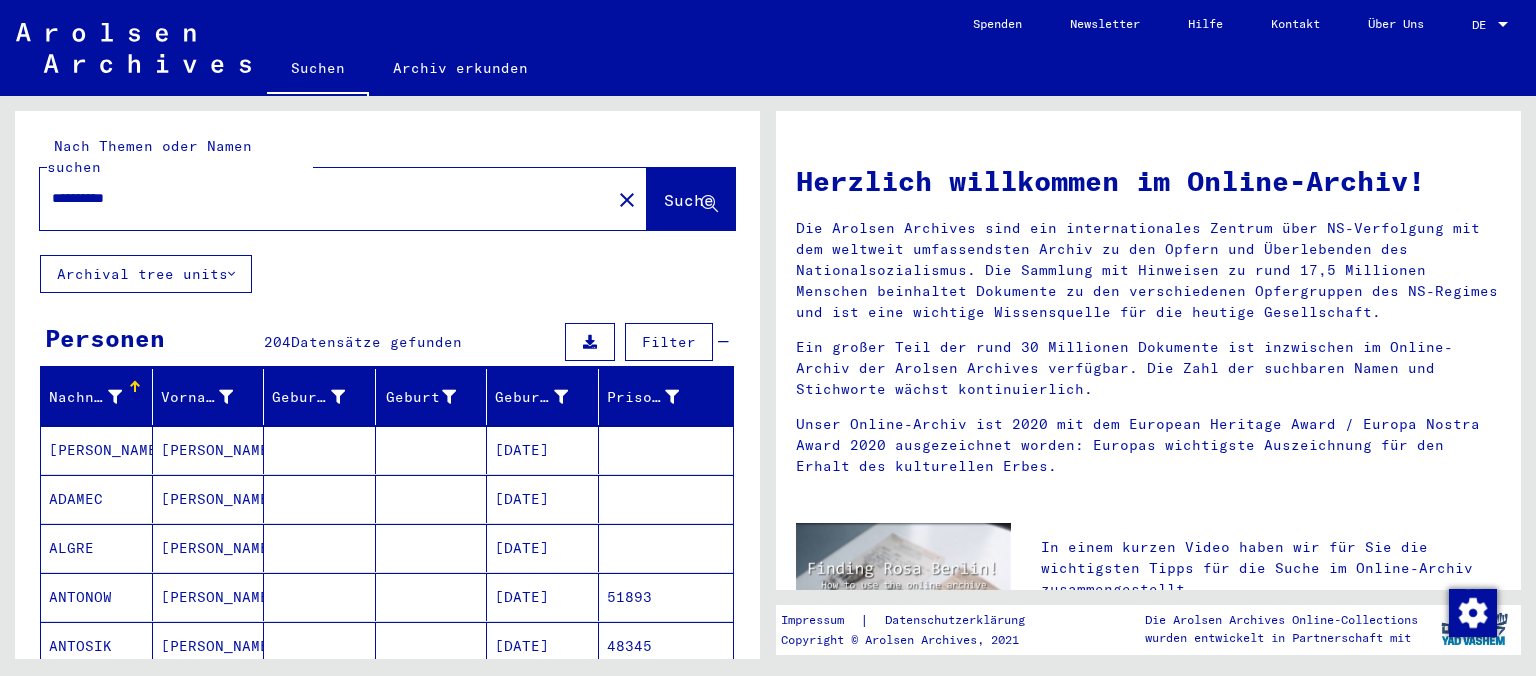 type on "**********" 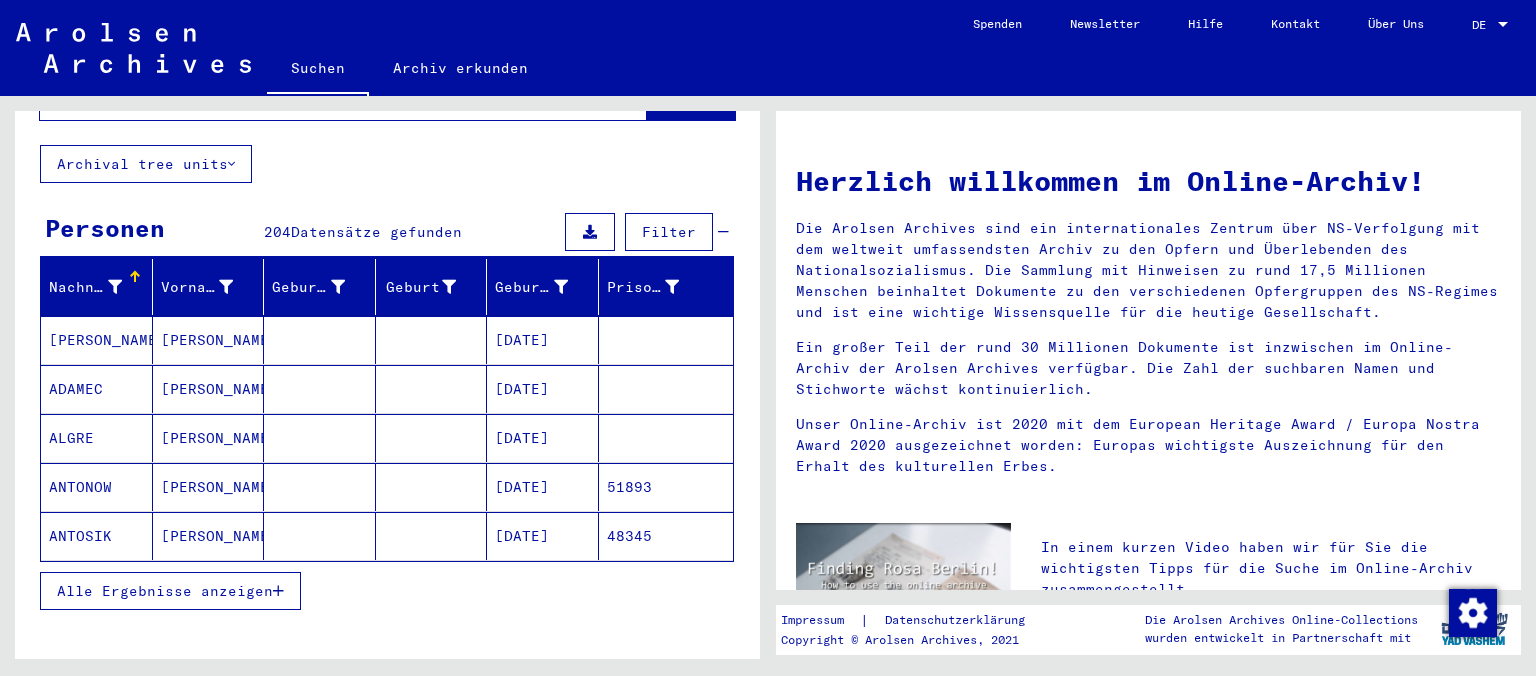 scroll, scrollTop: 221, scrollLeft: 0, axis: vertical 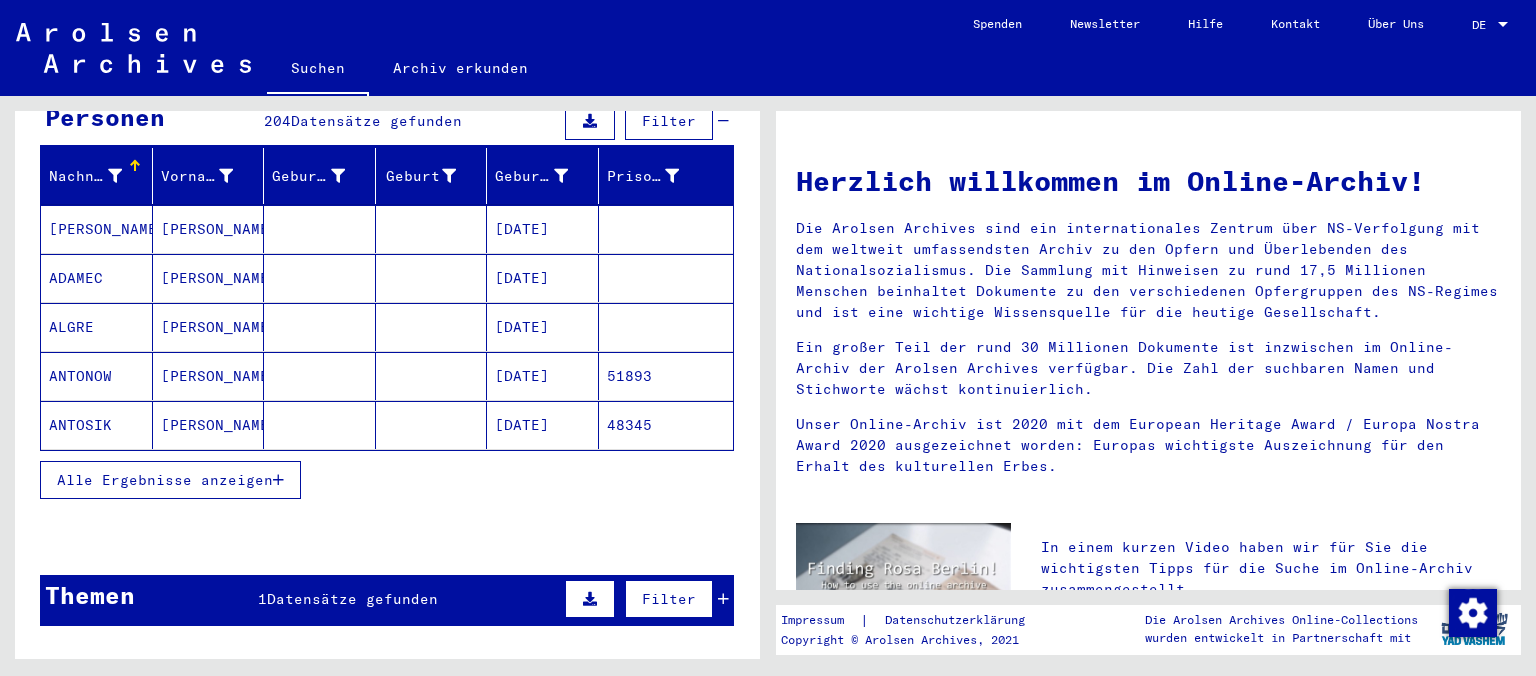click on "Alle Ergebnisse anzeigen" at bounding box center [165, 480] 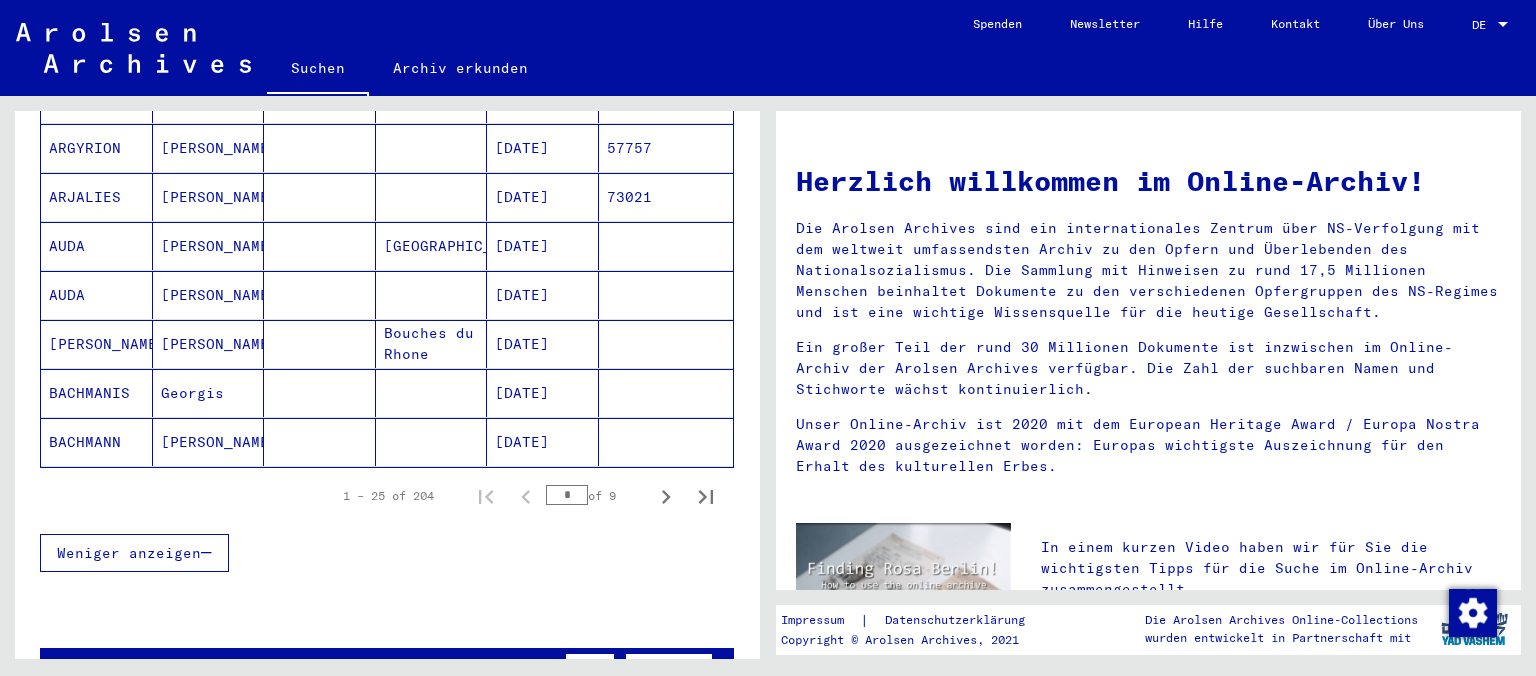 scroll, scrollTop: 1214, scrollLeft: 0, axis: vertical 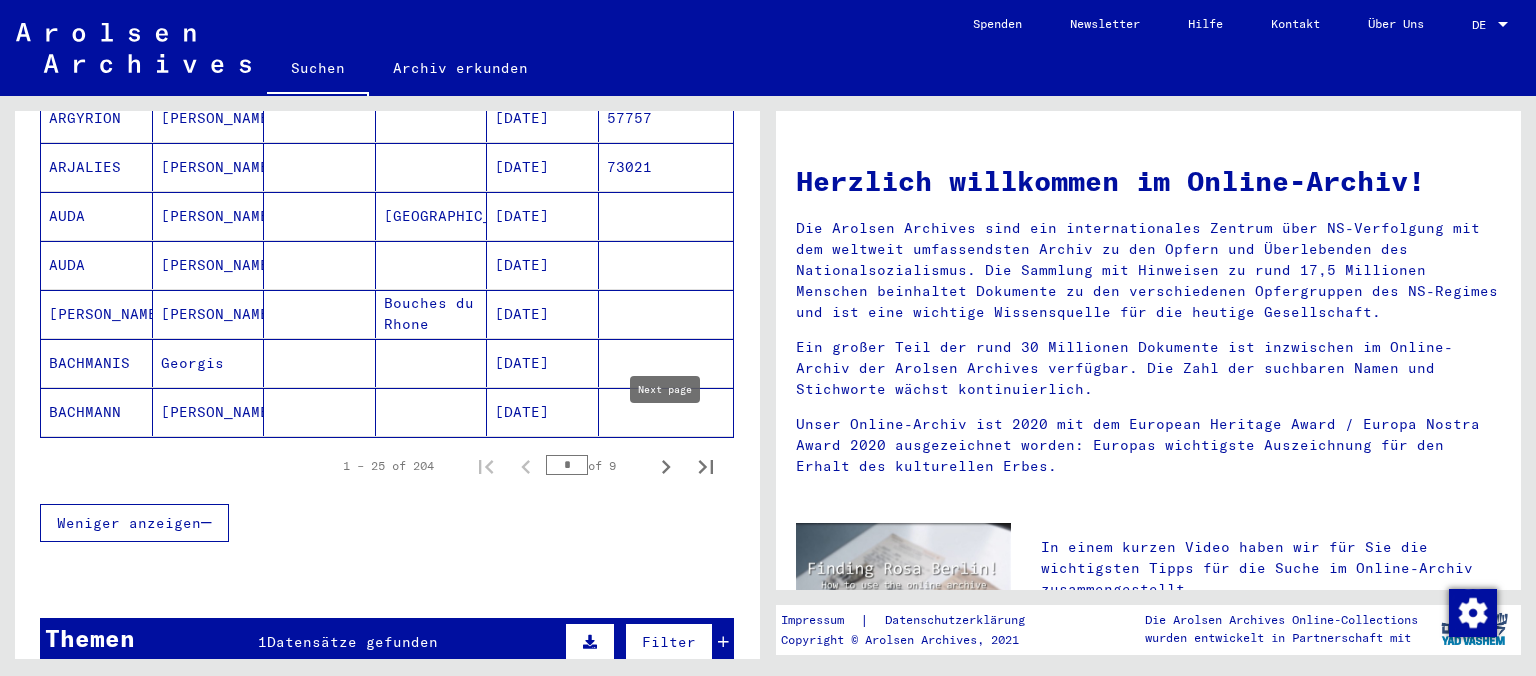 click 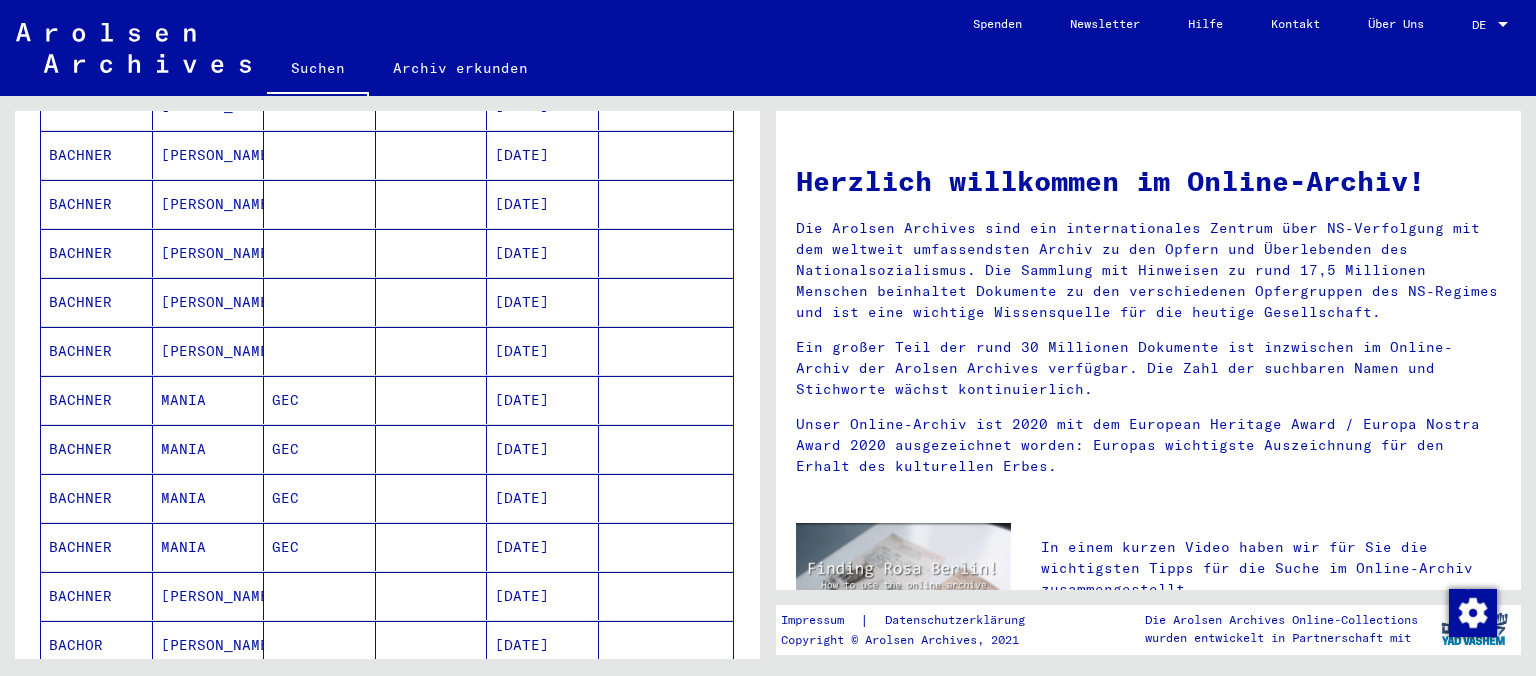 scroll, scrollTop: 0, scrollLeft: 0, axis: both 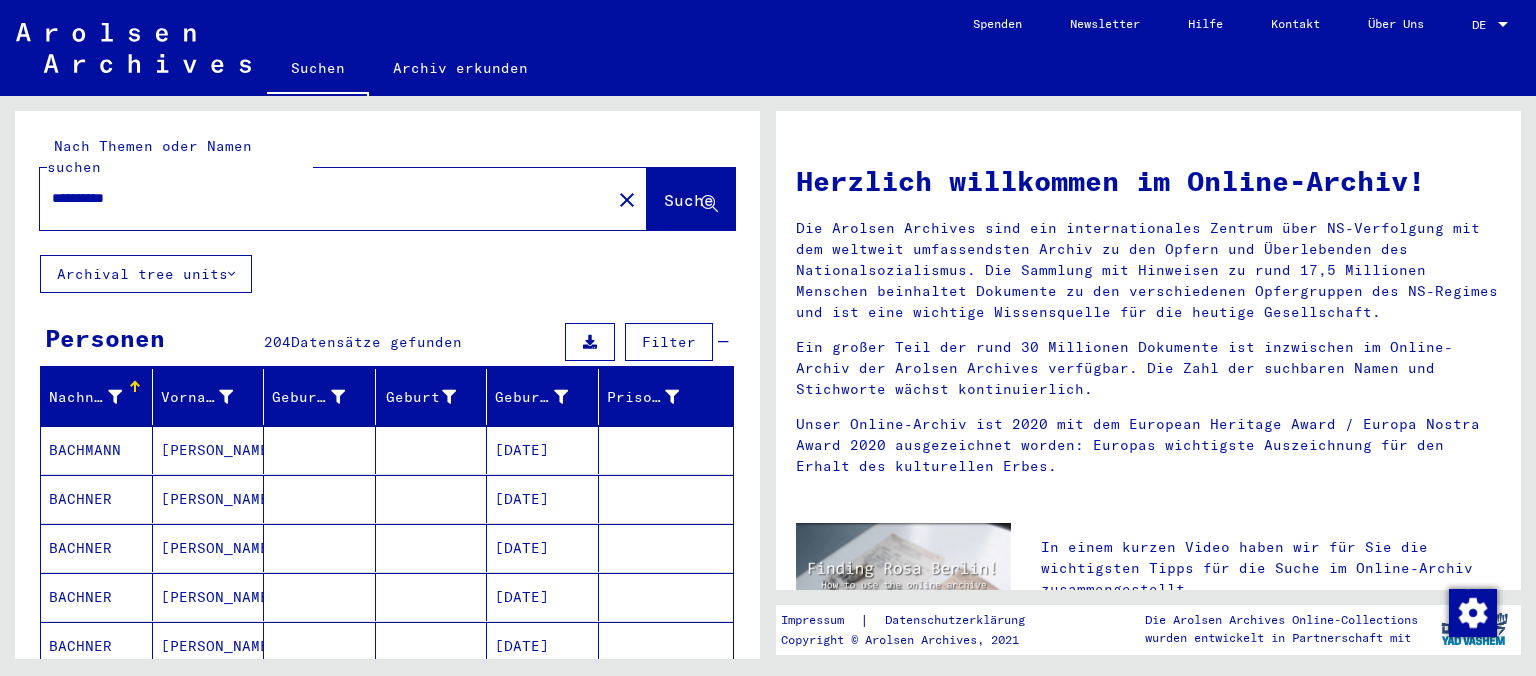 drag, startPoint x: 205, startPoint y: 177, endPoint x: 0, endPoint y: 158, distance: 205.8786 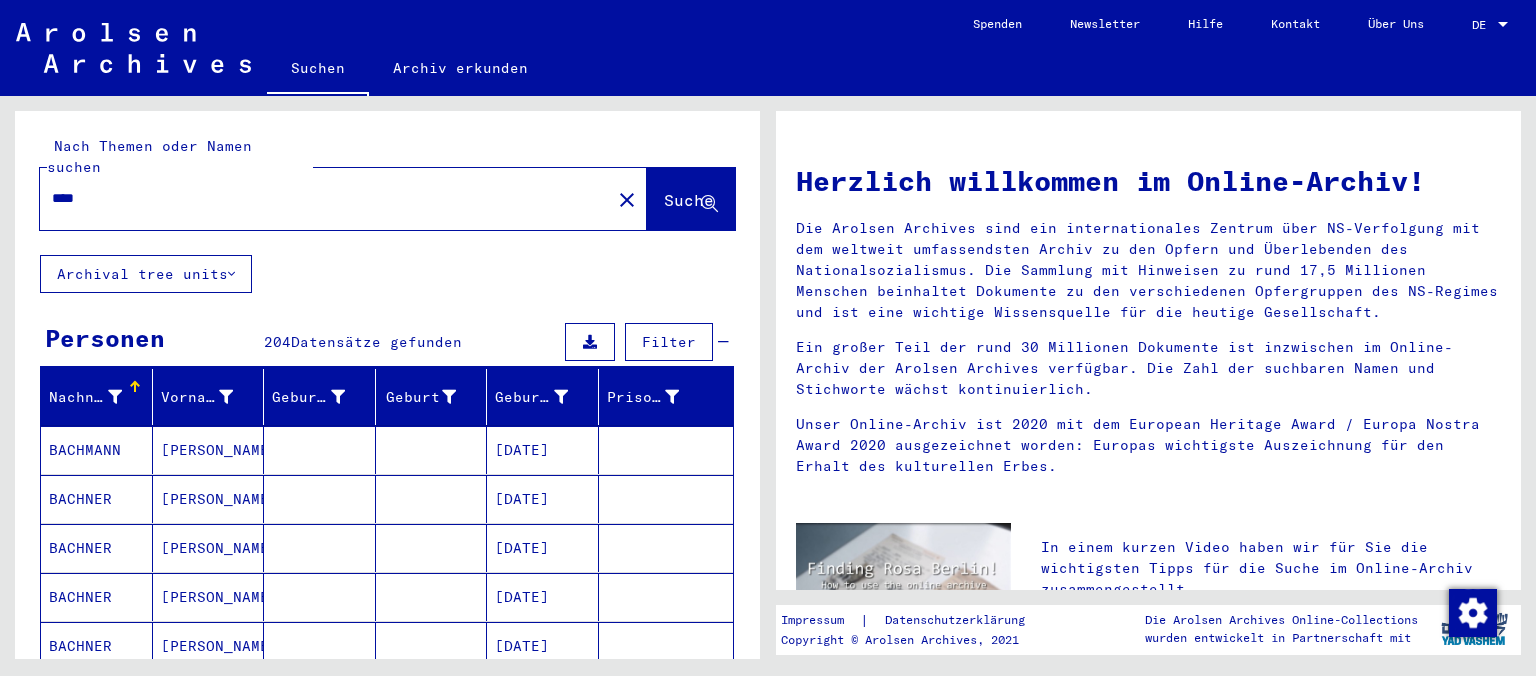 type on "****" 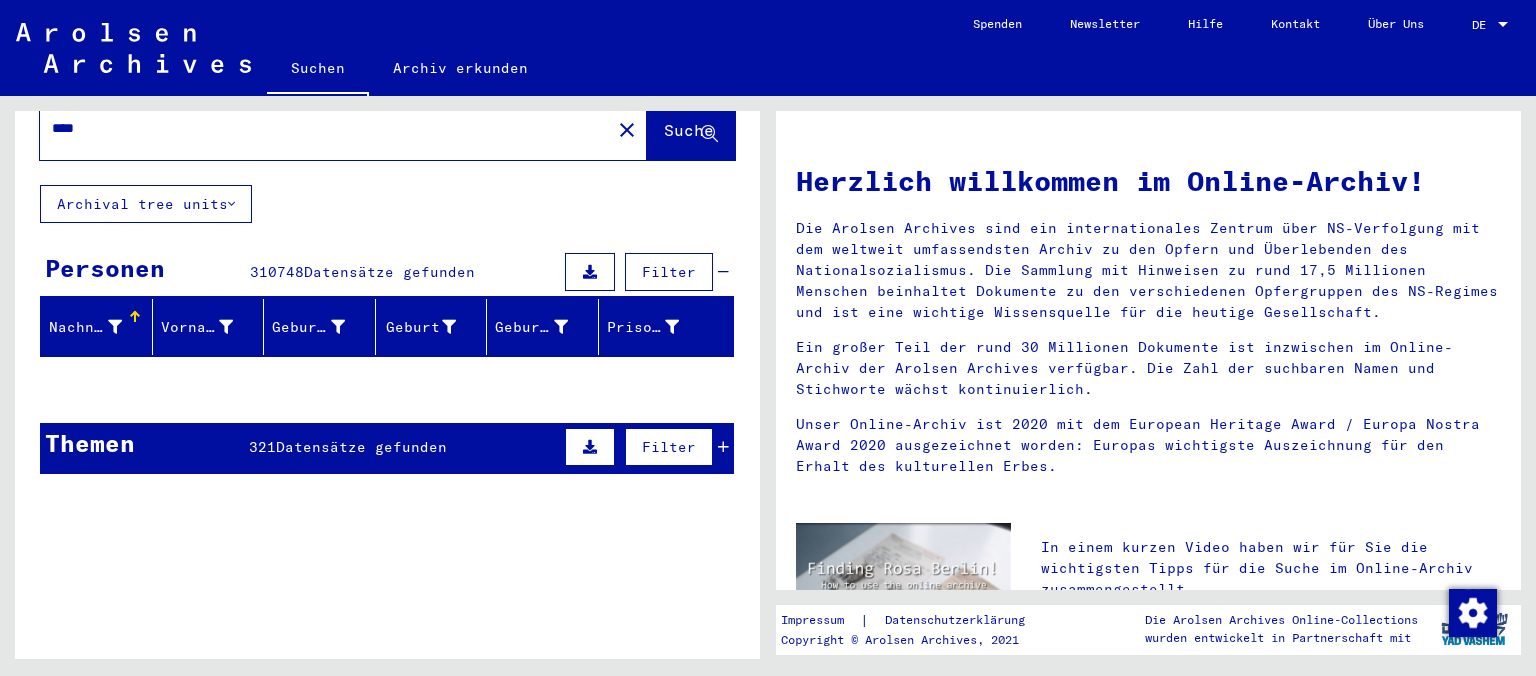 scroll, scrollTop: 0, scrollLeft: 0, axis: both 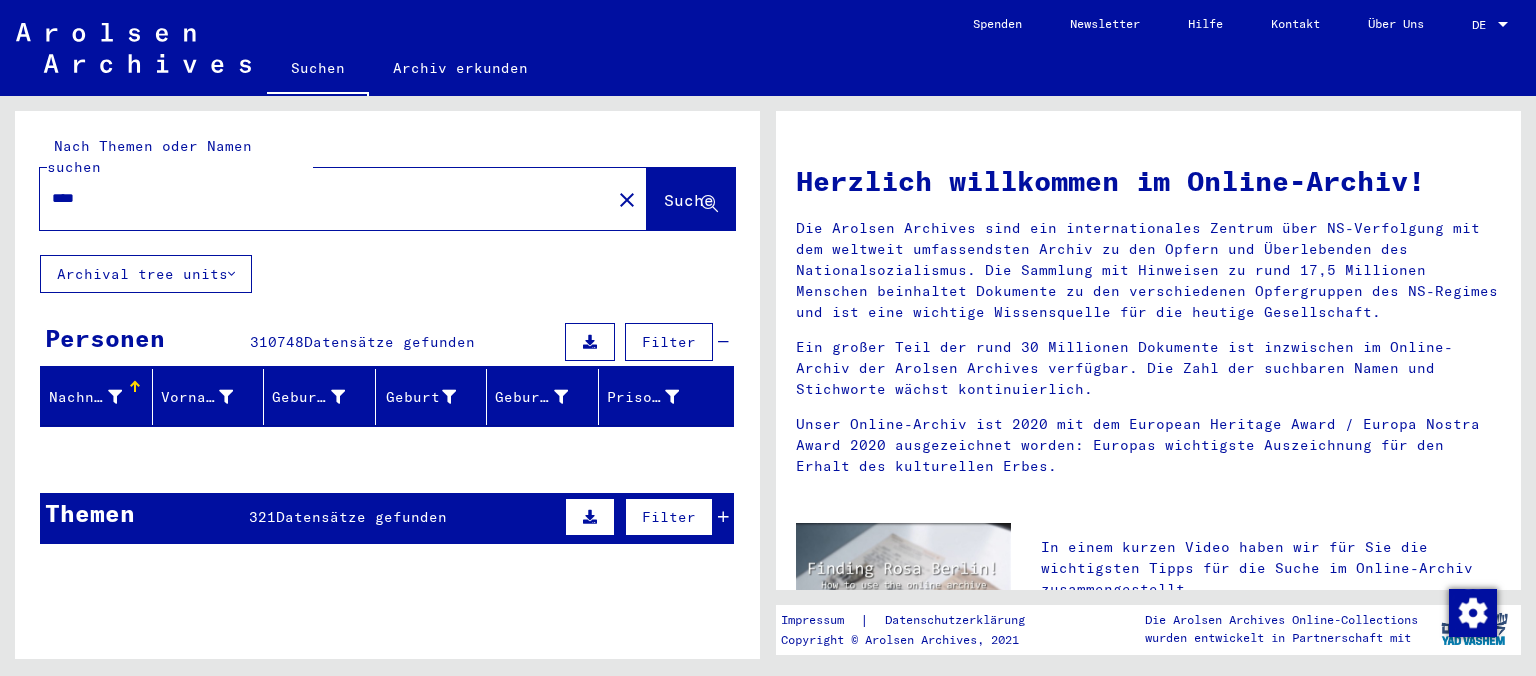 click on "Datensätze gefunden" at bounding box center (361, 517) 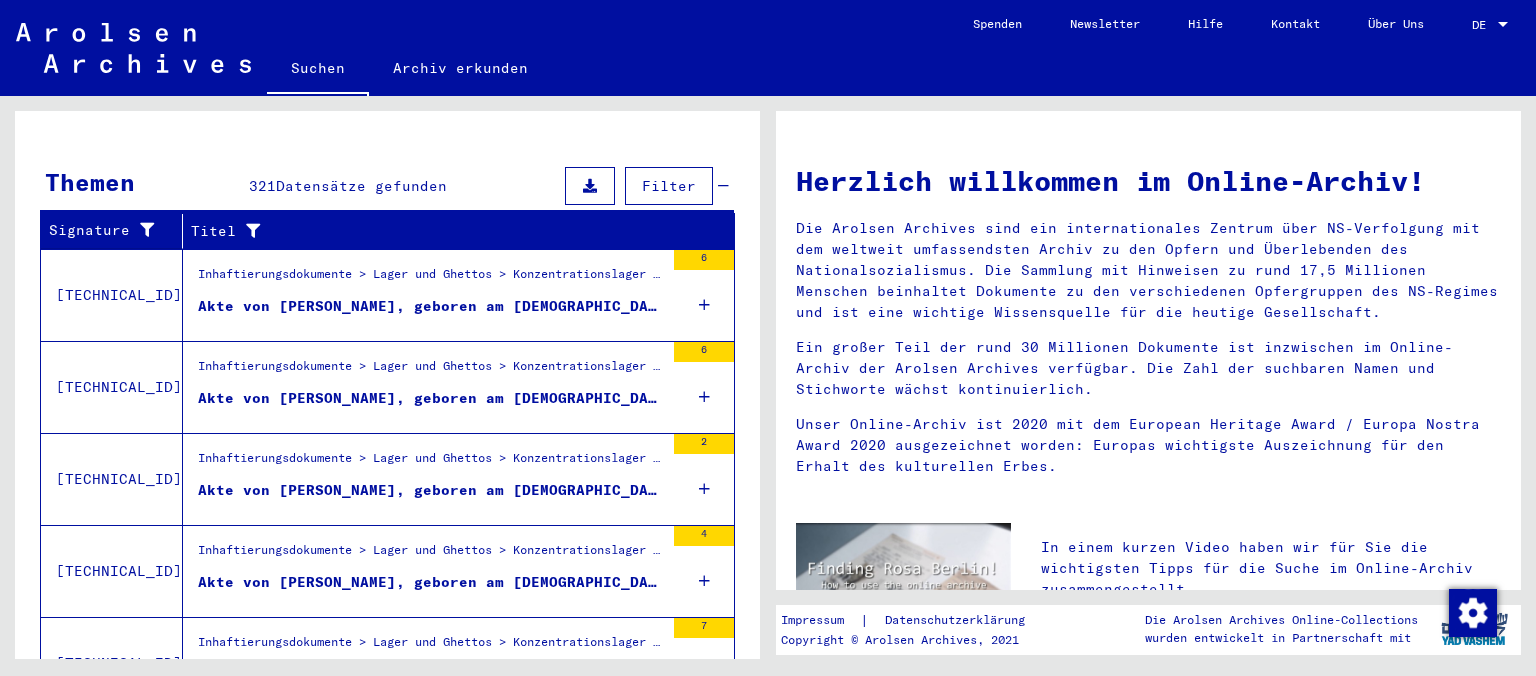 scroll, scrollTop: 414, scrollLeft: 0, axis: vertical 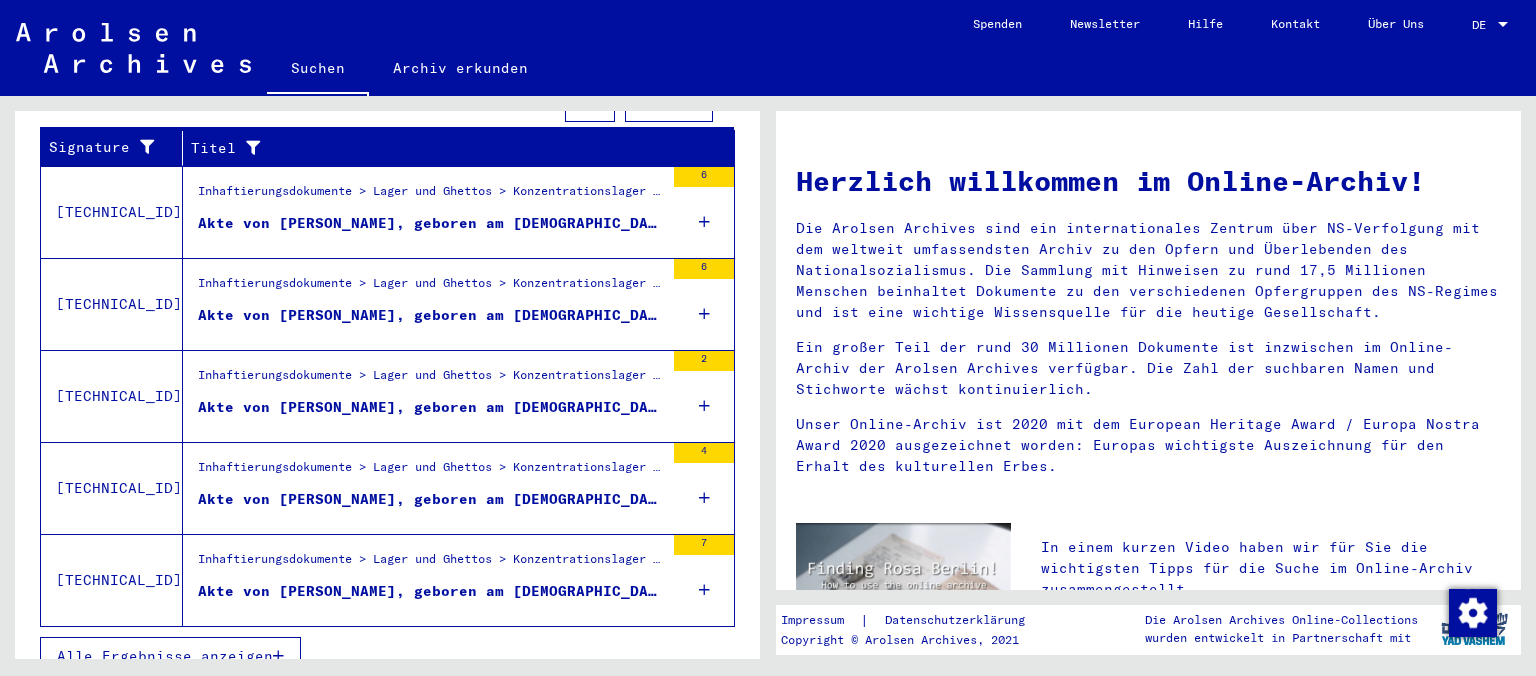 click on "Alle Ergebnisse anzeigen" at bounding box center [165, 656] 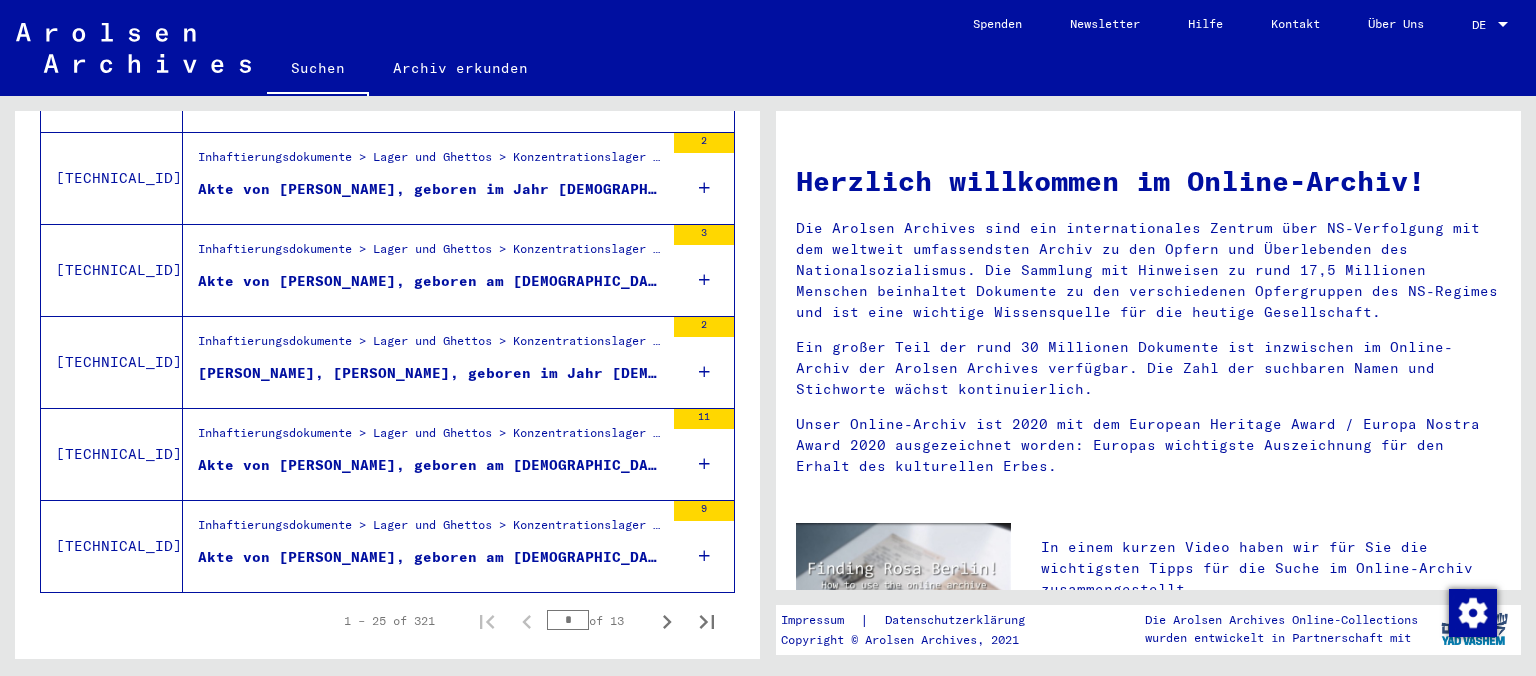 scroll, scrollTop: 2234, scrollLeft: 0, axis: vertical 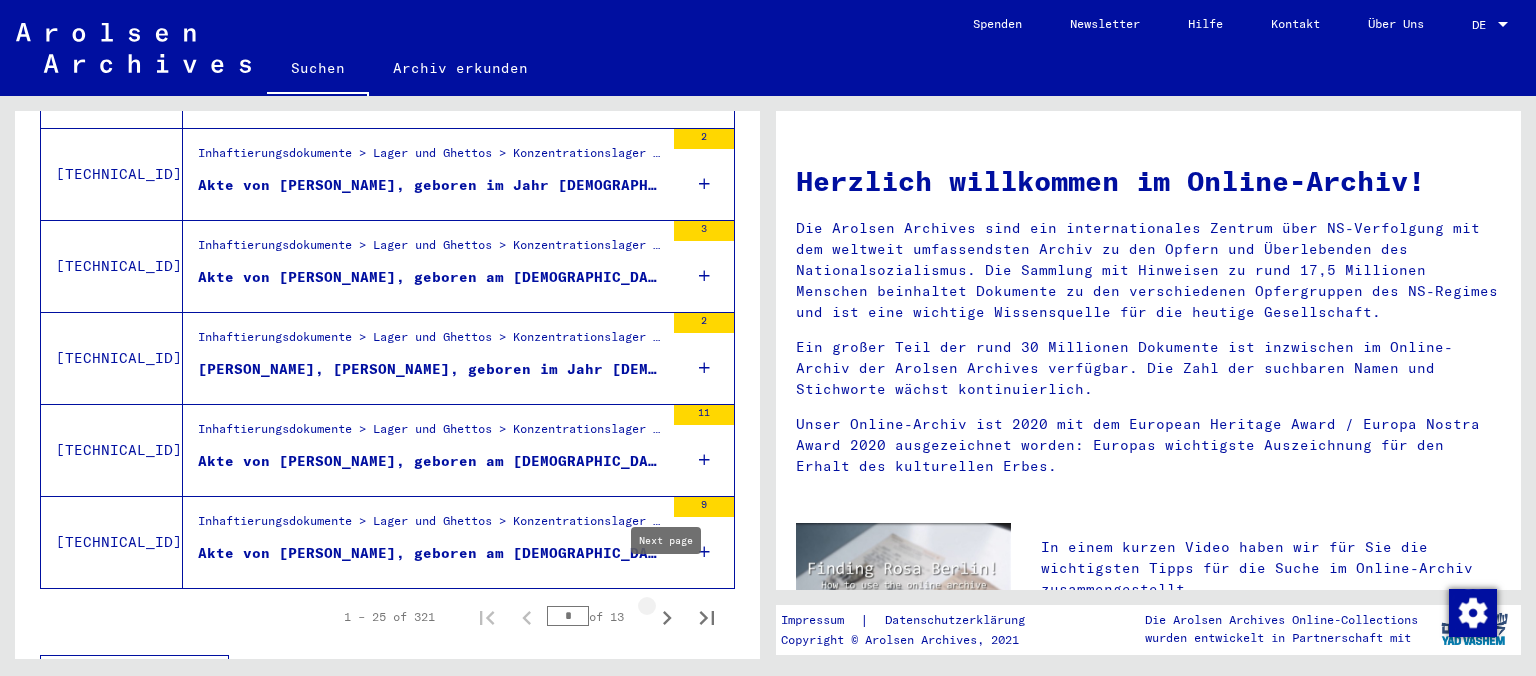 click 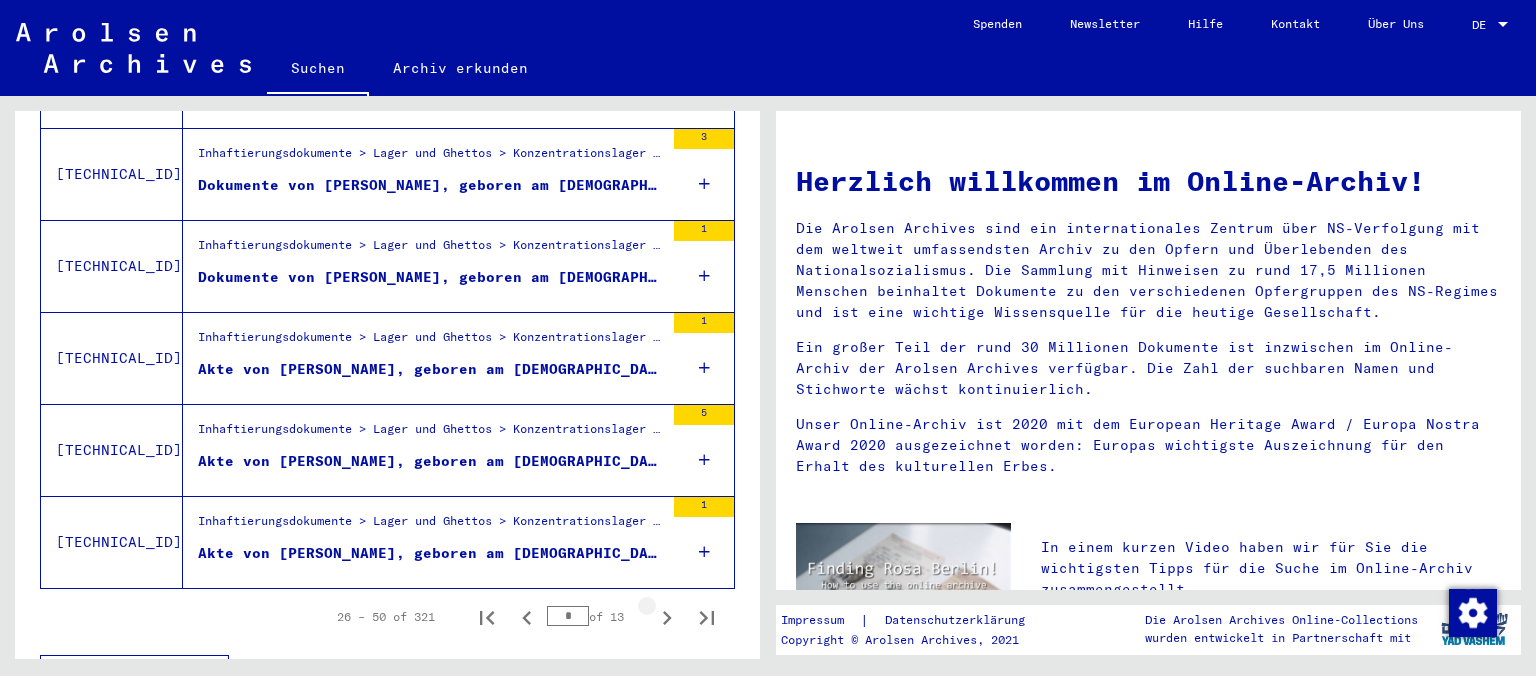 click 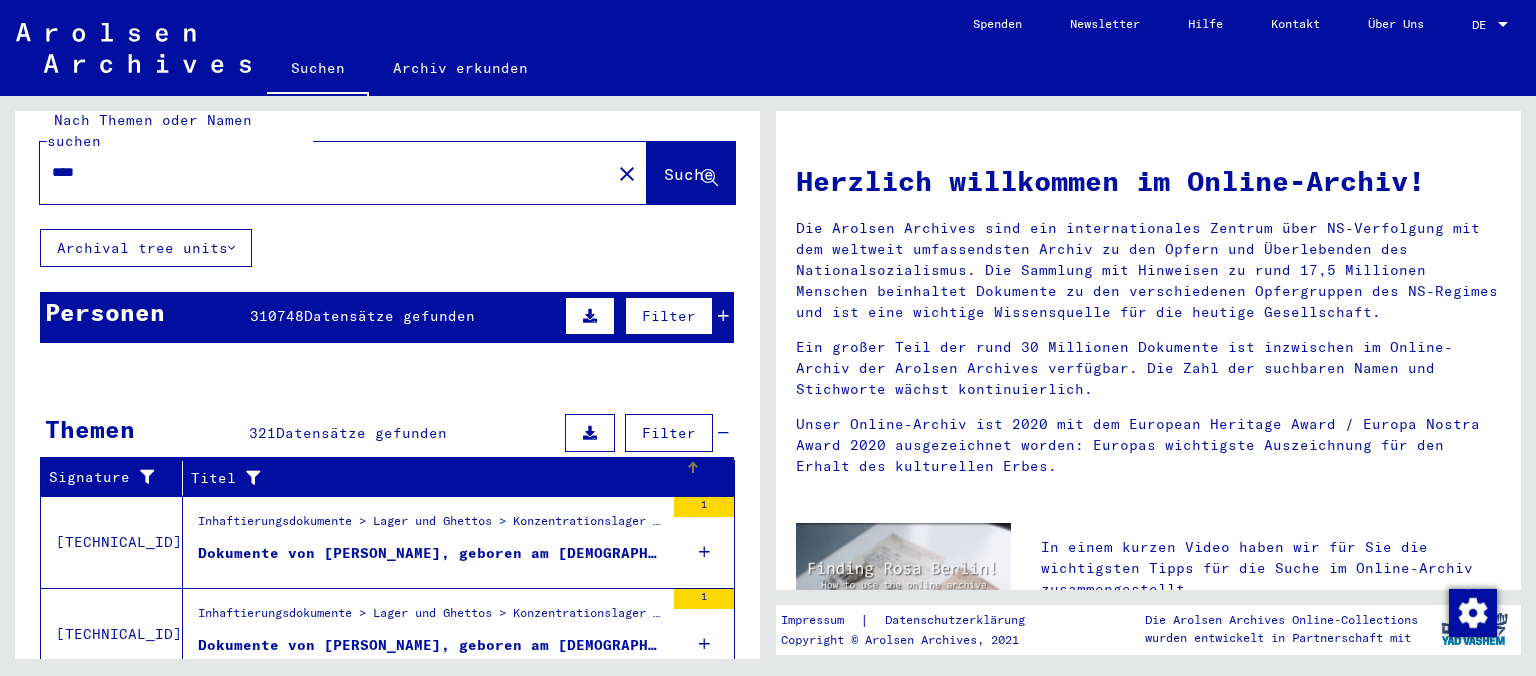 scroll, scrollTop: 0, scrollLeft: 0, axis: both 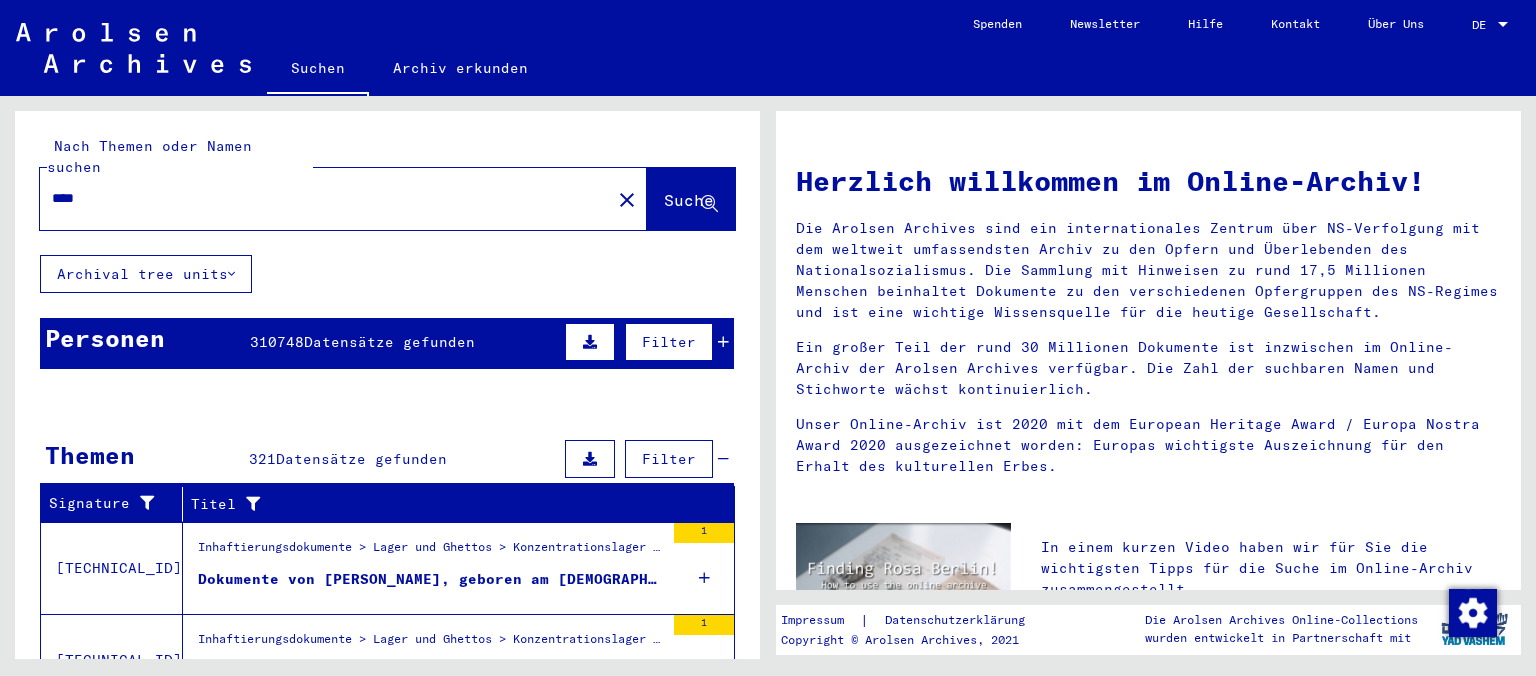 click on "****" at bounding box center (319, 198) 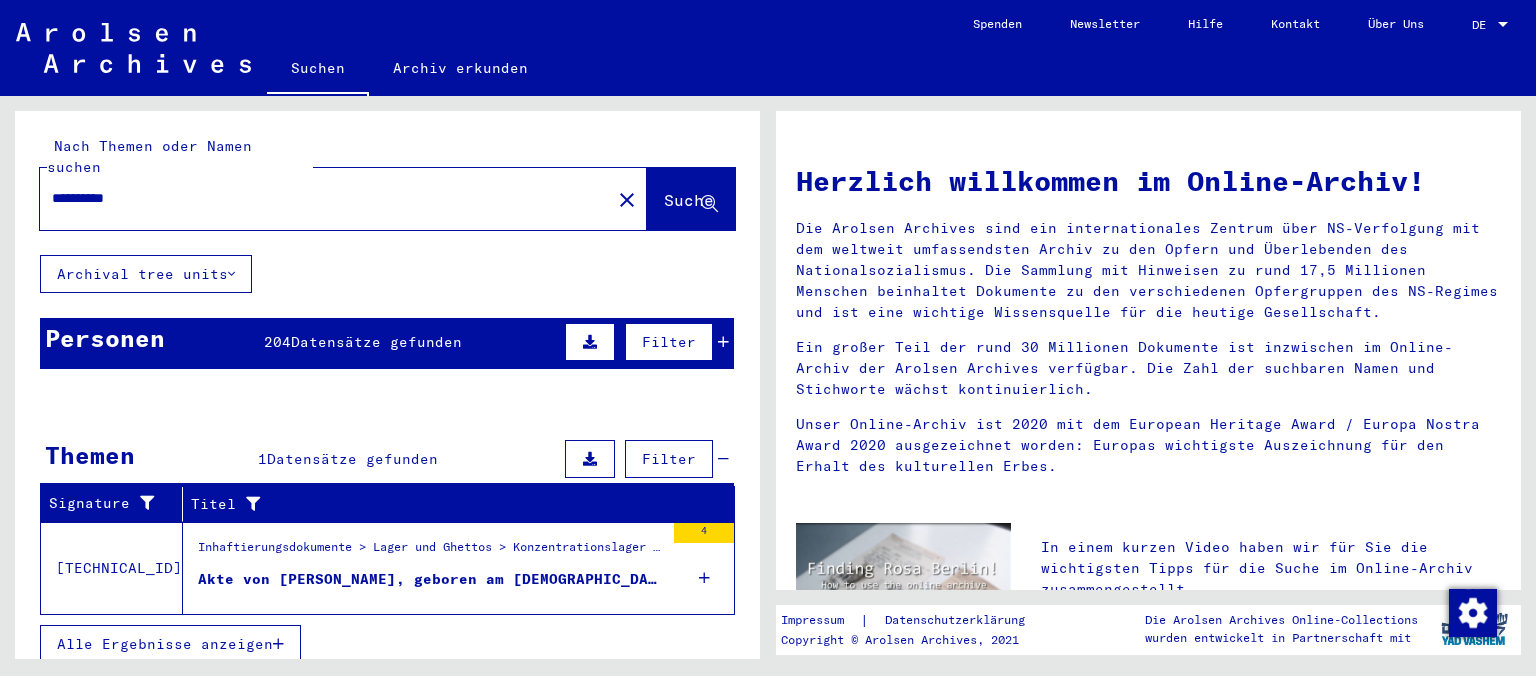 click on "Akte von [PERSON_NAME], geboren am [DEMOGRAPHIC_DATA]" at bounding box center (431, 579) 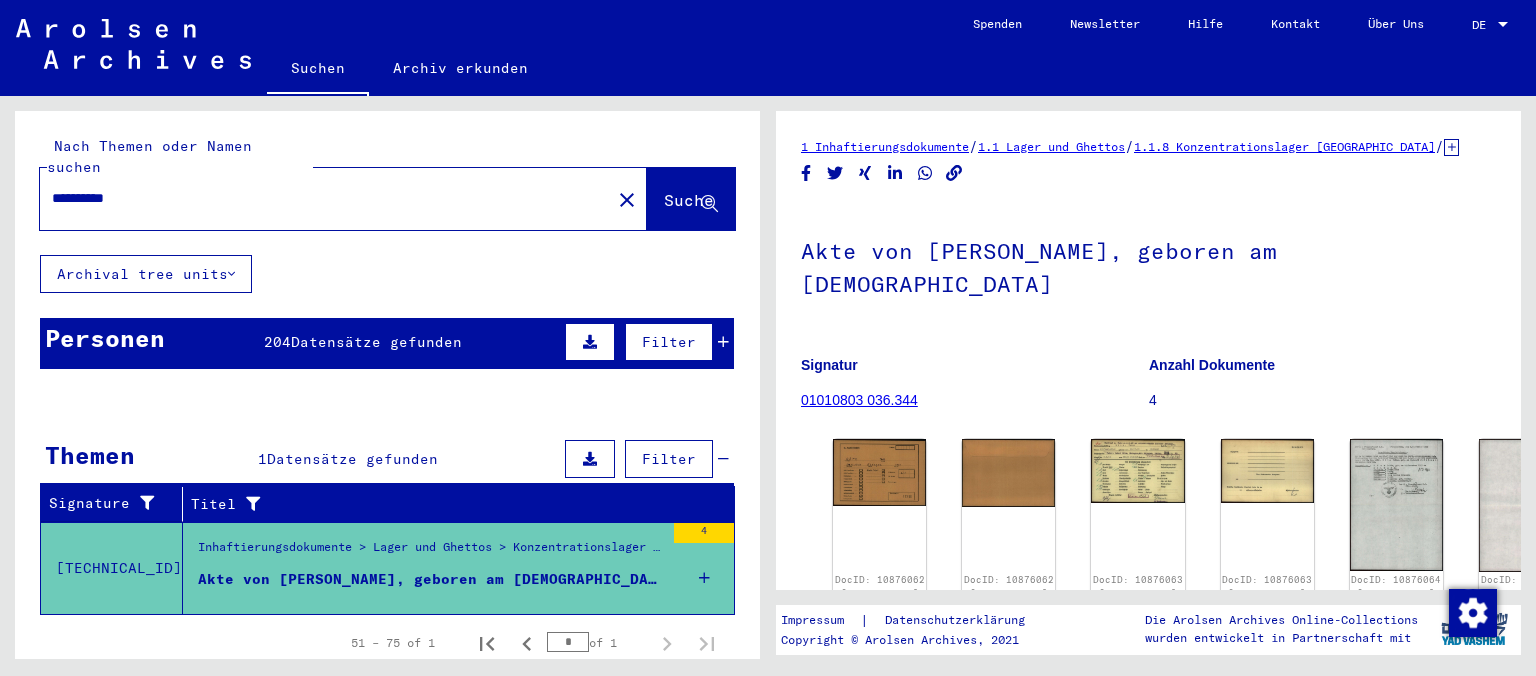 scroll, scrollTop: 110, scrollLeft: 0, axis: vertical 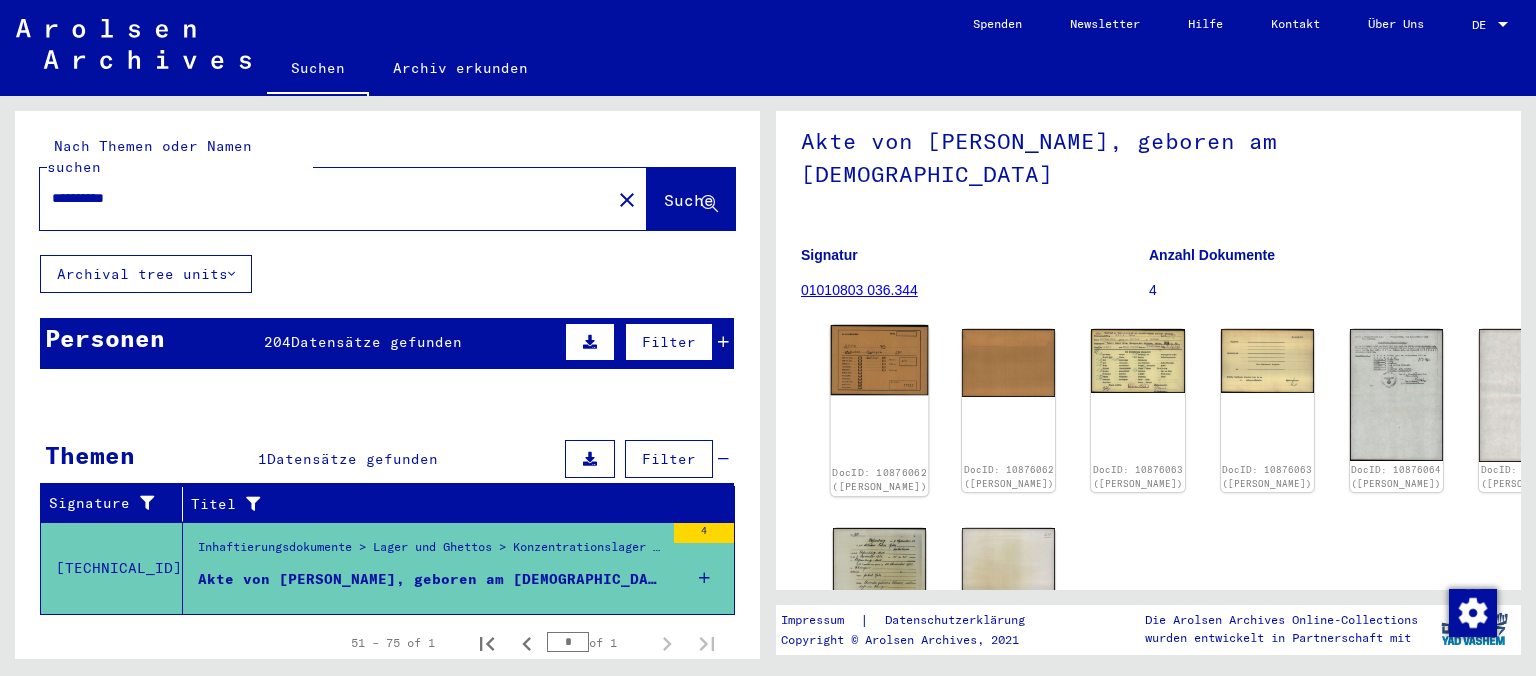 click 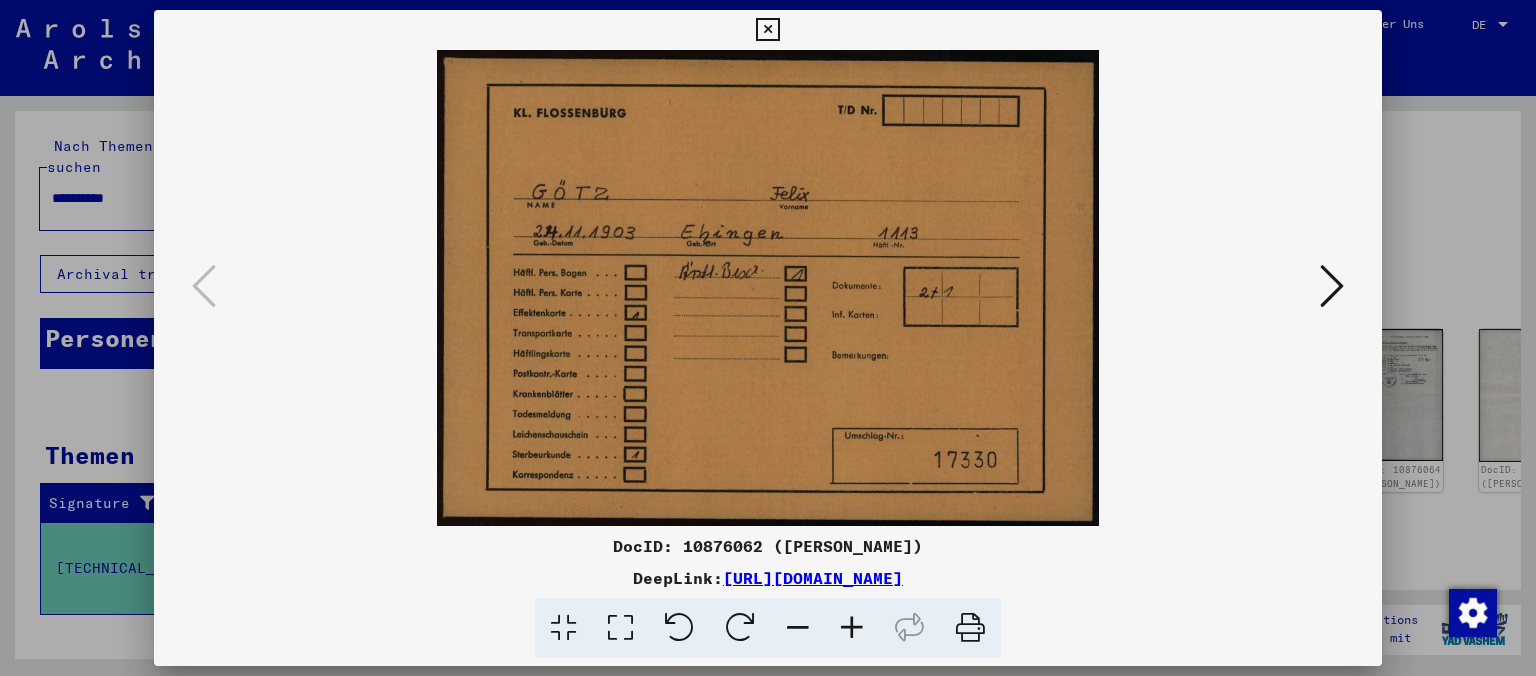 click at bounding box center [767, 30] 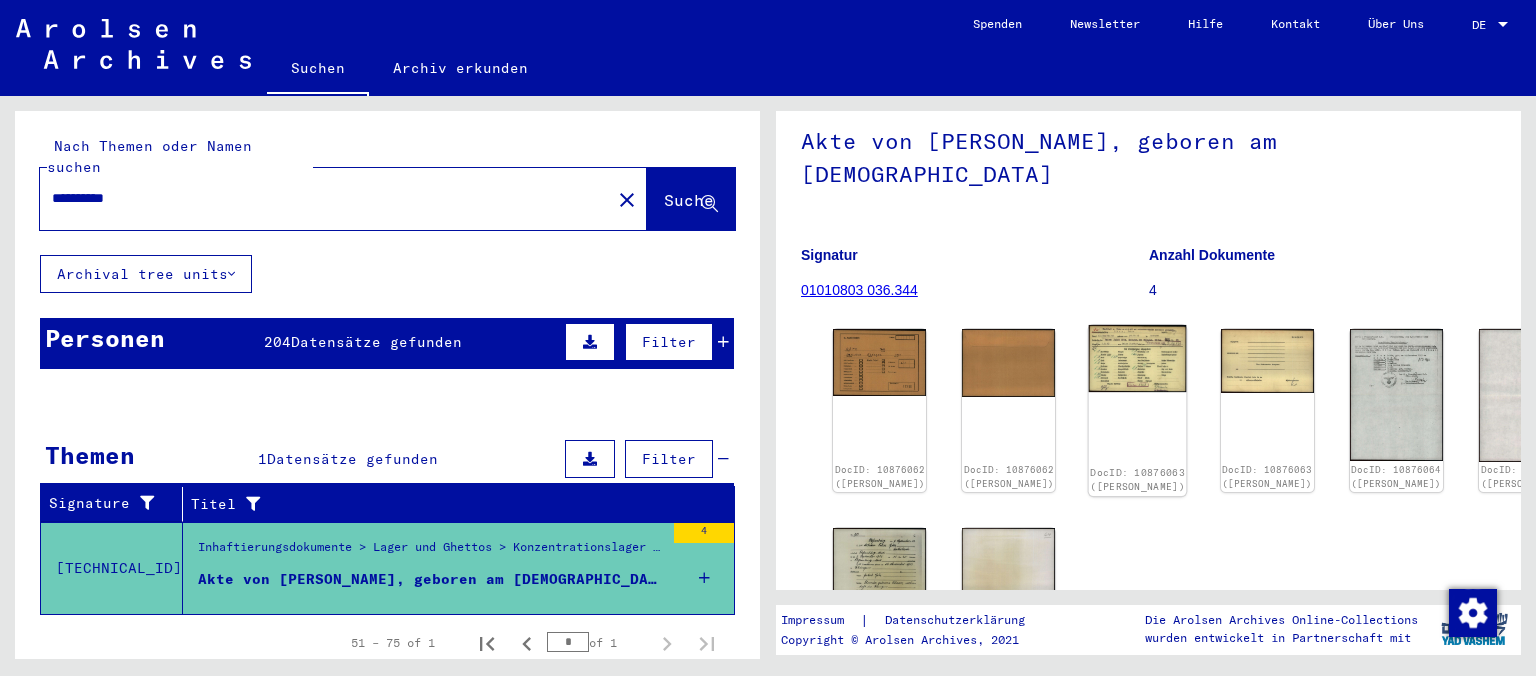 click 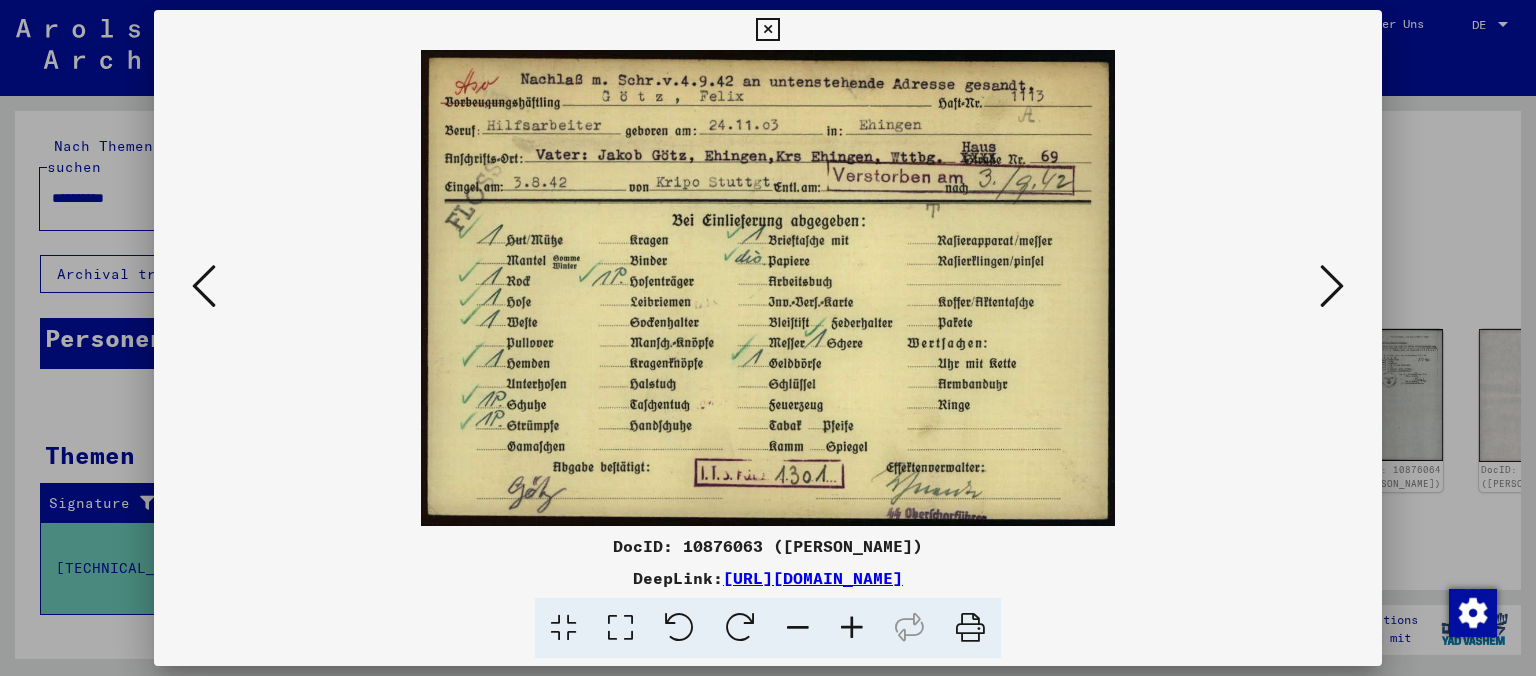 click at bounding box center (767, 30) 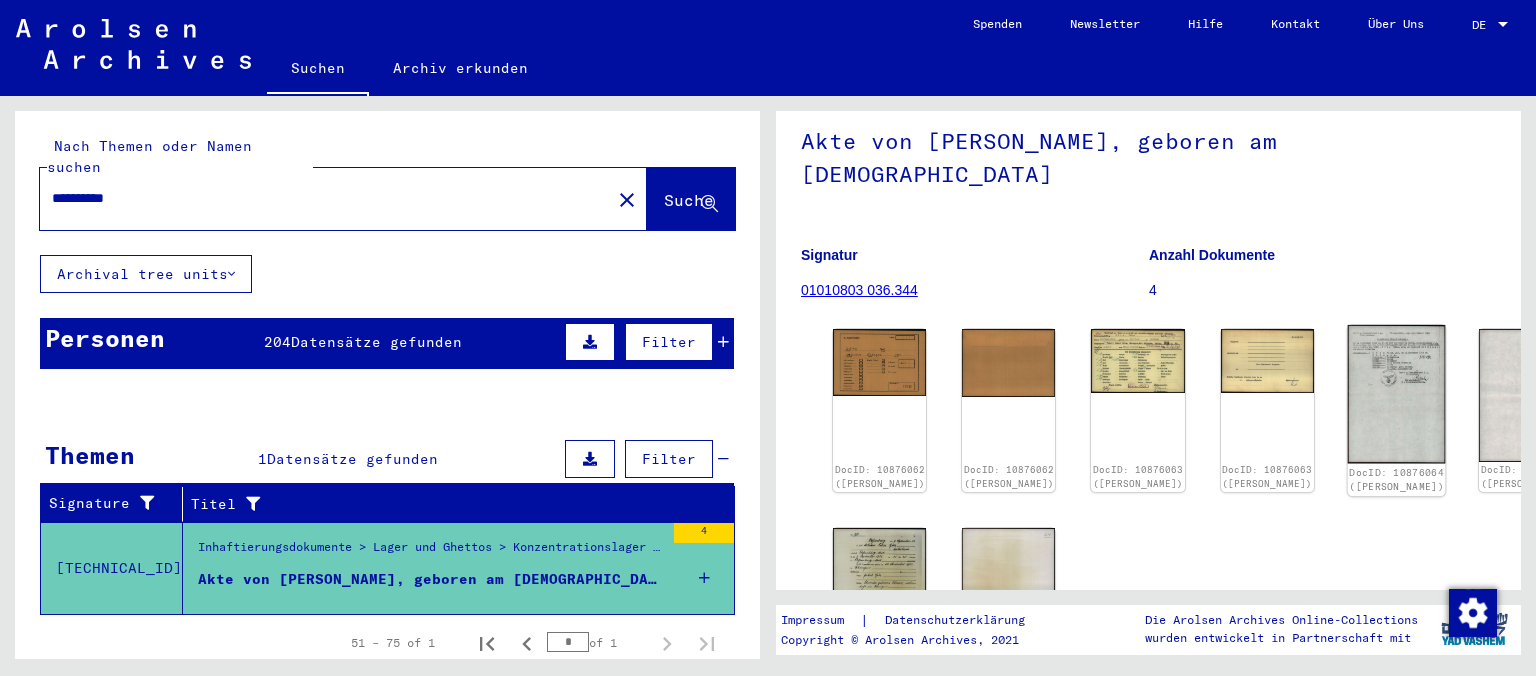 click 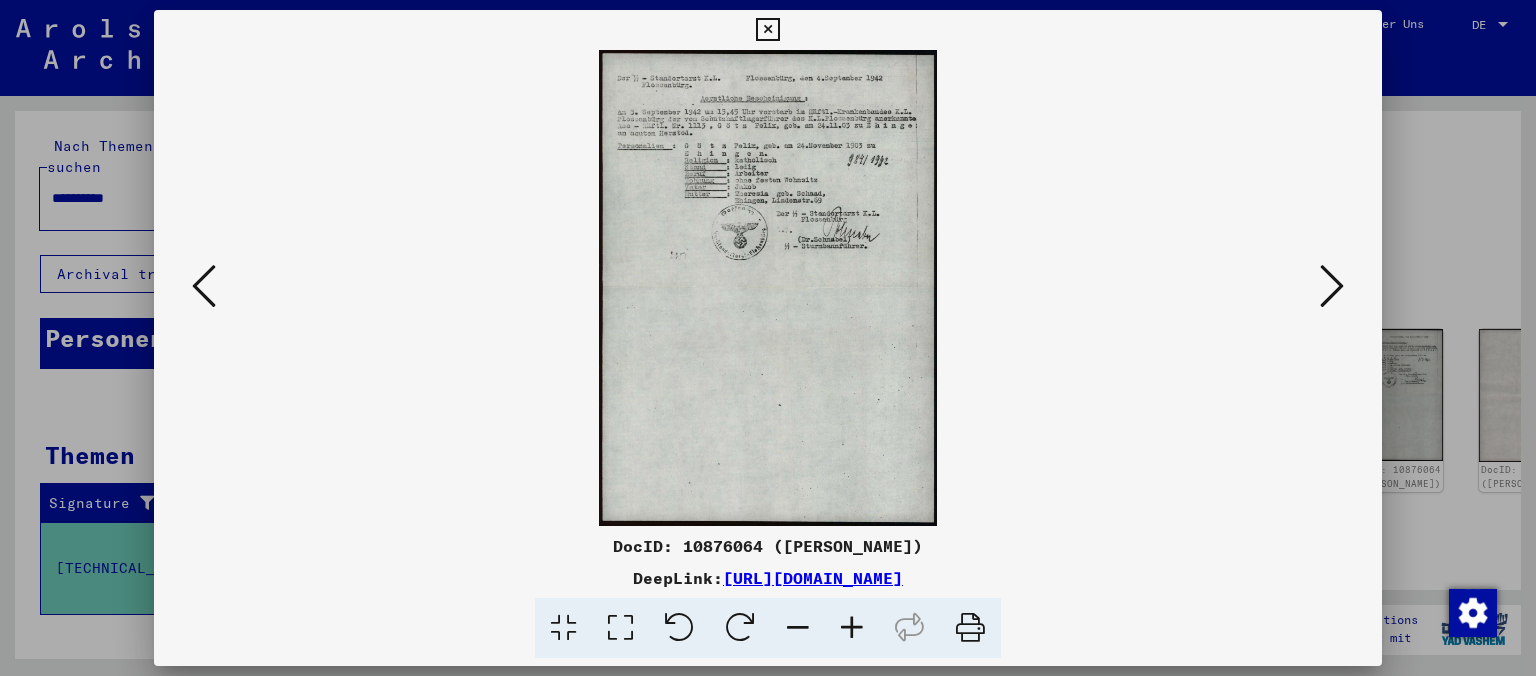 click at bounding box center [767, 30] 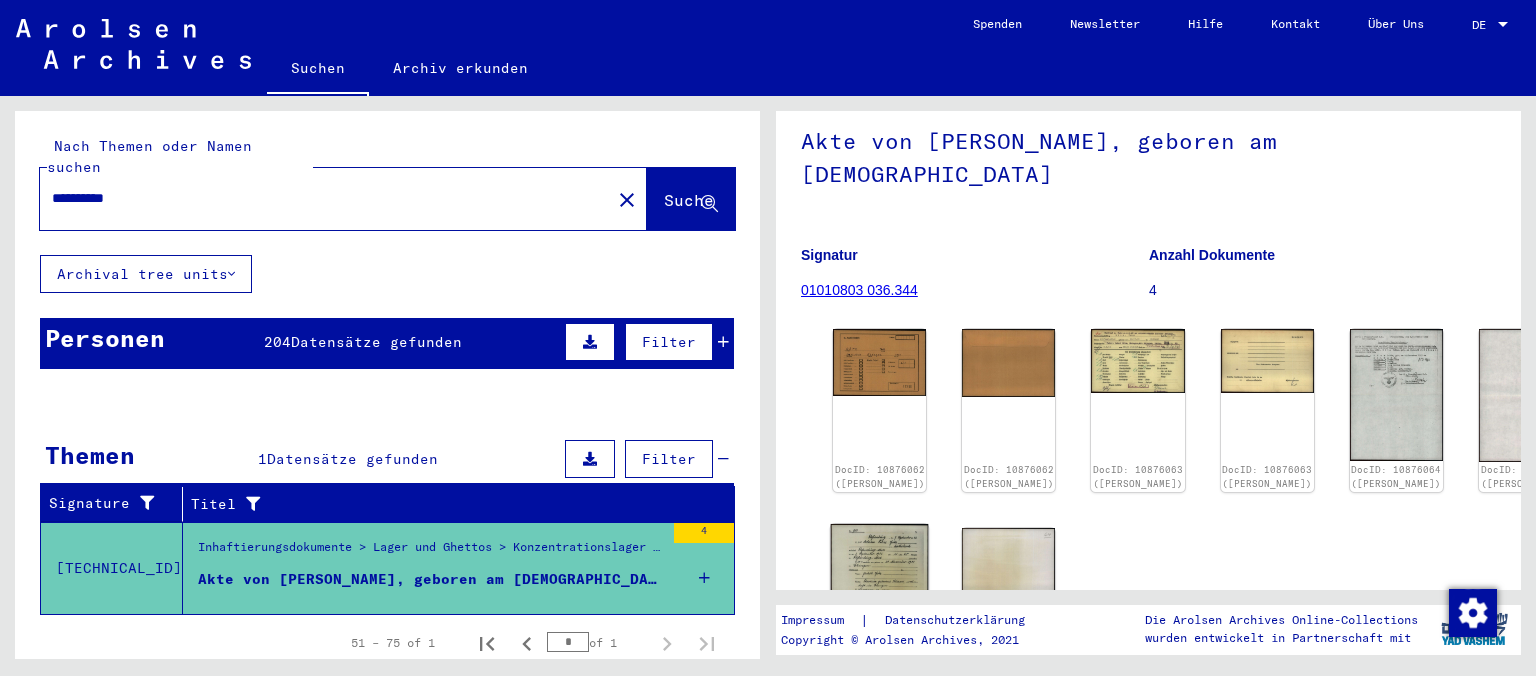 click 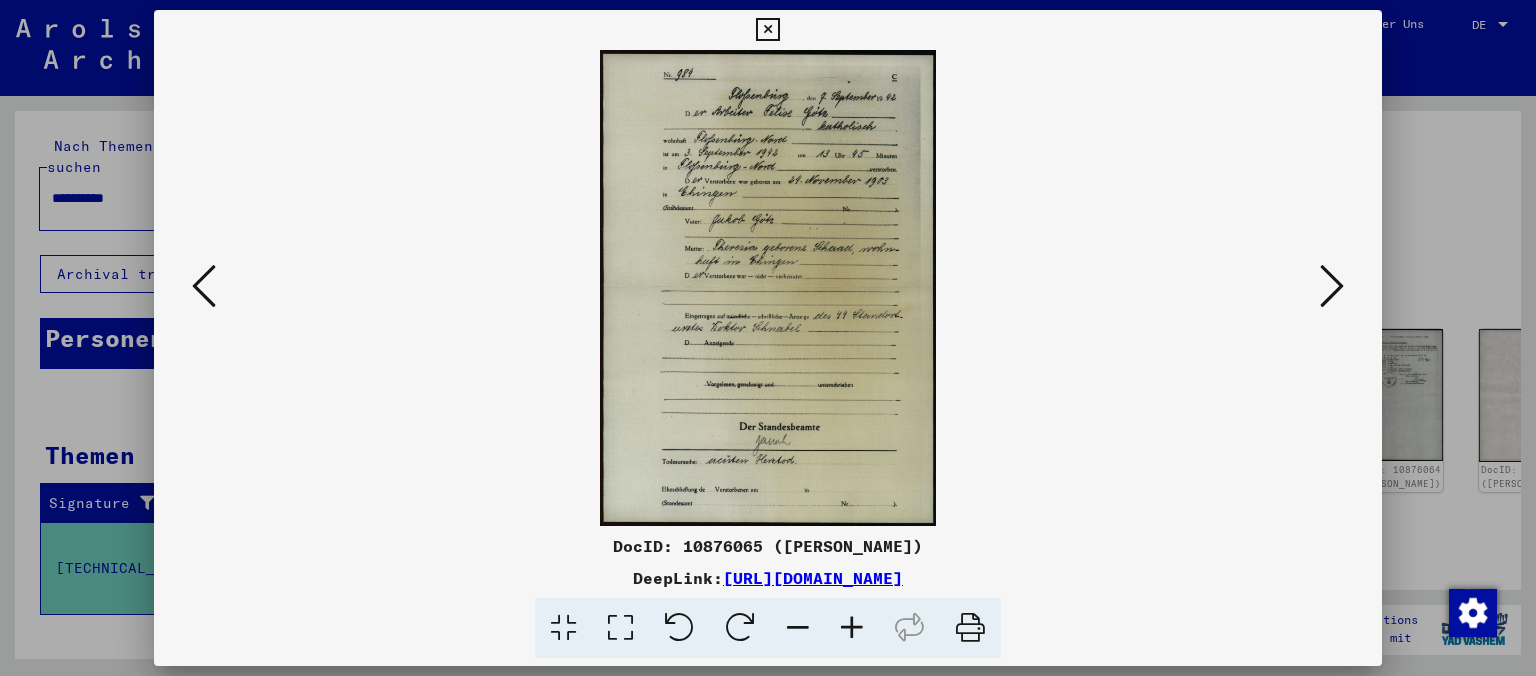 click at bounding box center (204, 286) 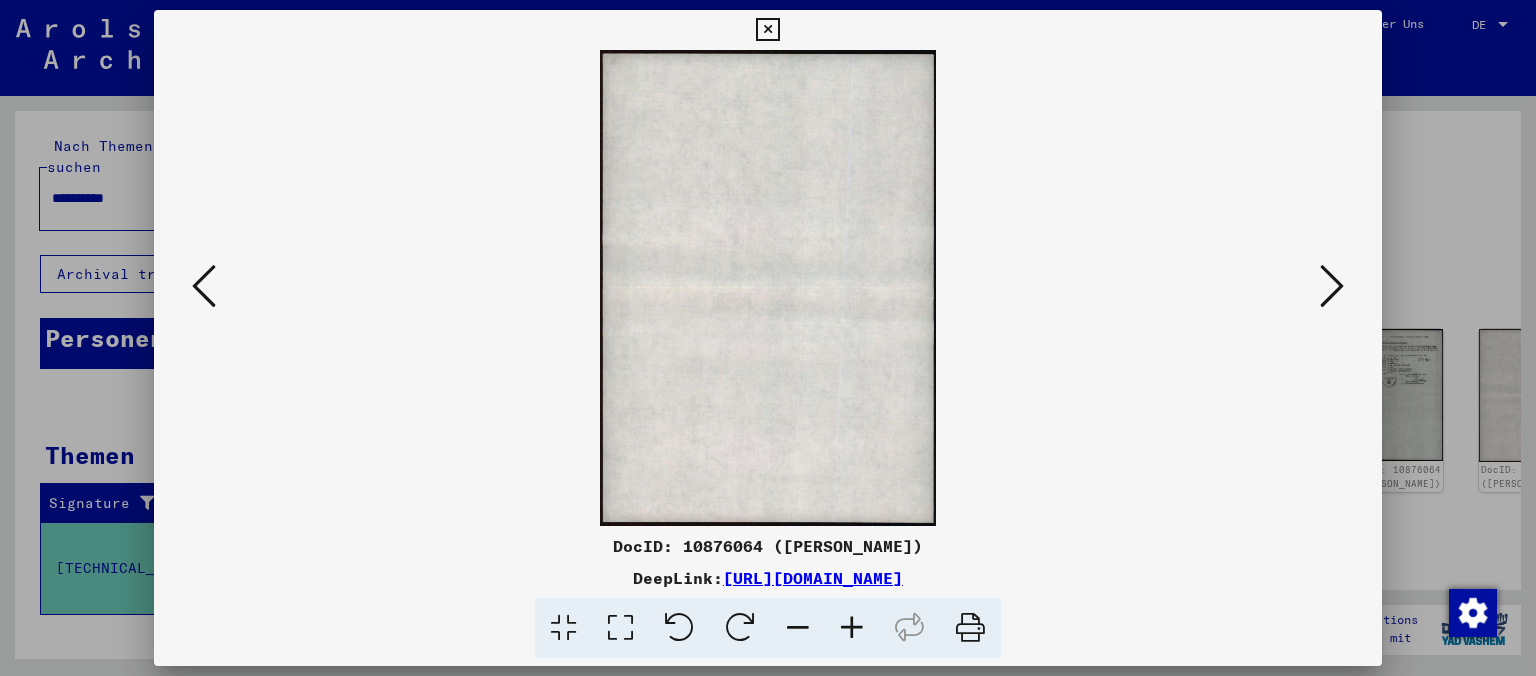 click at bounding box center (767, 30) 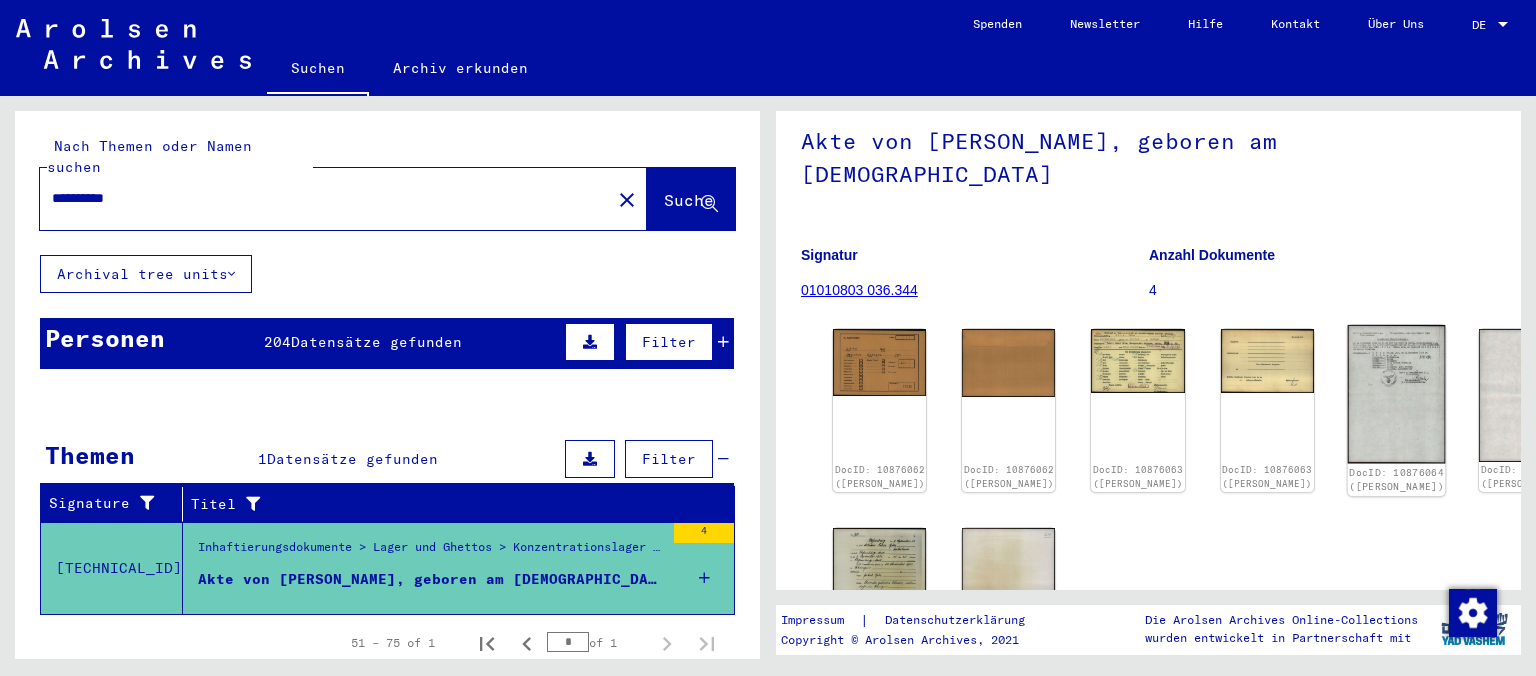 click 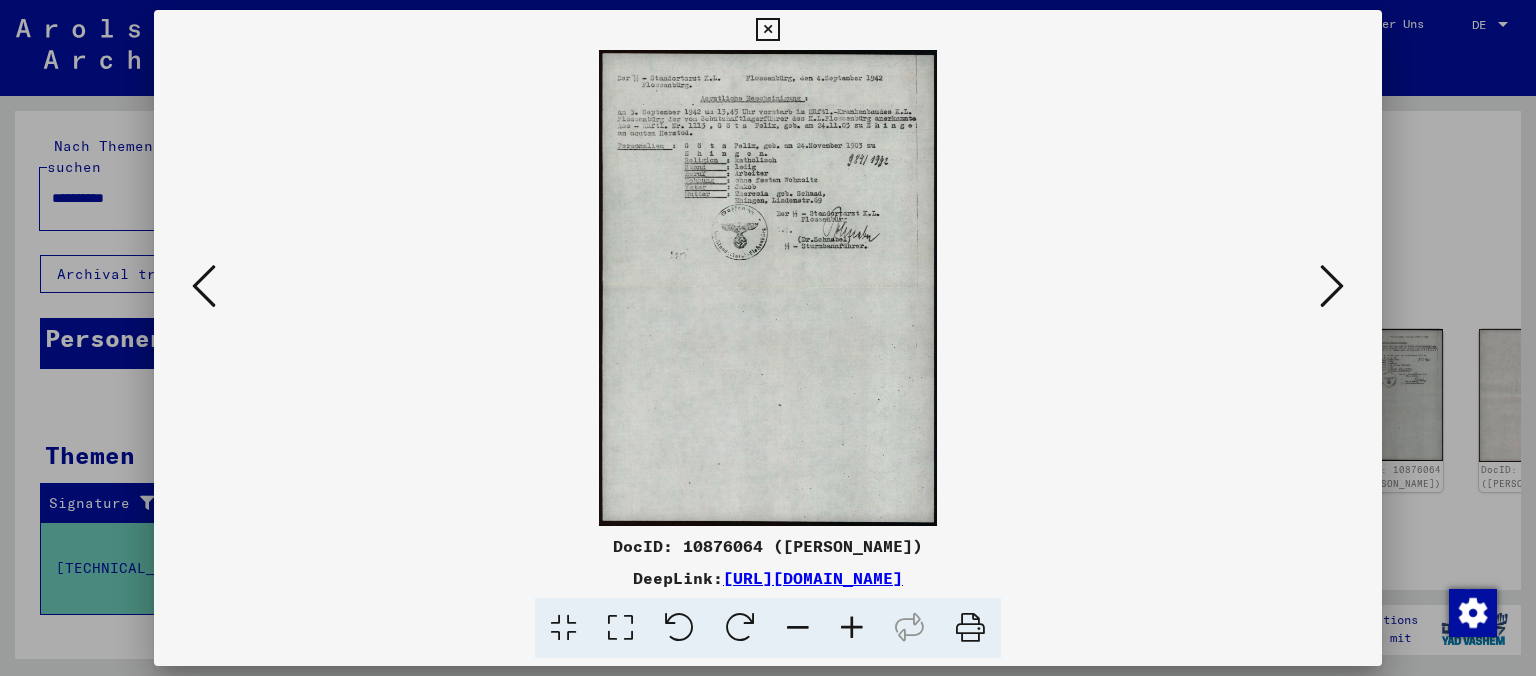 click at bounding box center [768, 288] 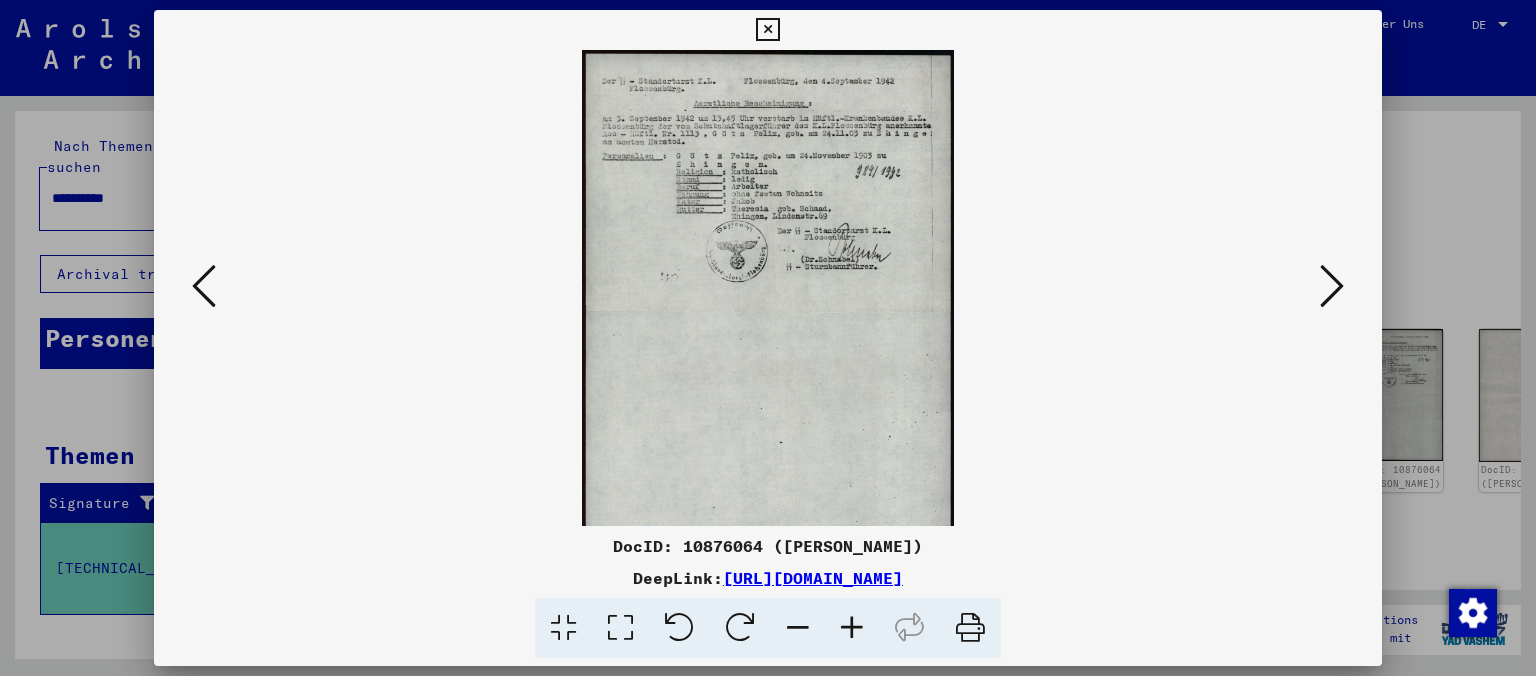 click at bounding box center [852, 628] 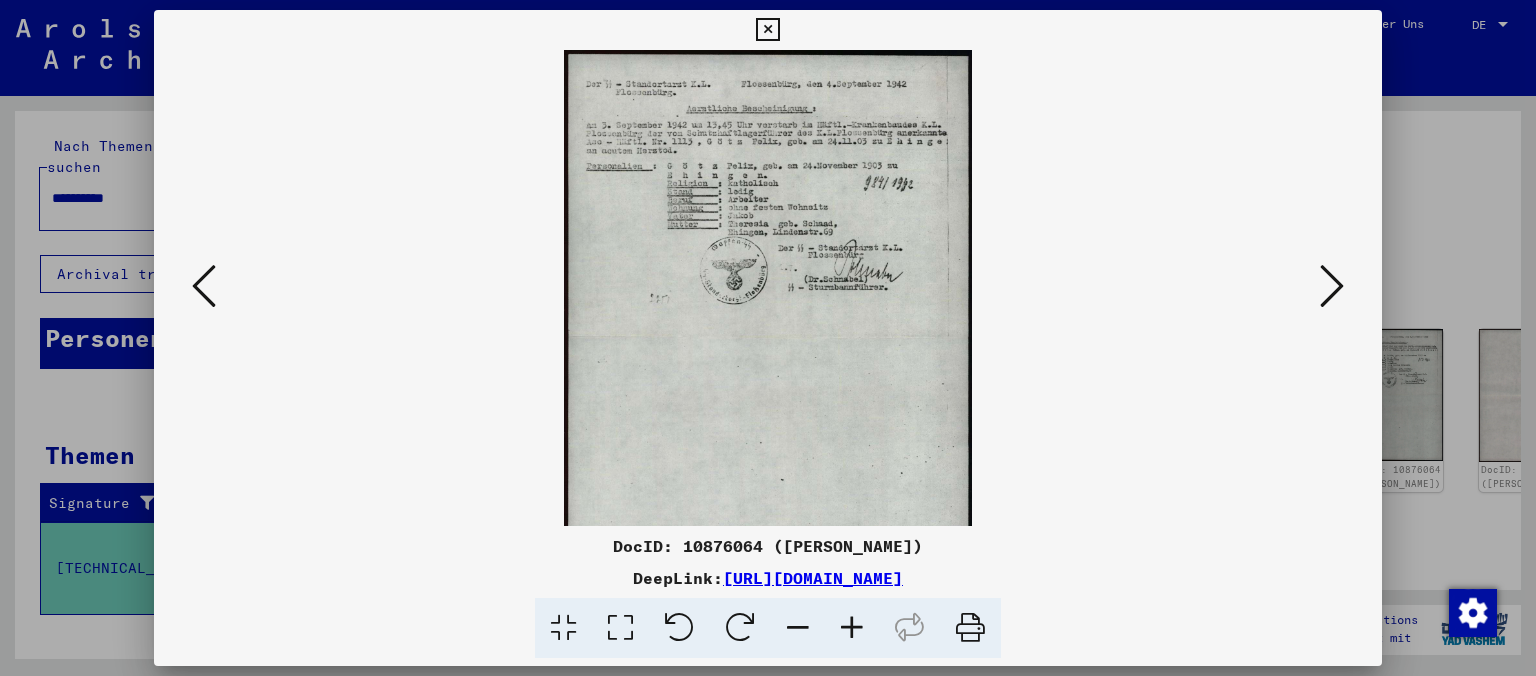 click at bounding box center (852, 628) 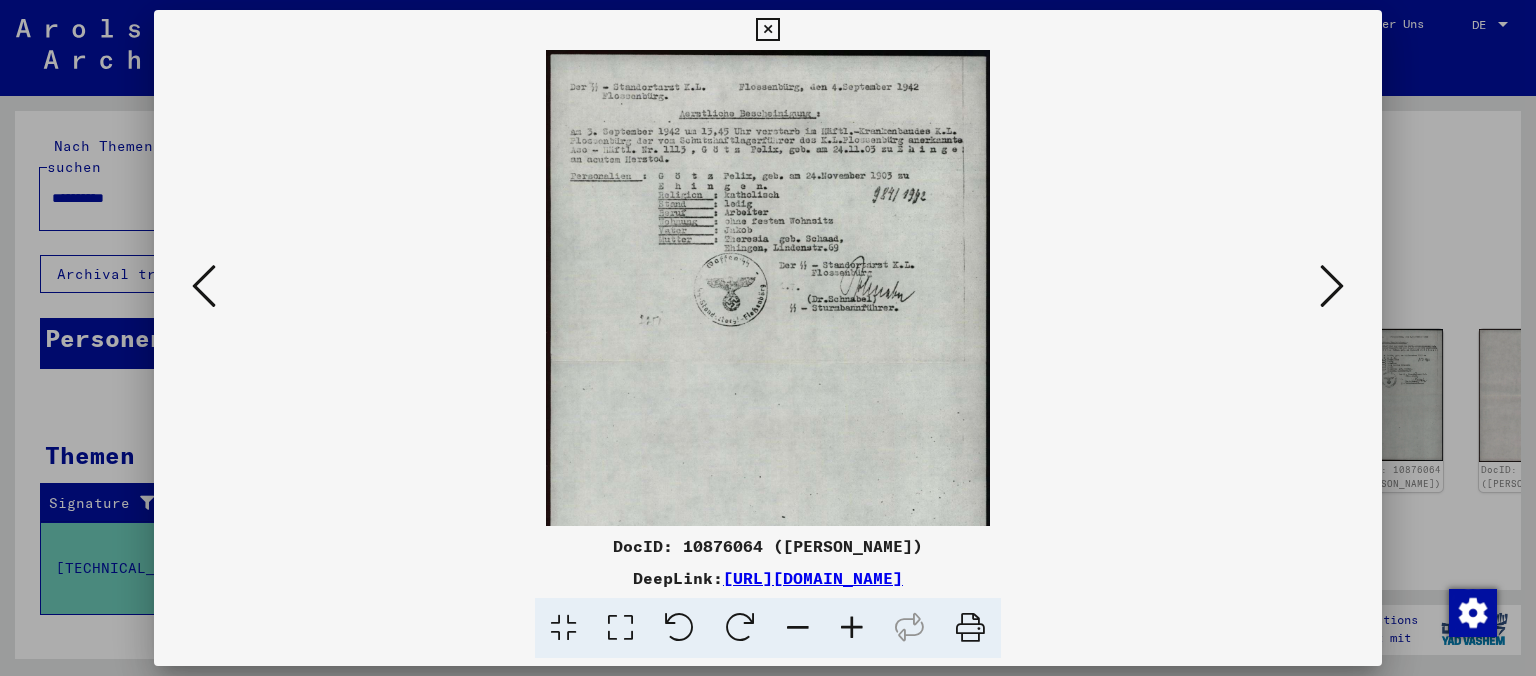 click at bounding box center [852, 628] 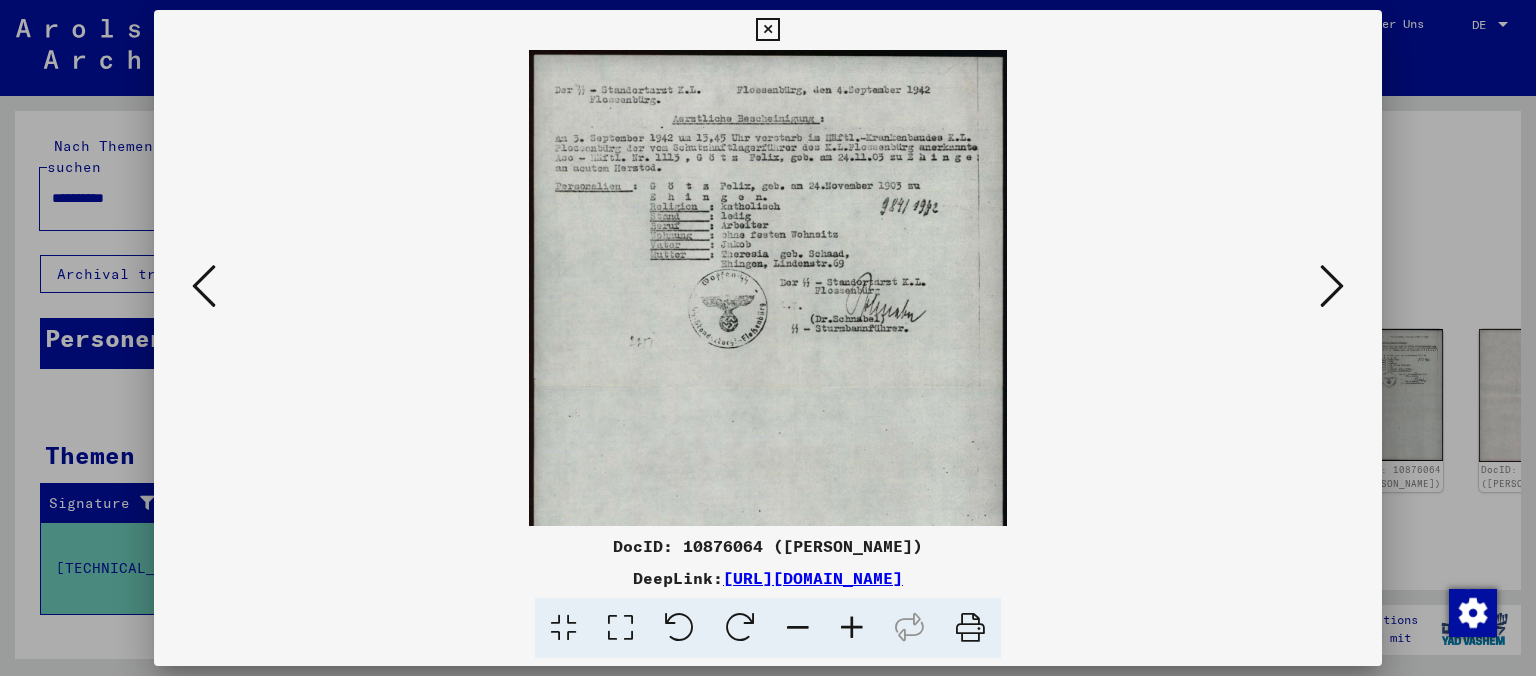 click at bounding box center [852, 628] 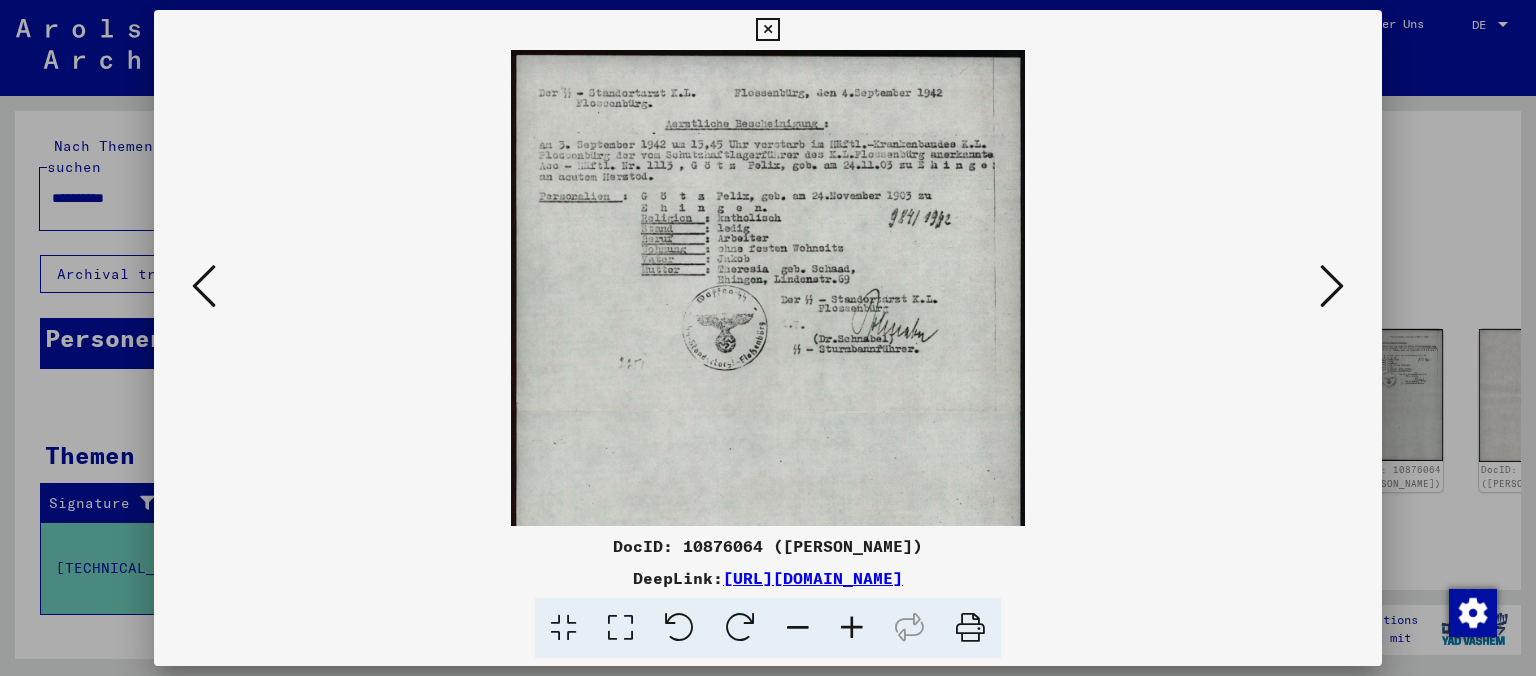 click at bounding box center (852, 628) 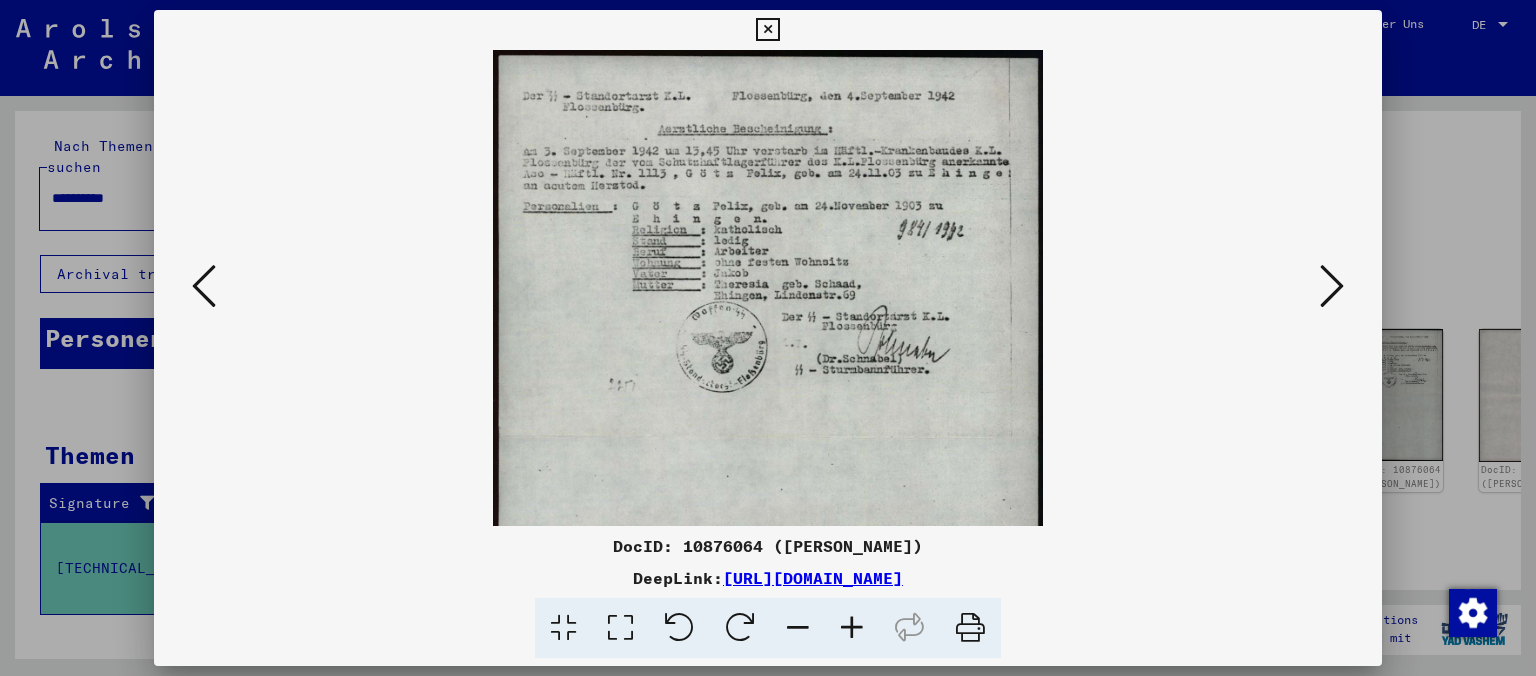 click at bounding box center [767, 30] 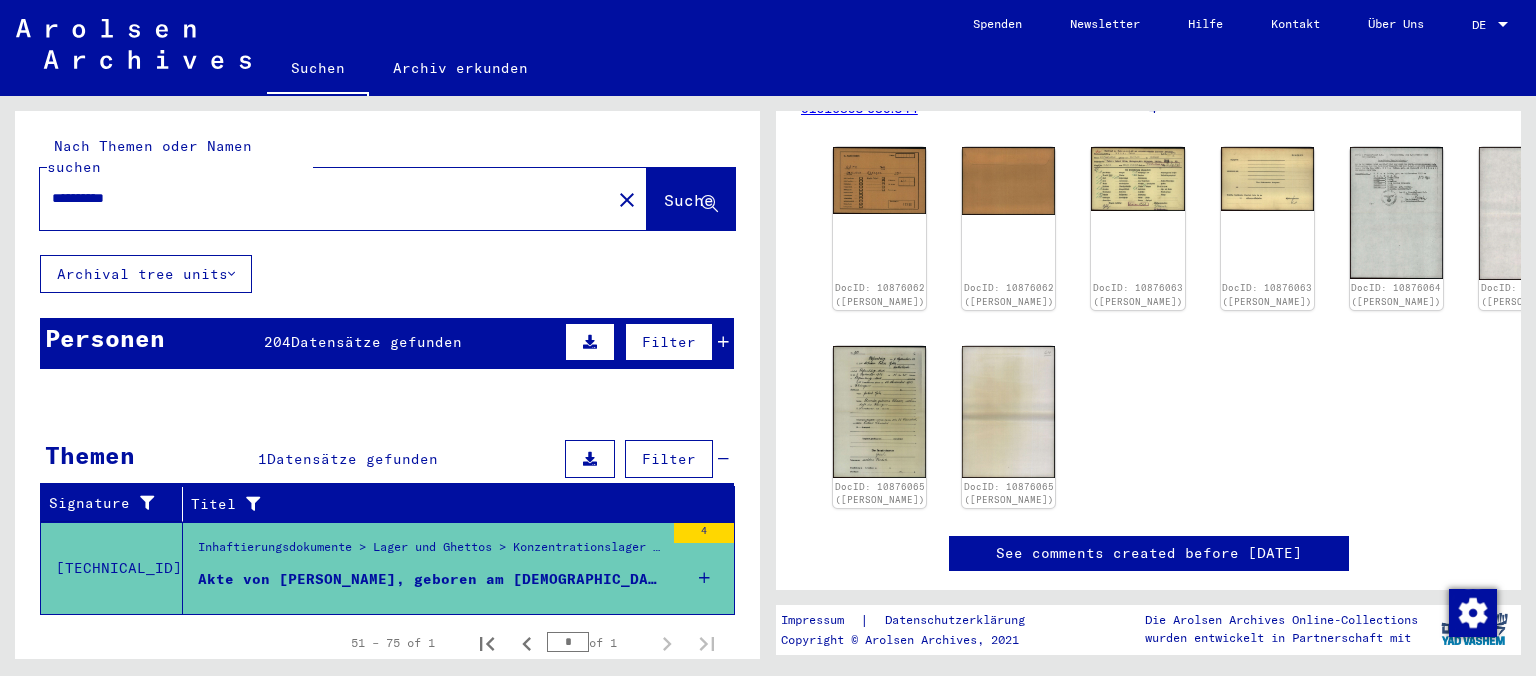 scroll, scrollTop: 331, scrollLeft: 0, axis: vertical 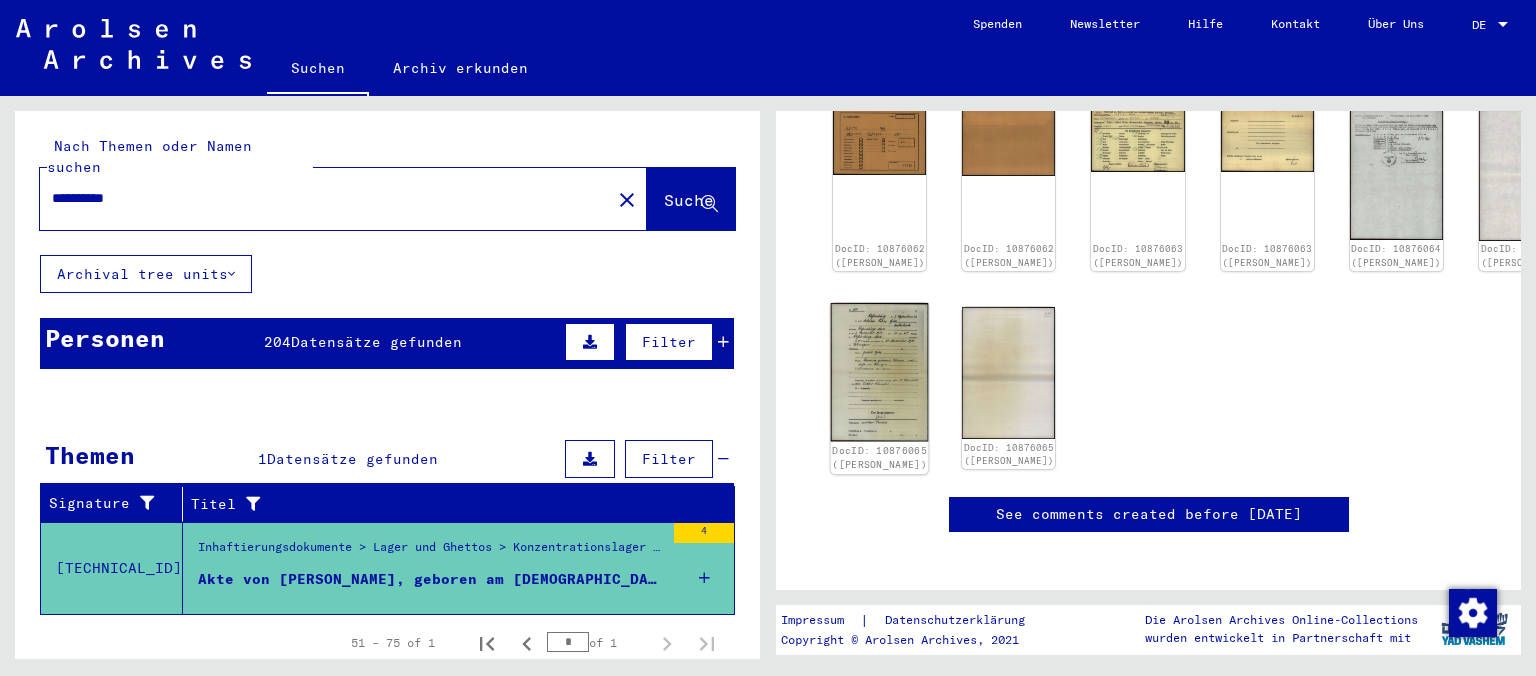 click 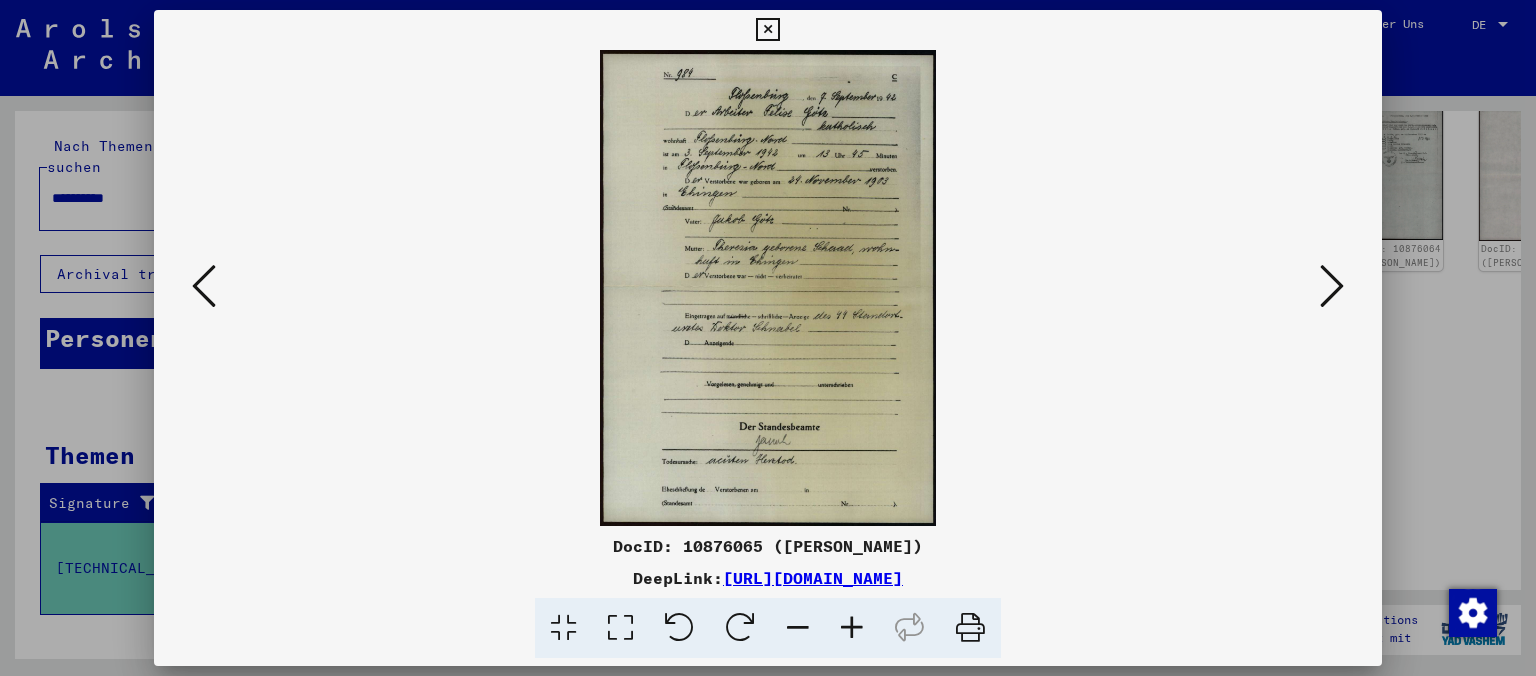 click at bounding box center (852, 628) 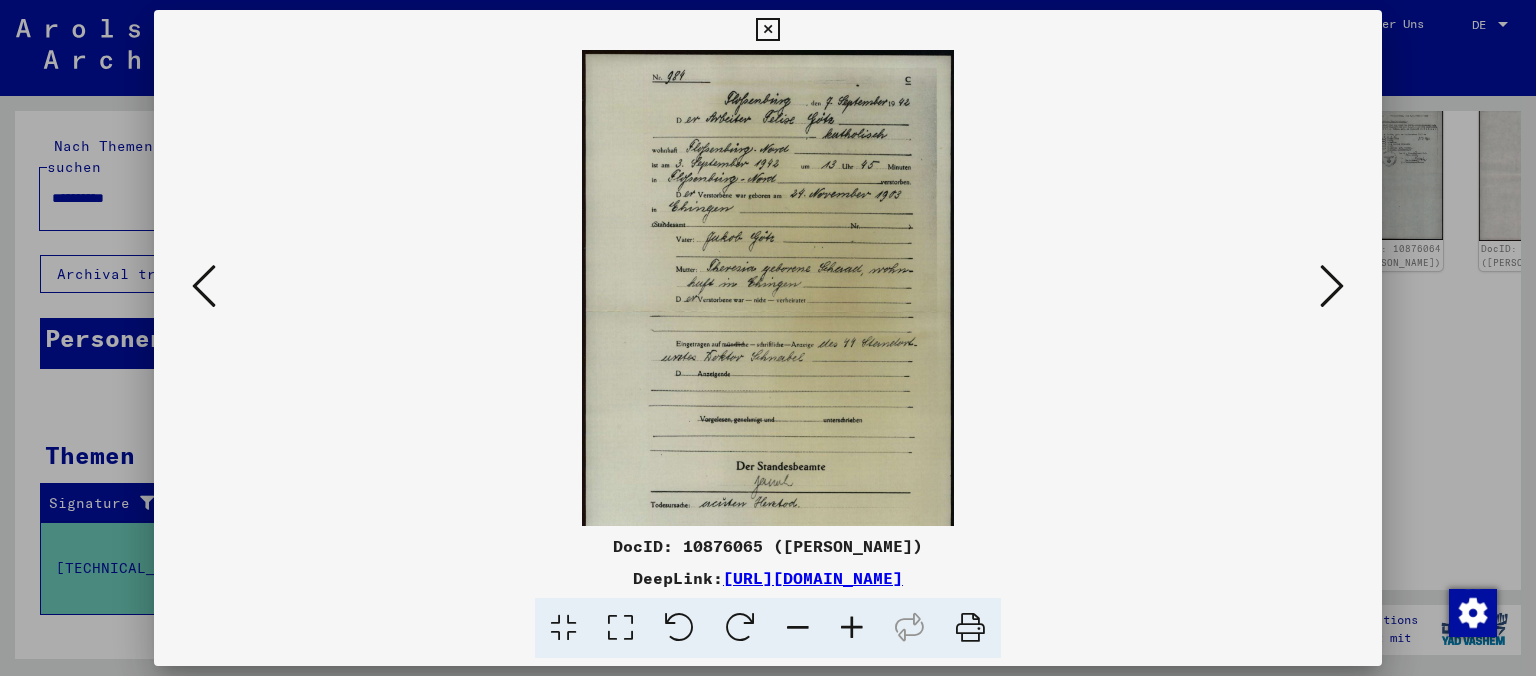 click at bounding box center [852, 628] 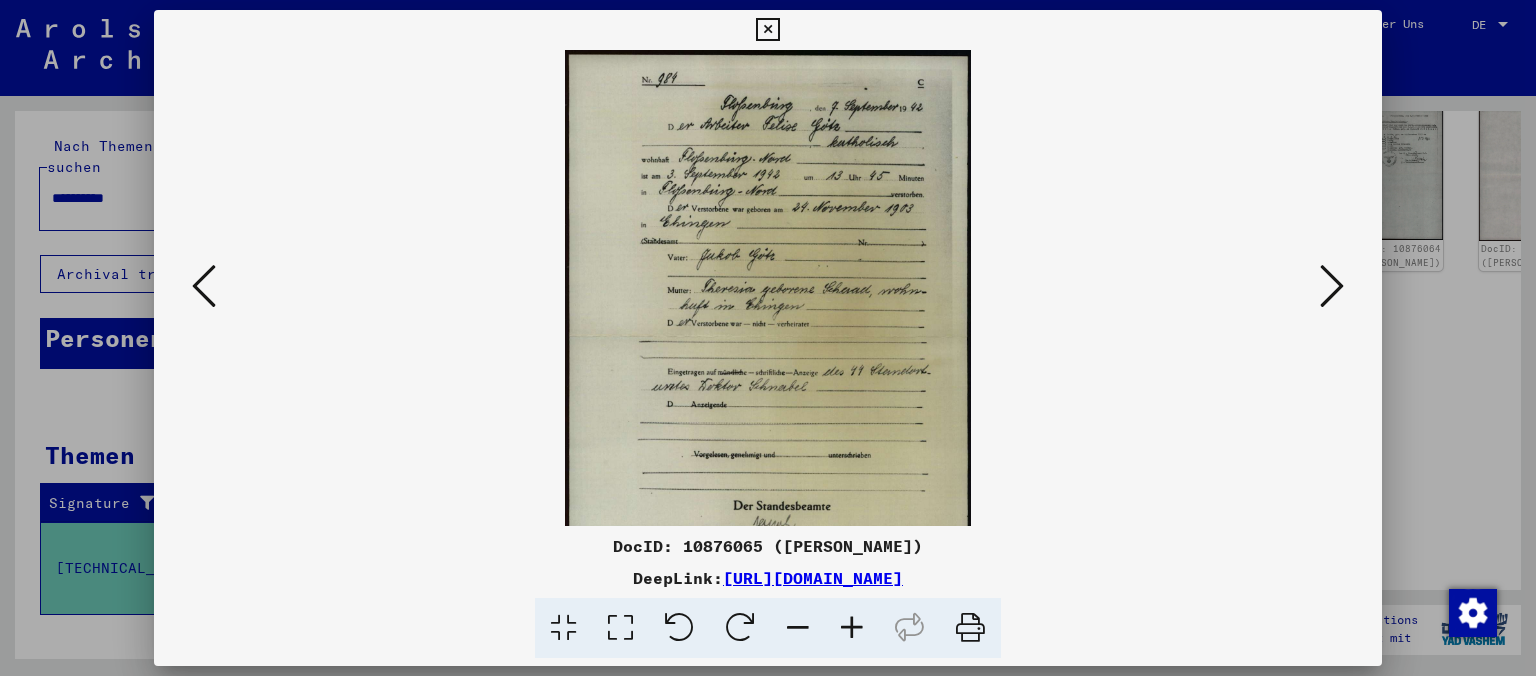 click at bounding box center (852, 628) 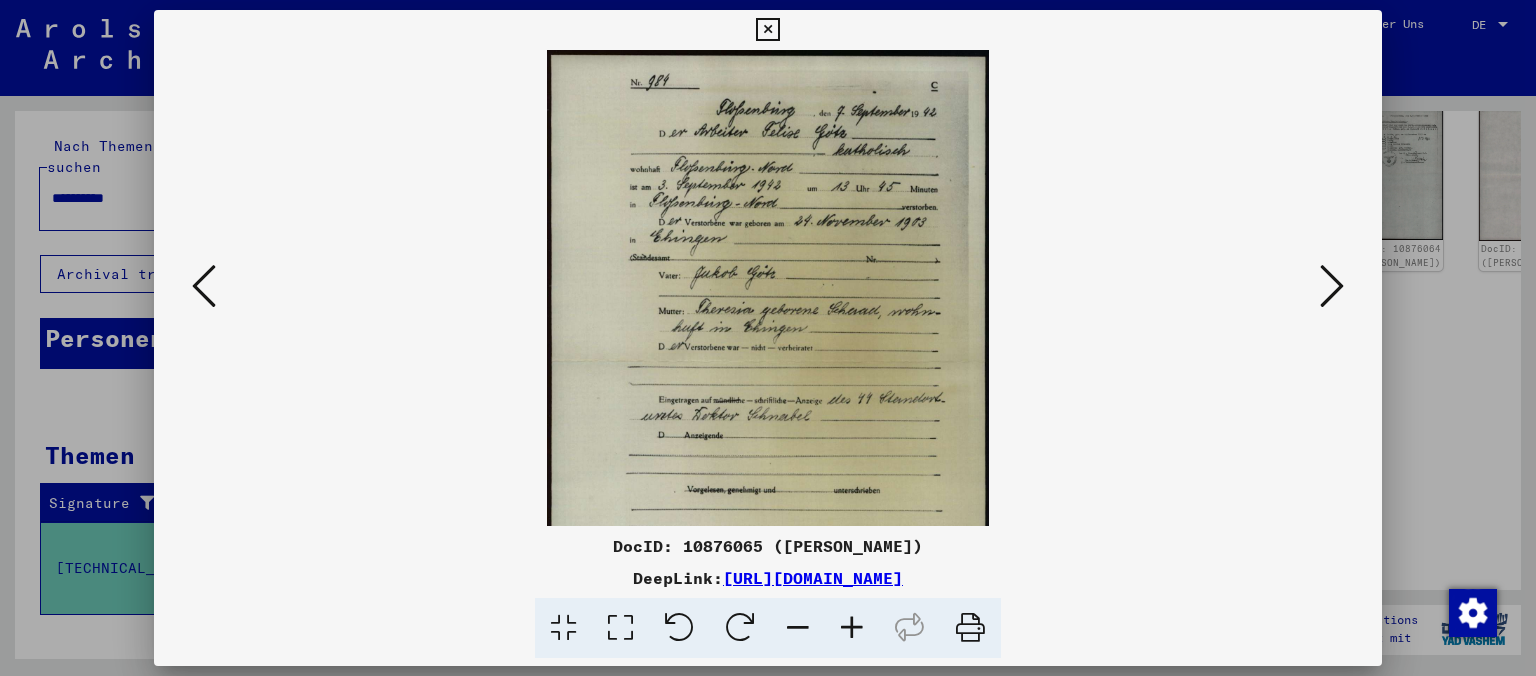 click at bounding box center (852, 628) 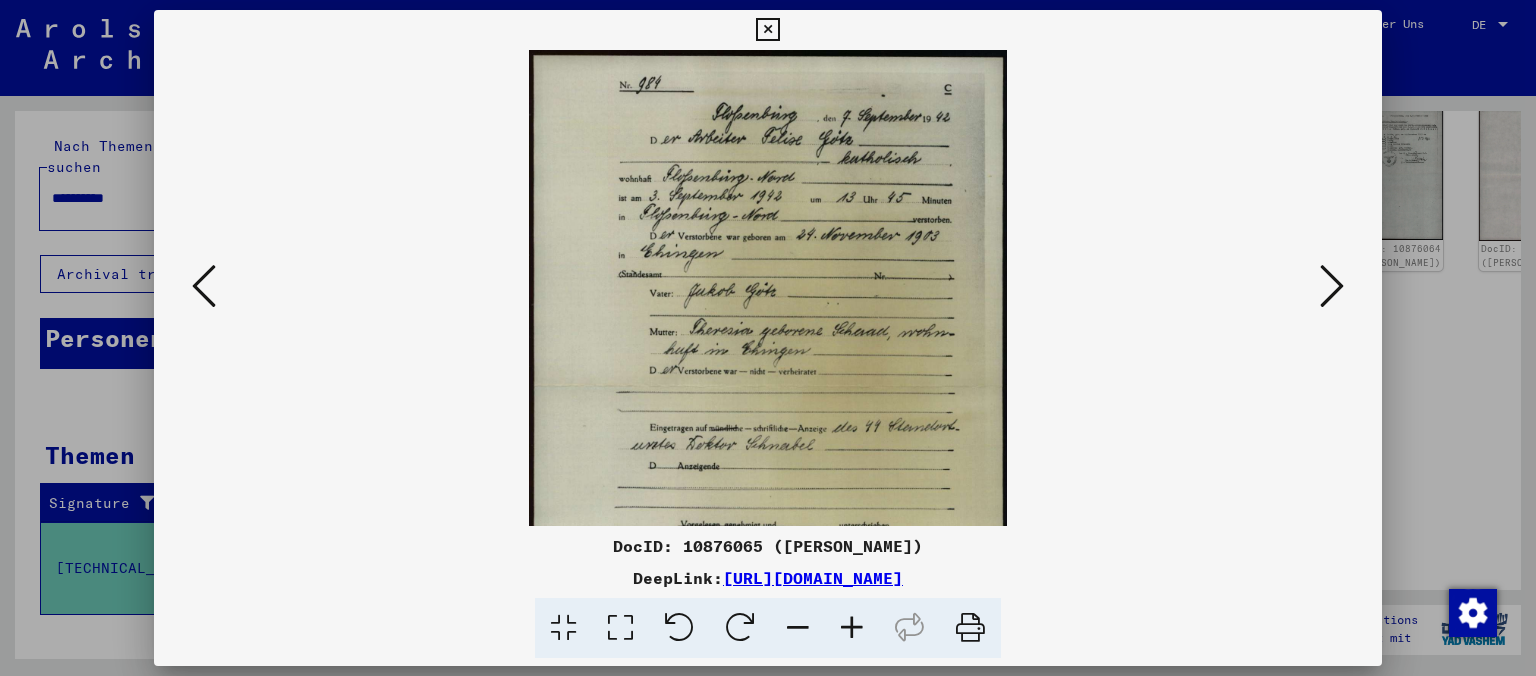 click at bounding box center (852, 628) 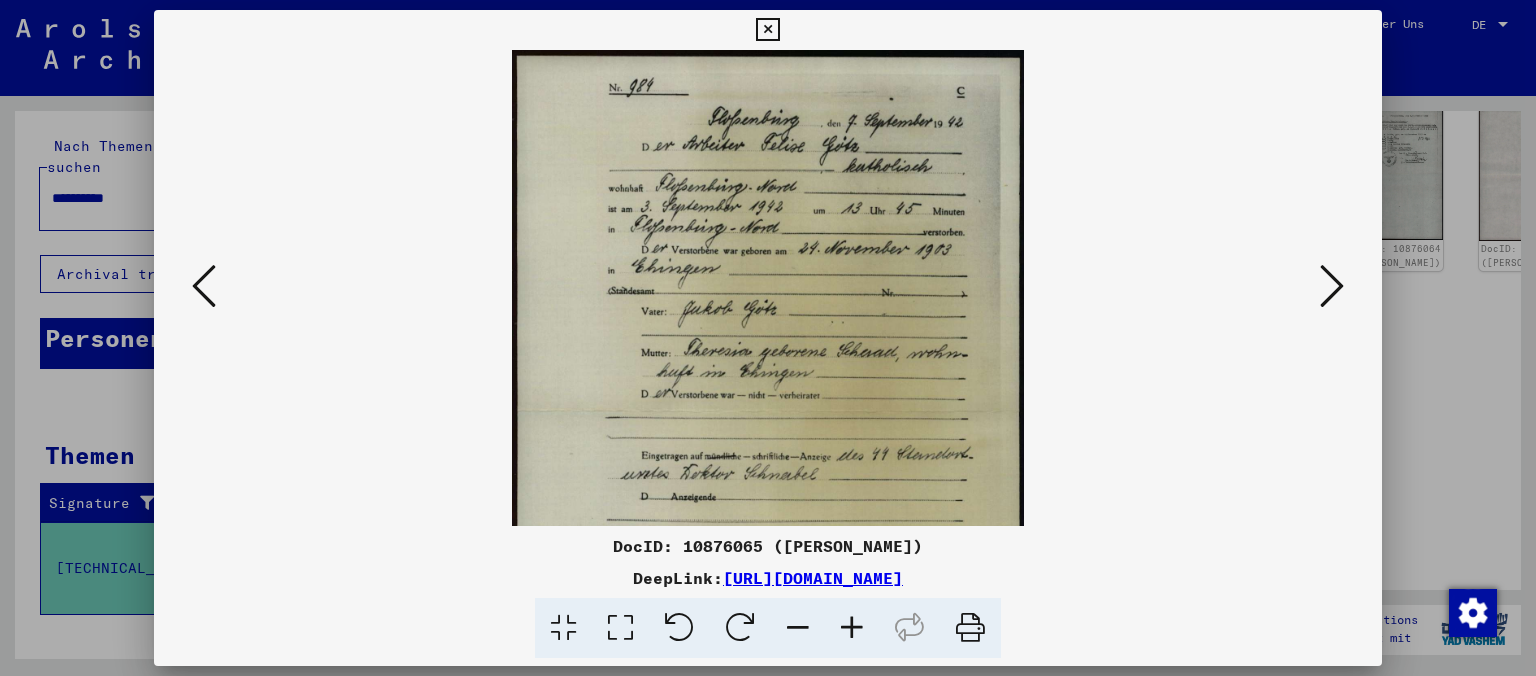 click at bounding box center [852, 628] 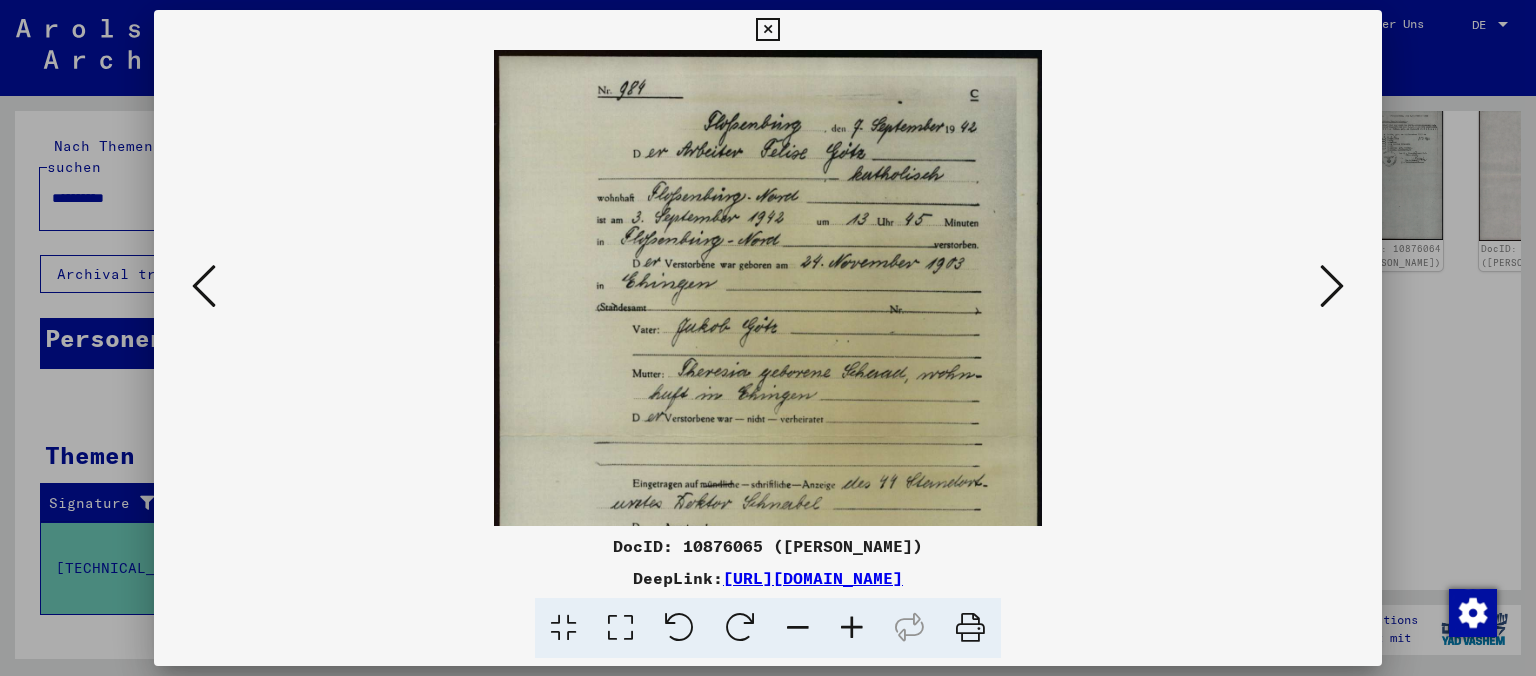 click at bounding box center (852, 628) 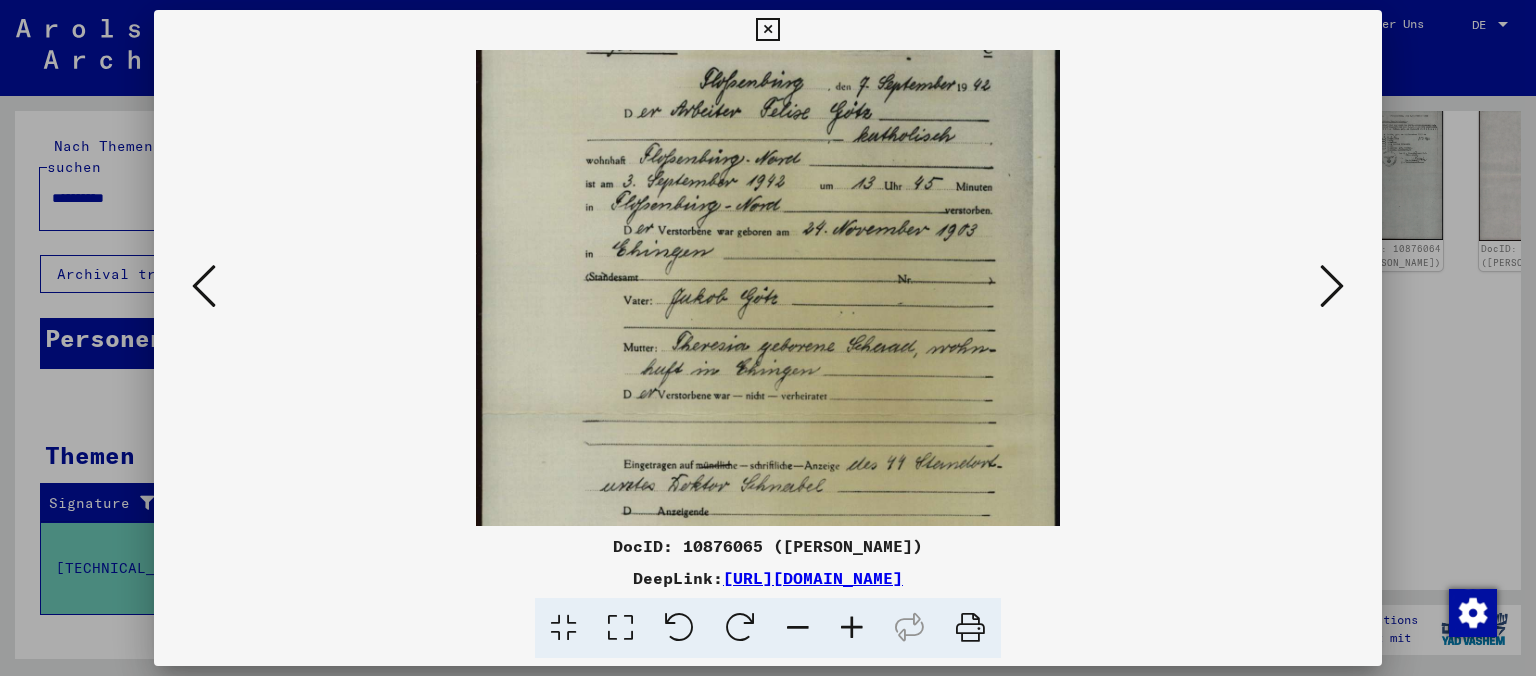 scroll, scrollTop: 92, scrollLeft: 0, axis: vertical 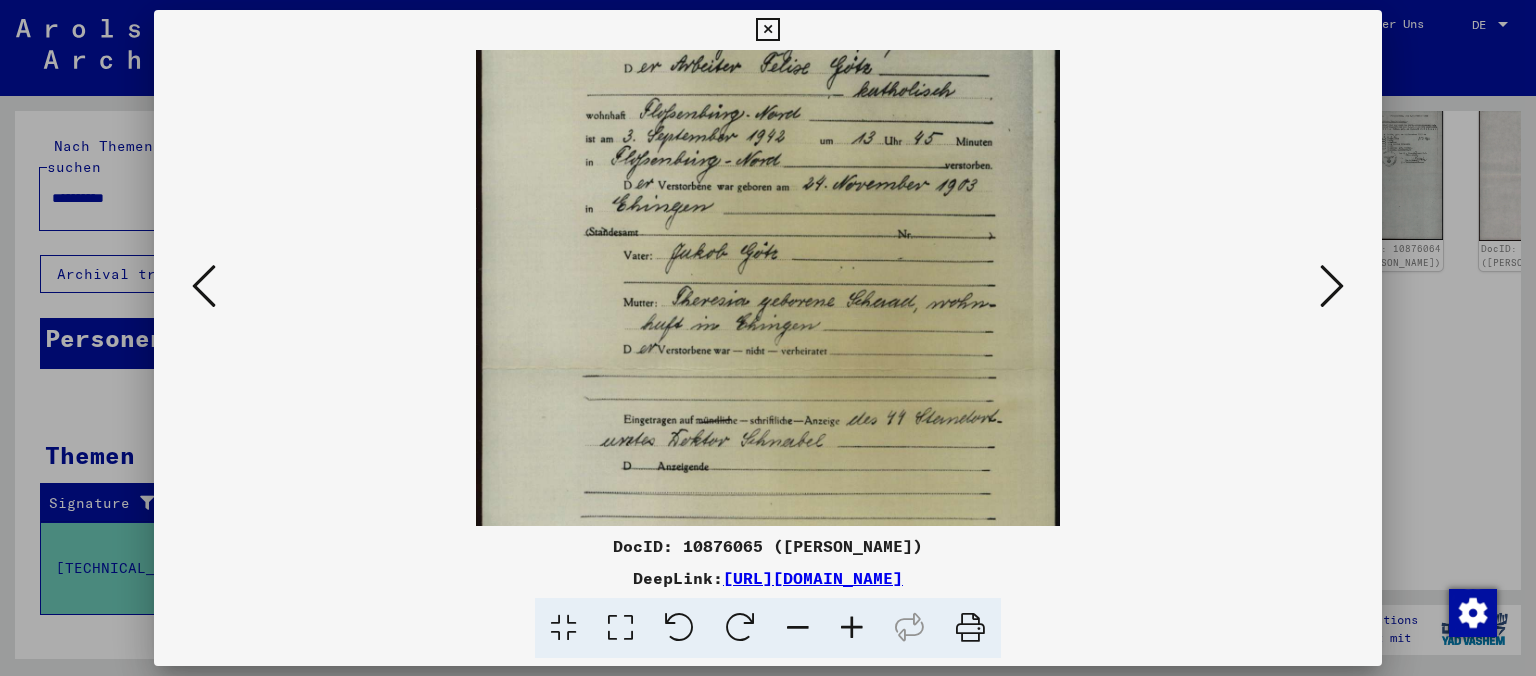 drag, startPoint x: 822, startPoint y: 389, endPoint x: 782, endPoint y: 297, distance: 100.31949 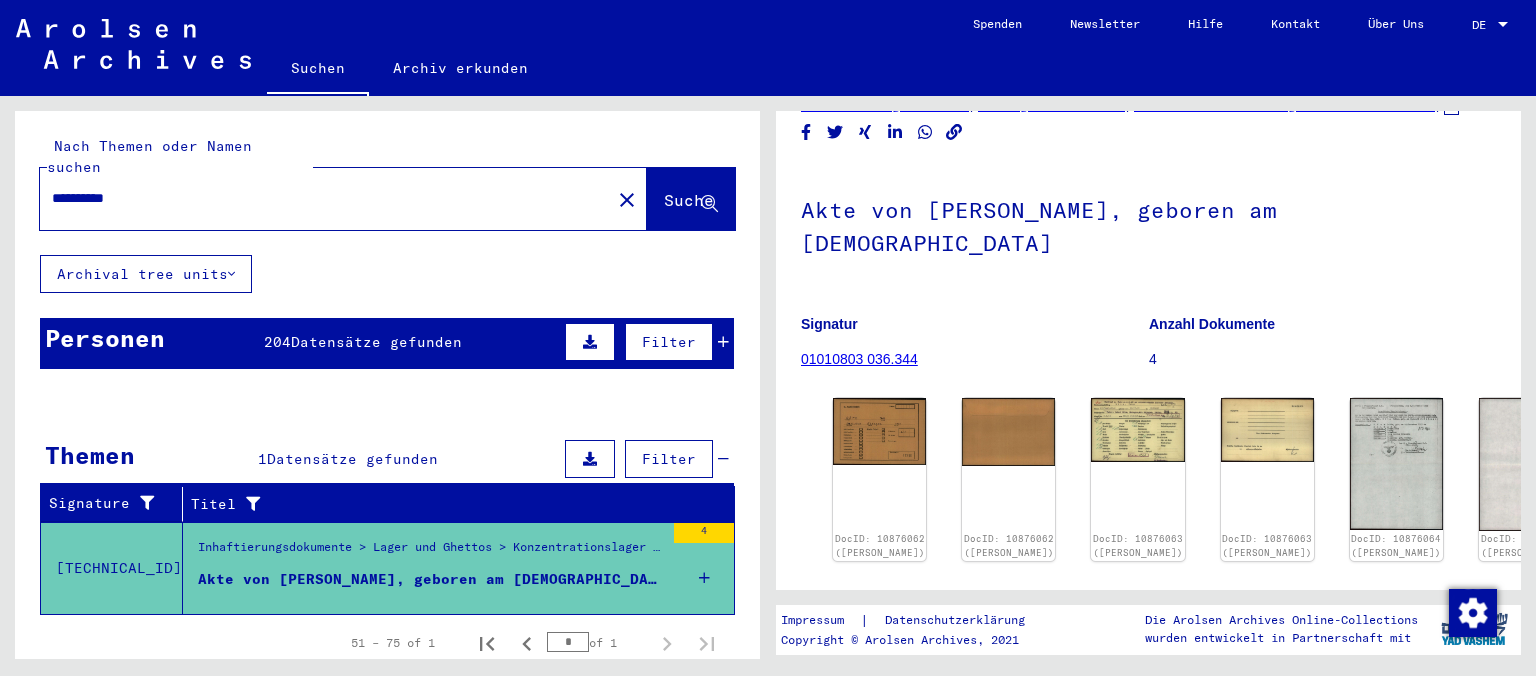 scroll, scrollTop: 0, scrollLeft: 0, axis: both 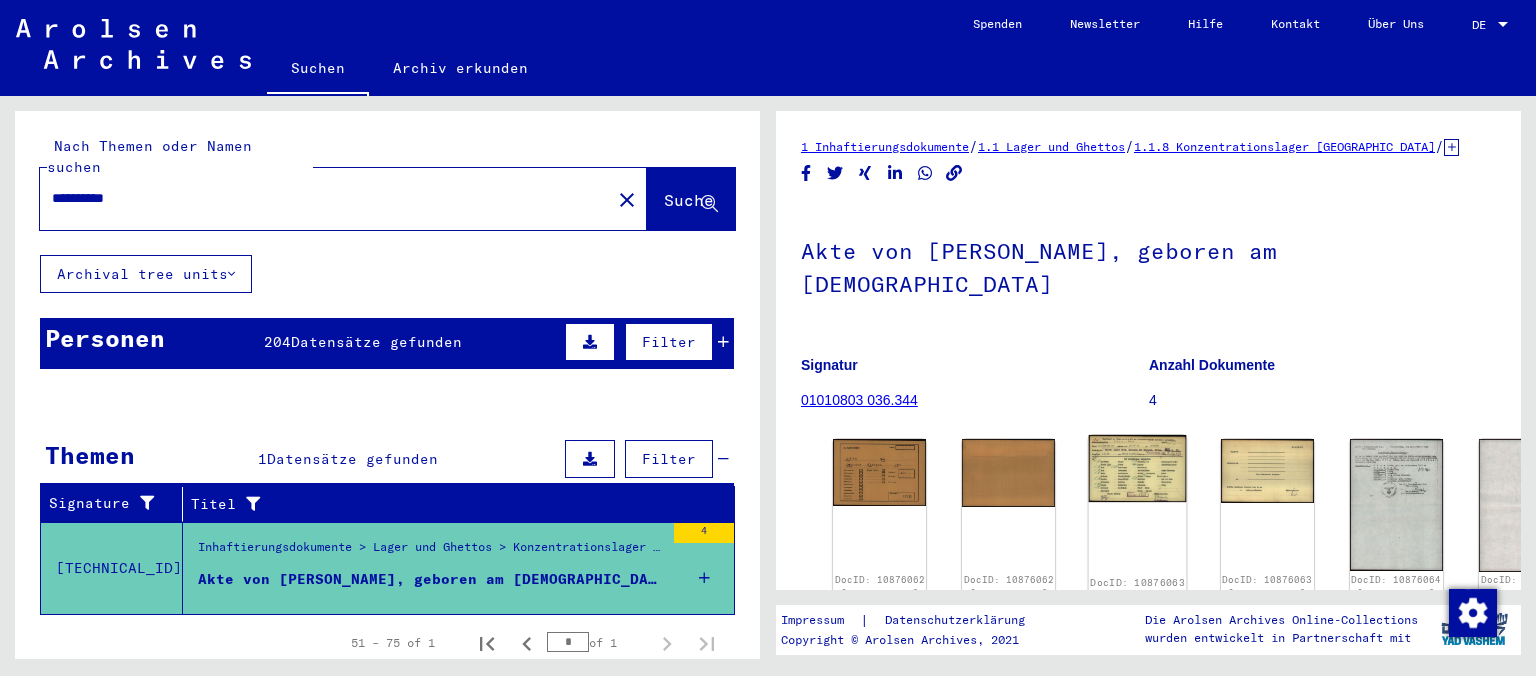 click 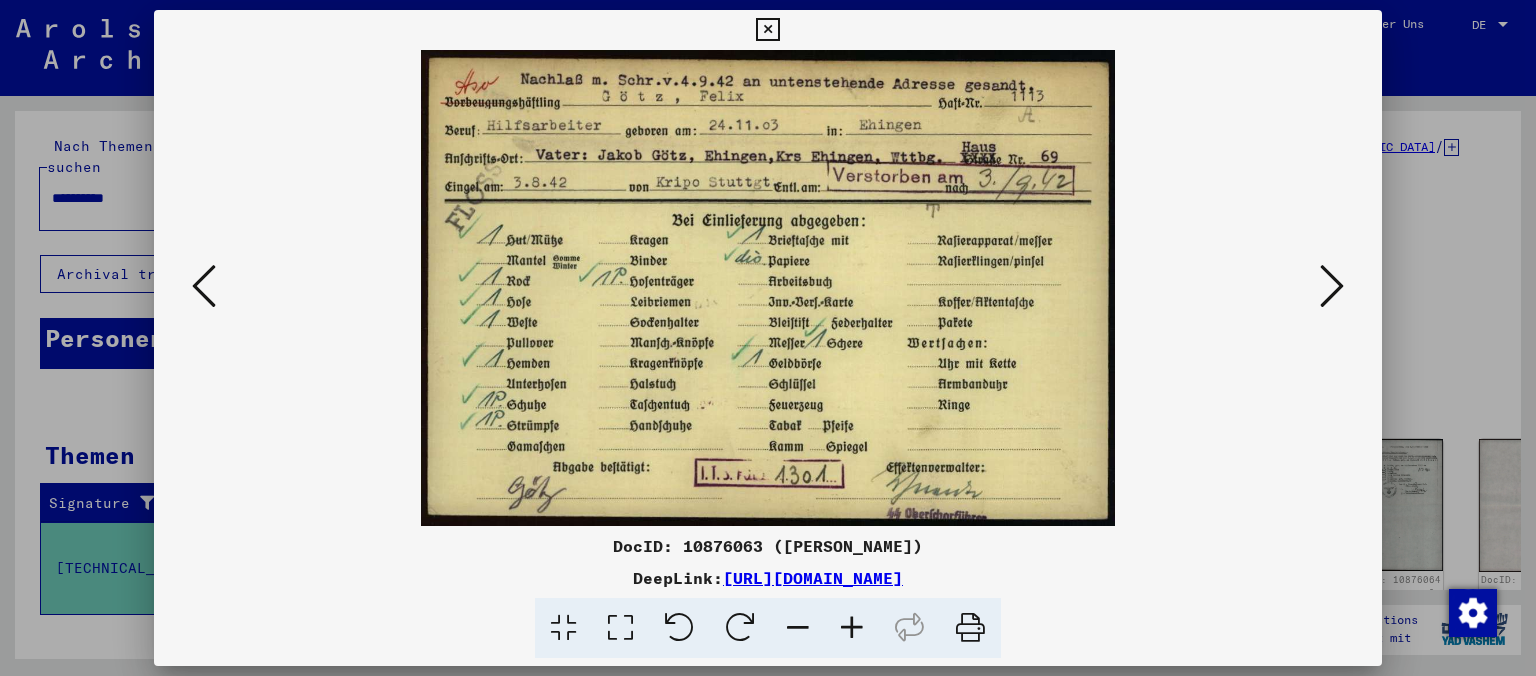 click at bounding box center [767, 30] 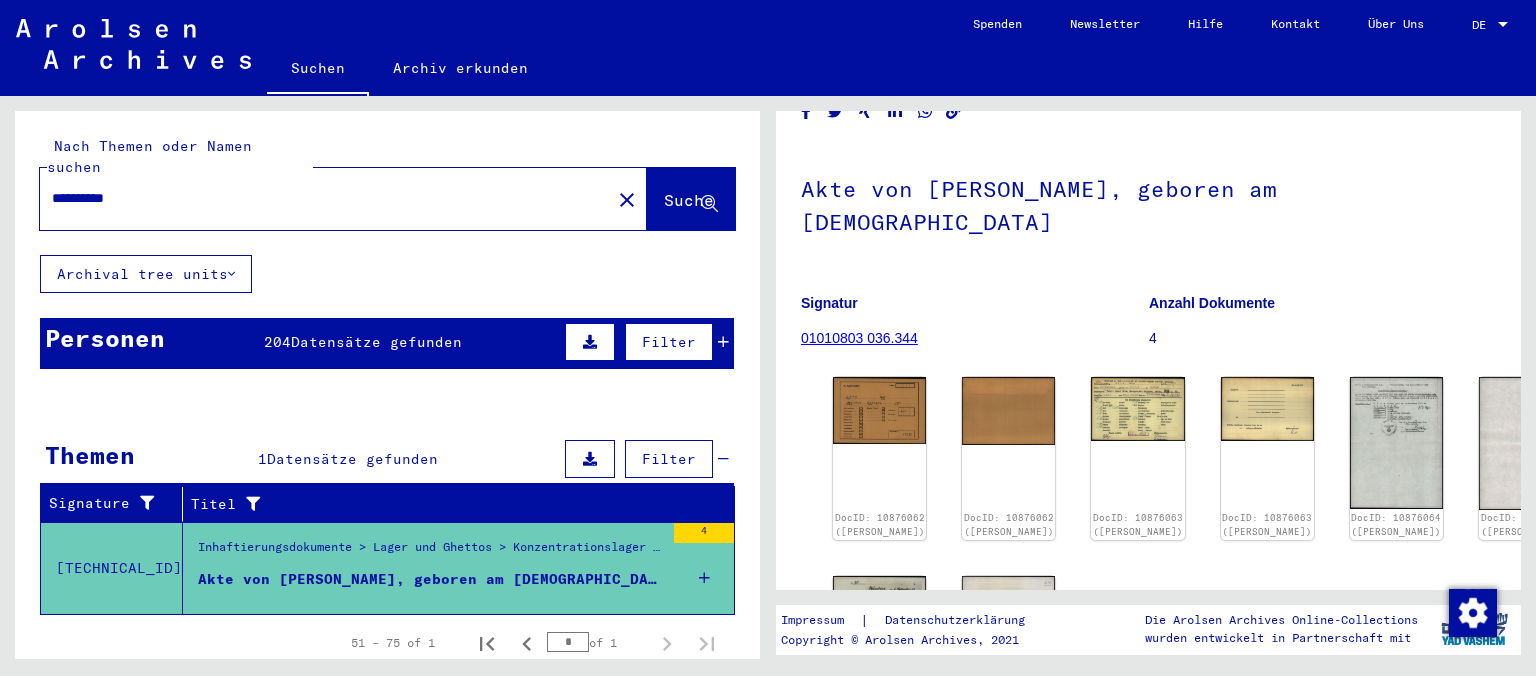scroll, scrollTop: 110, scrollLeft: 0, axis: vertical 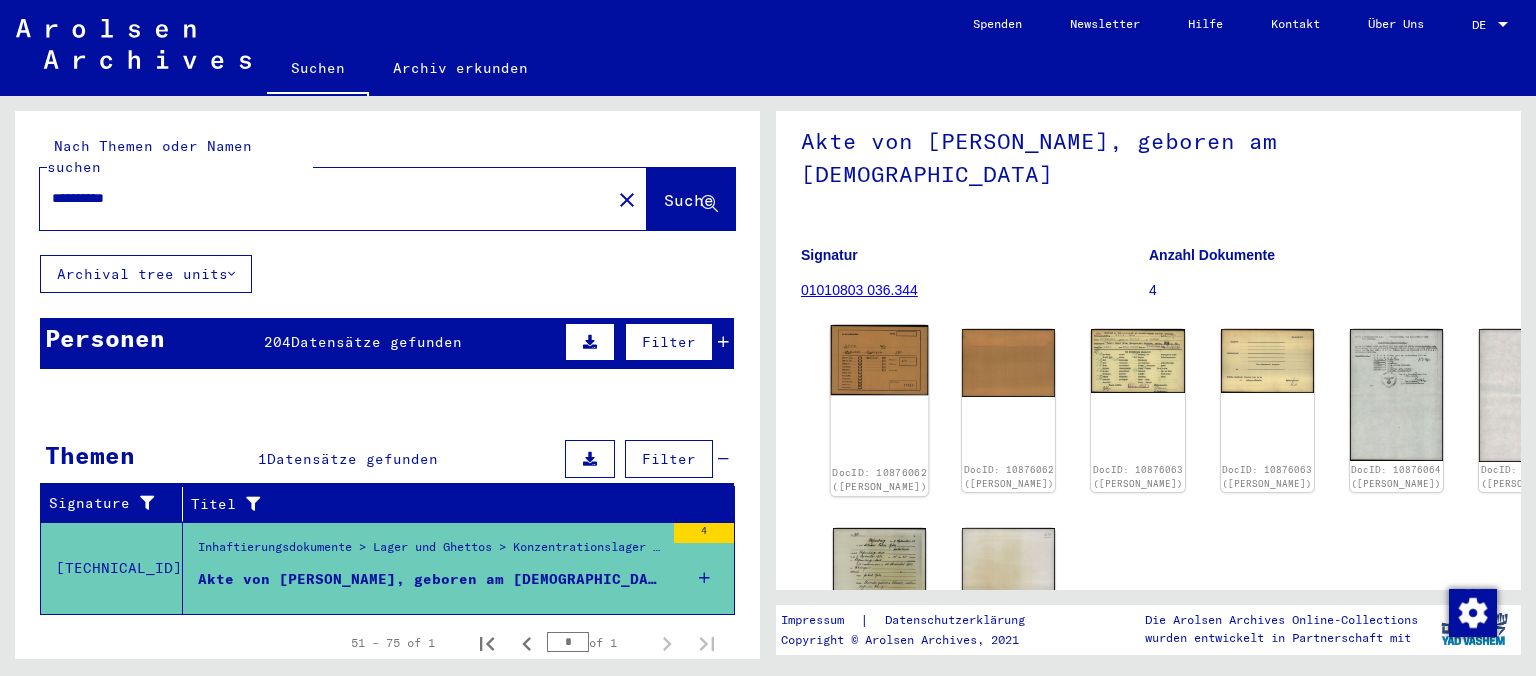 click 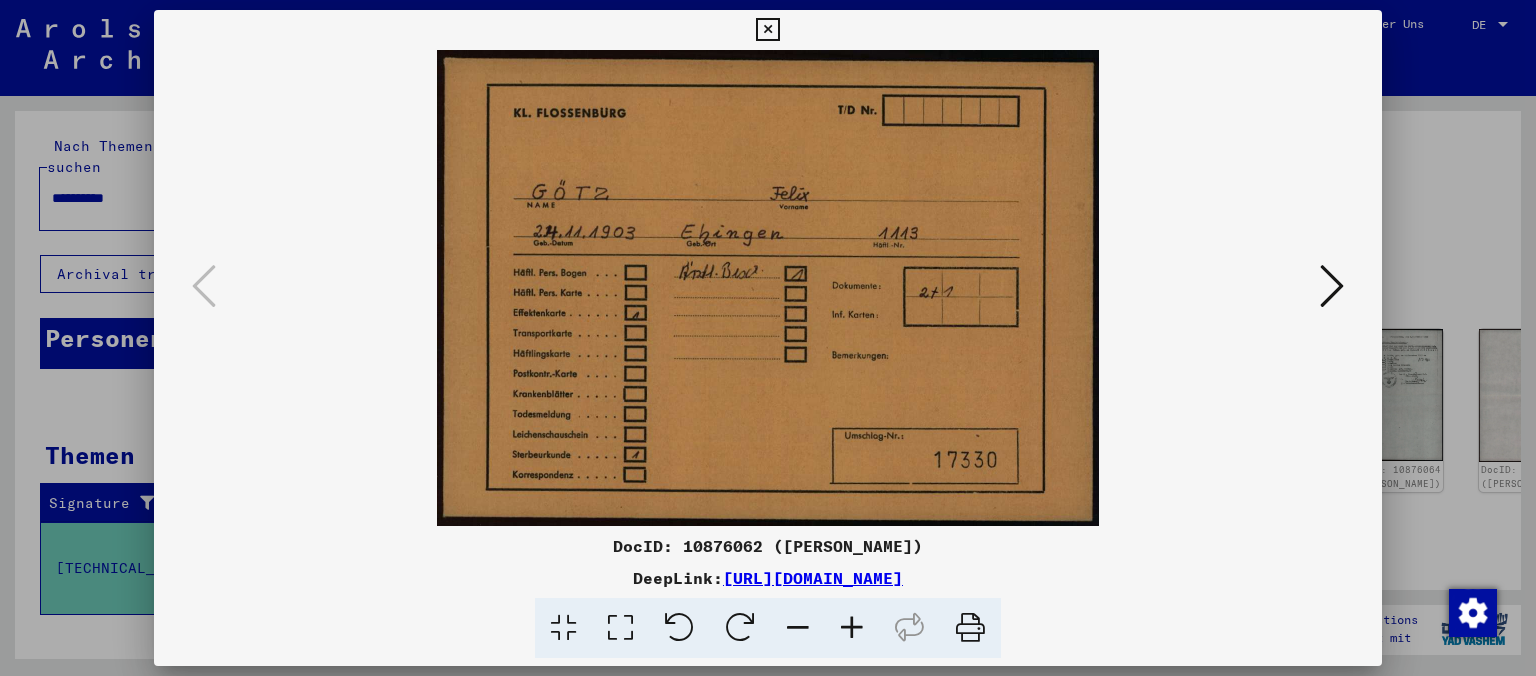 drag, startPoint x: 1378, startPoint y: 29, endPoint x: 1331, endPoint y: 49, distance: 51.078373 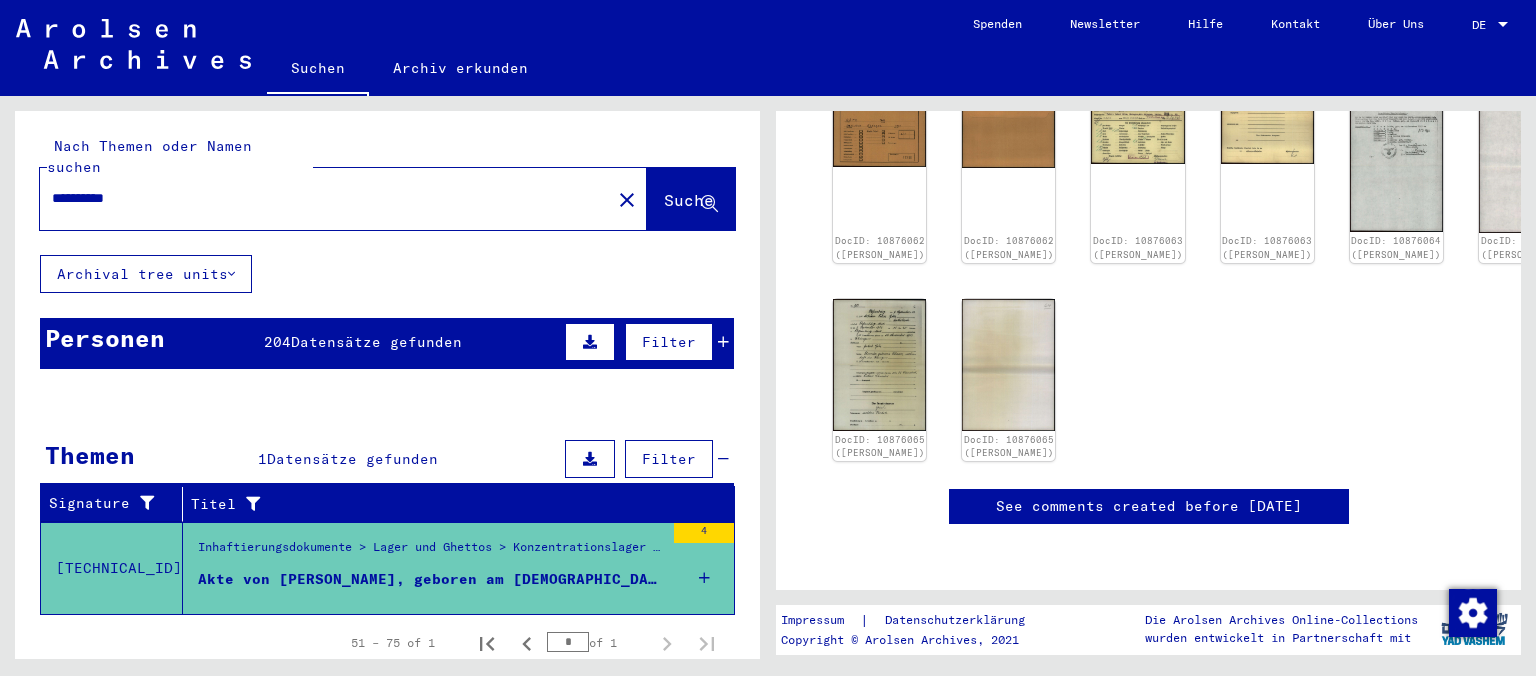 scroll, scrollTop: 221, scrollLeft: 0, axis: vertical 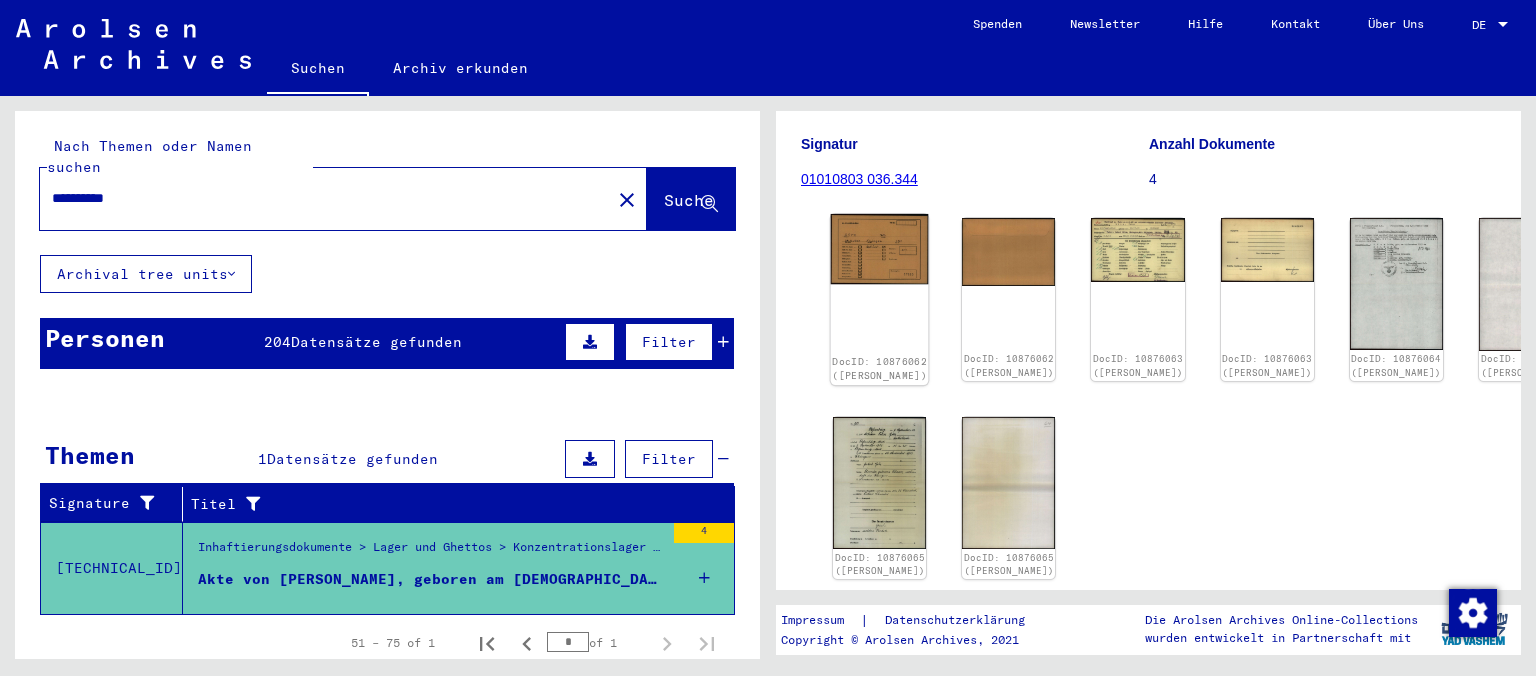 click 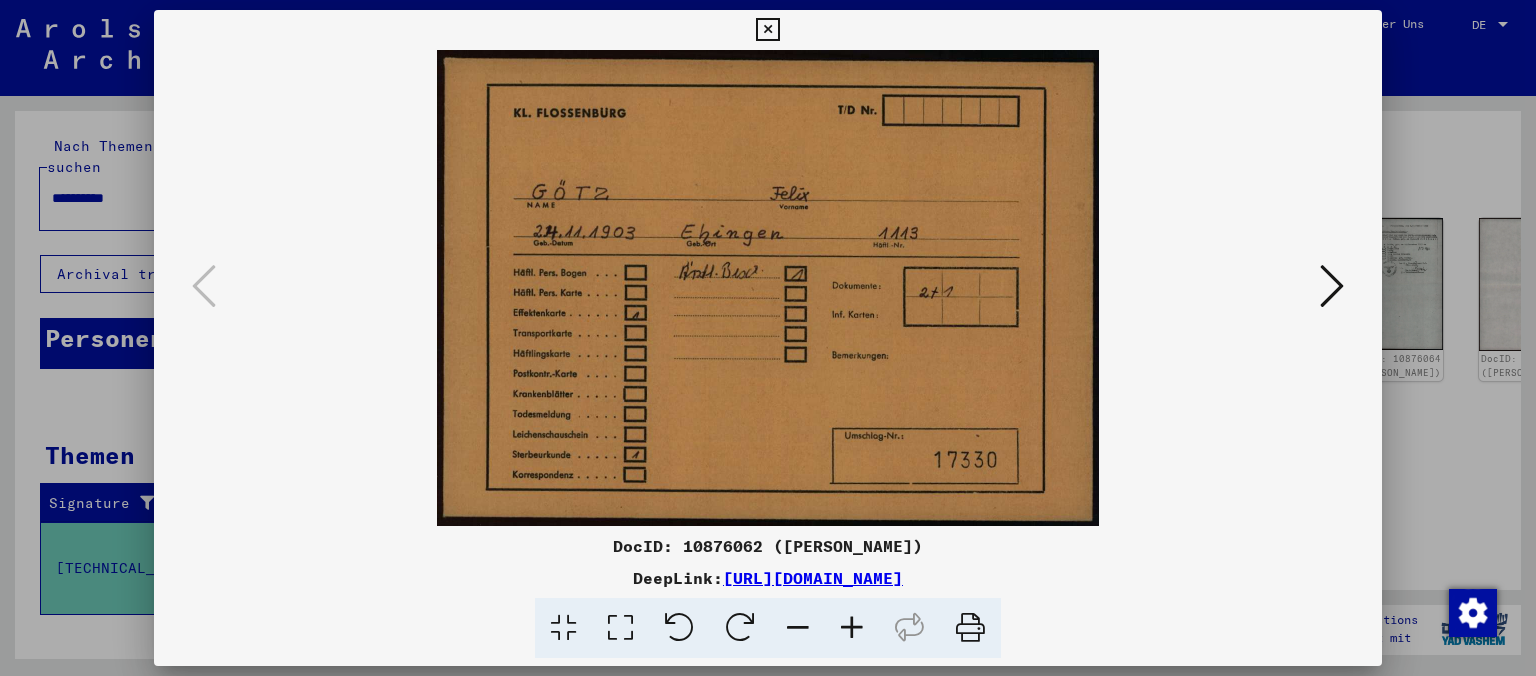 click at bounding box center (970, 628) 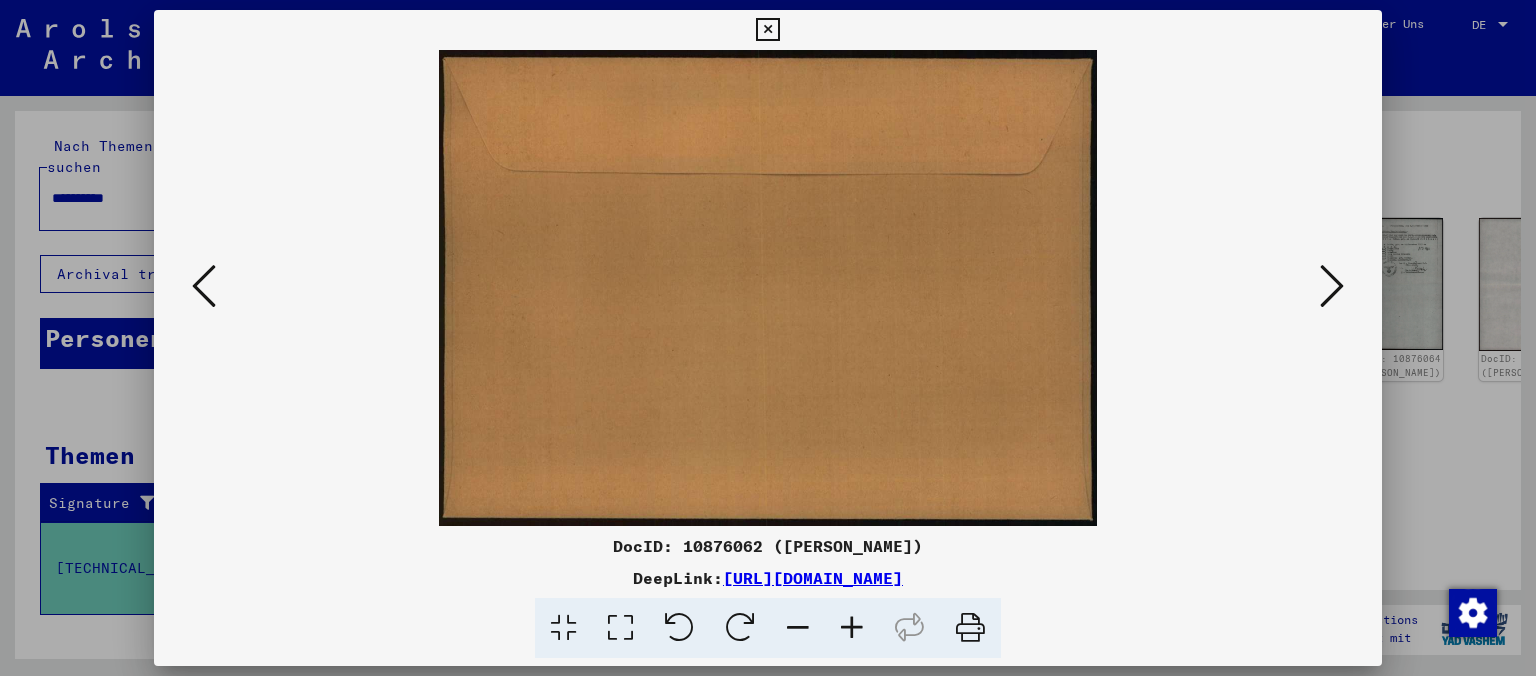 click at bounding box center [1332, 286] 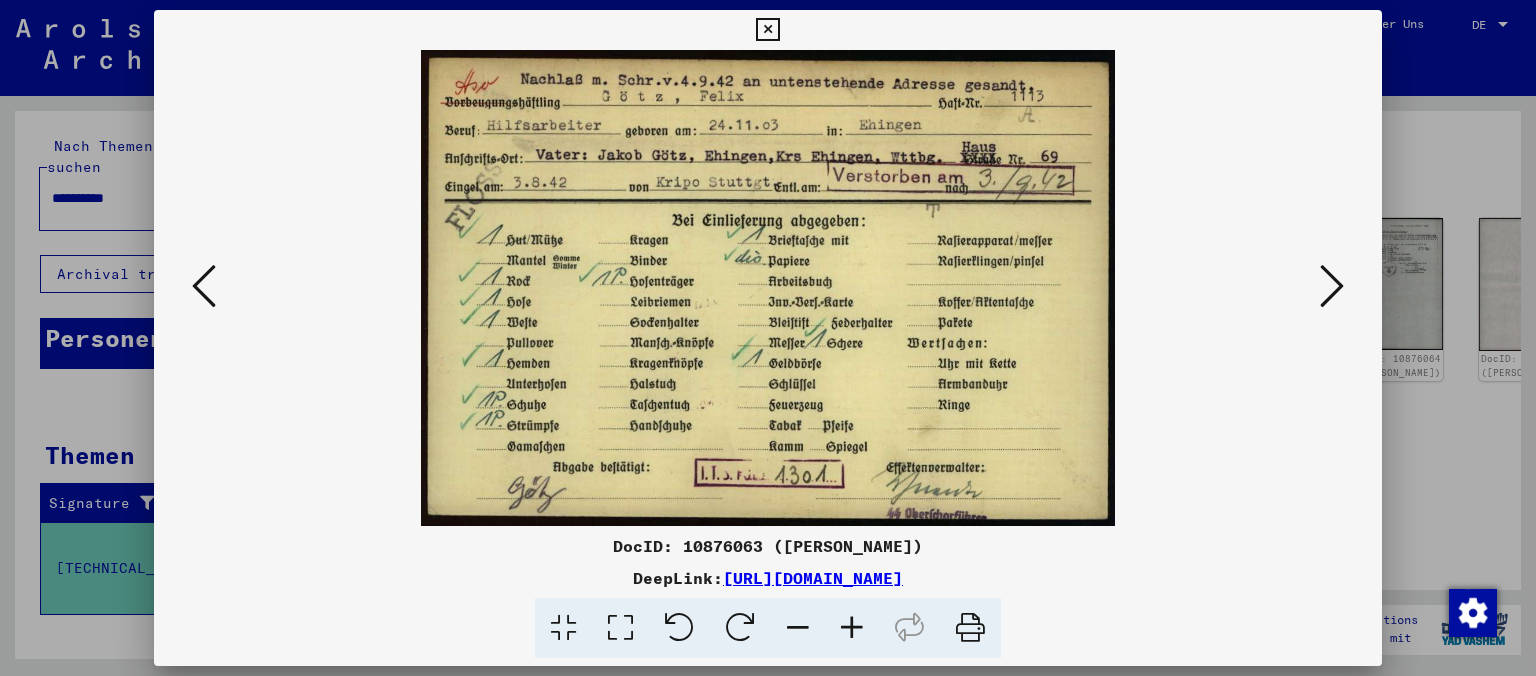 click at bounding box center (1332, 286) 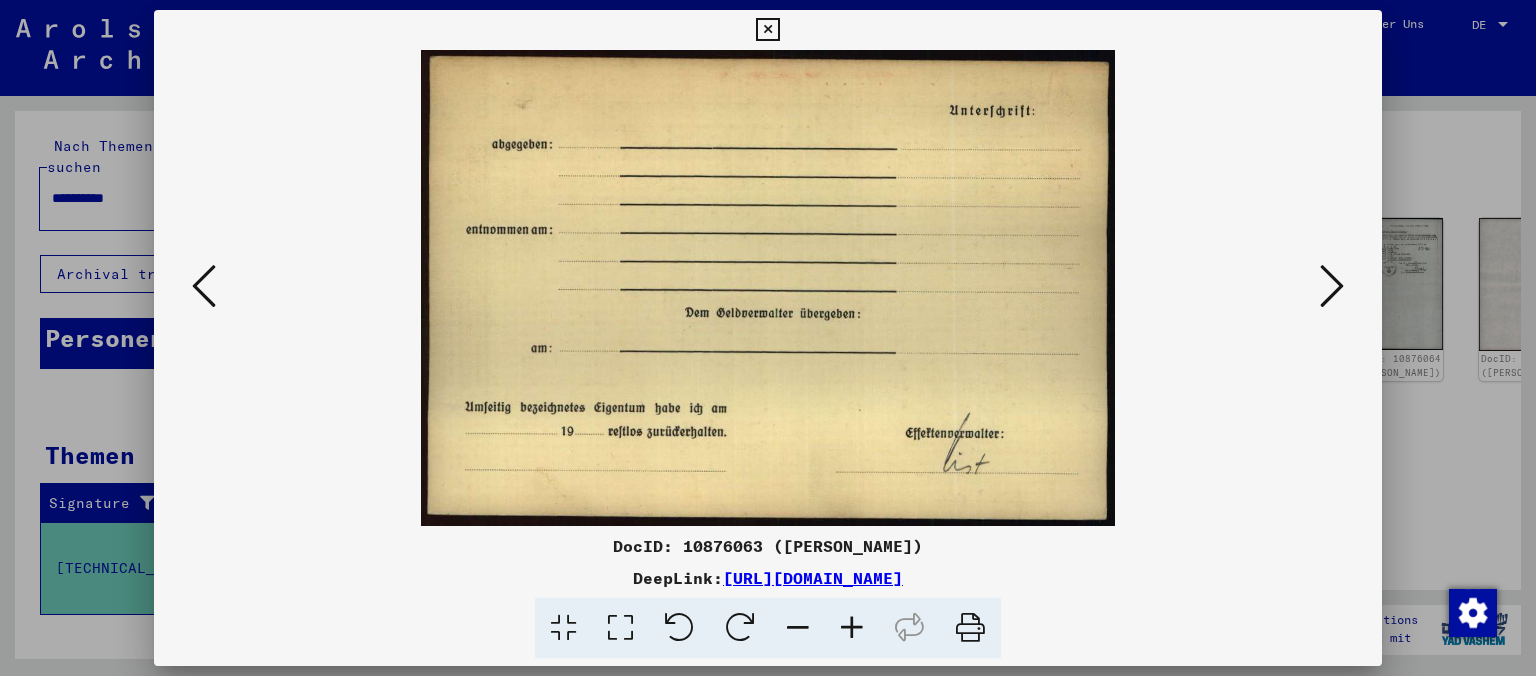 click at bounding box center (1332, 286) 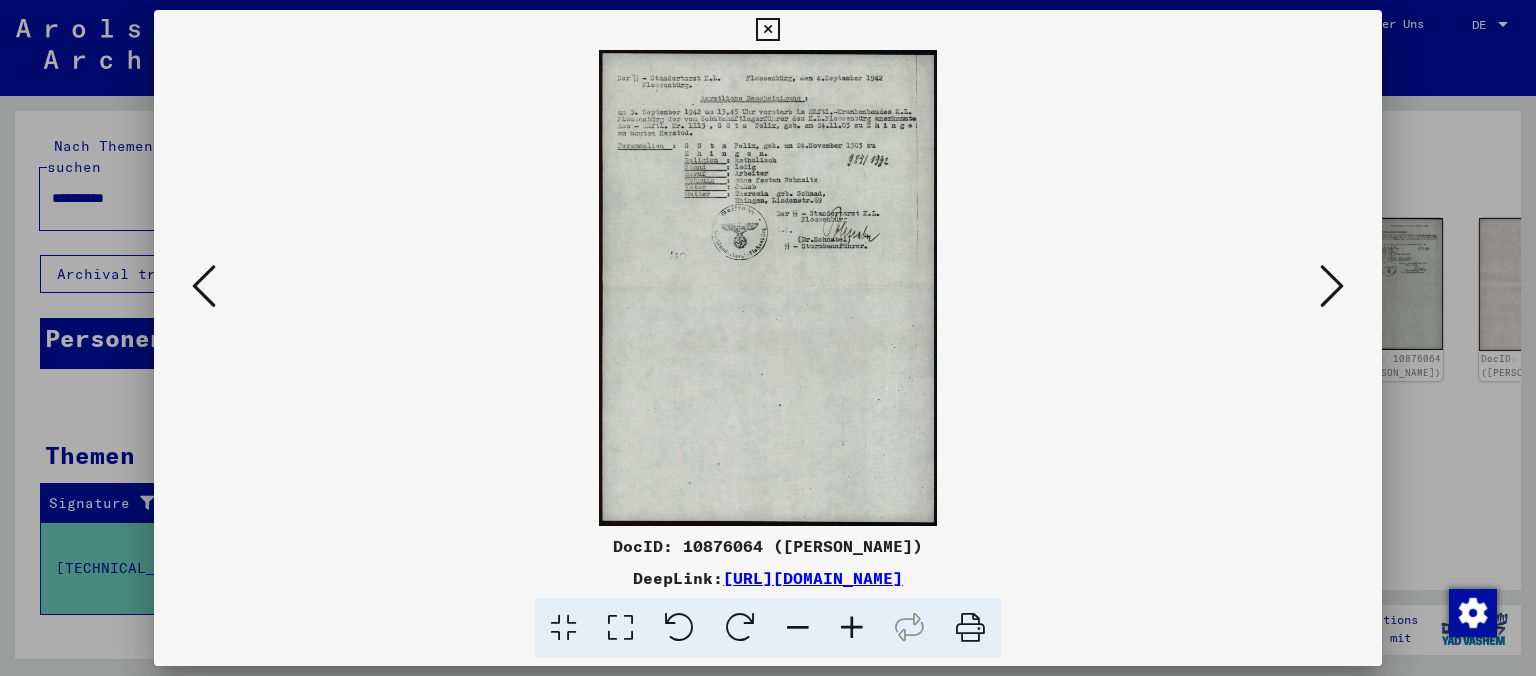 click at bounding box center (852, 628) 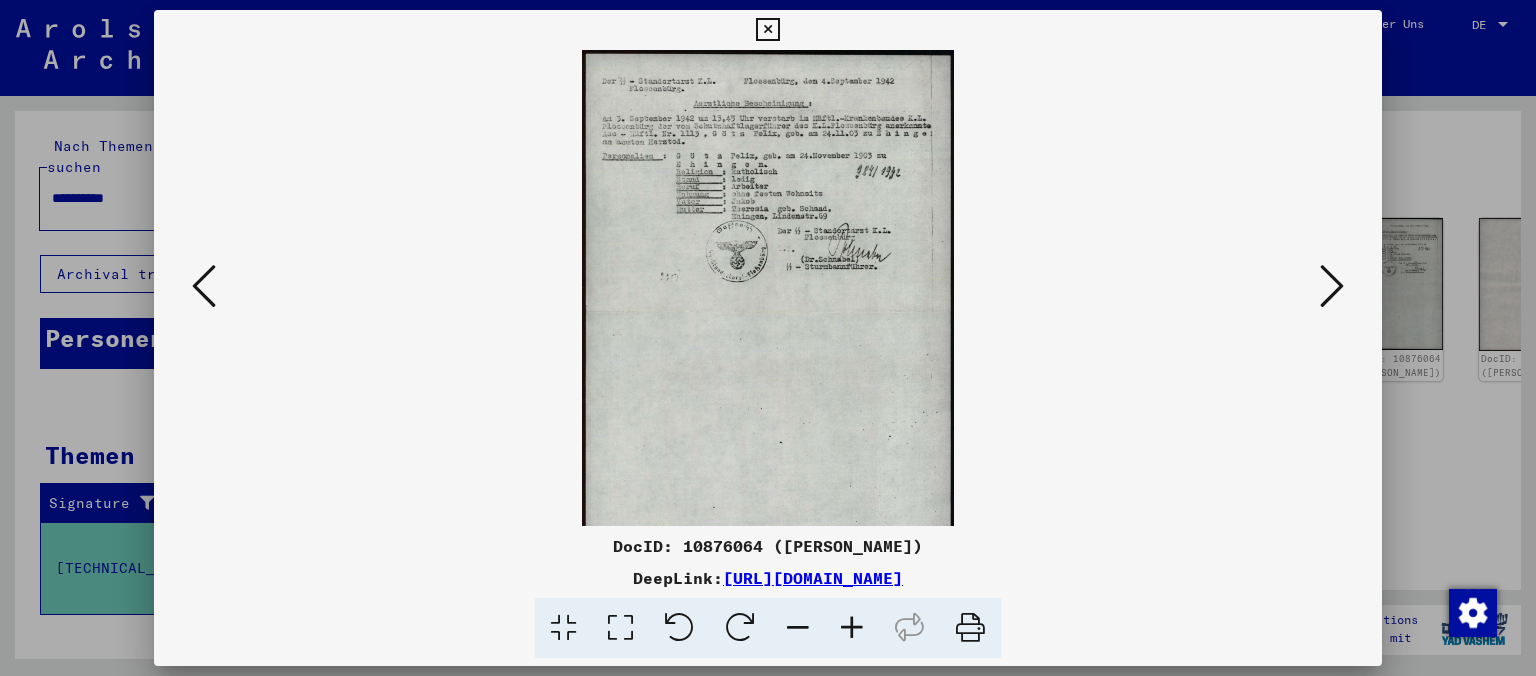 click at bounding box center (852, 628) 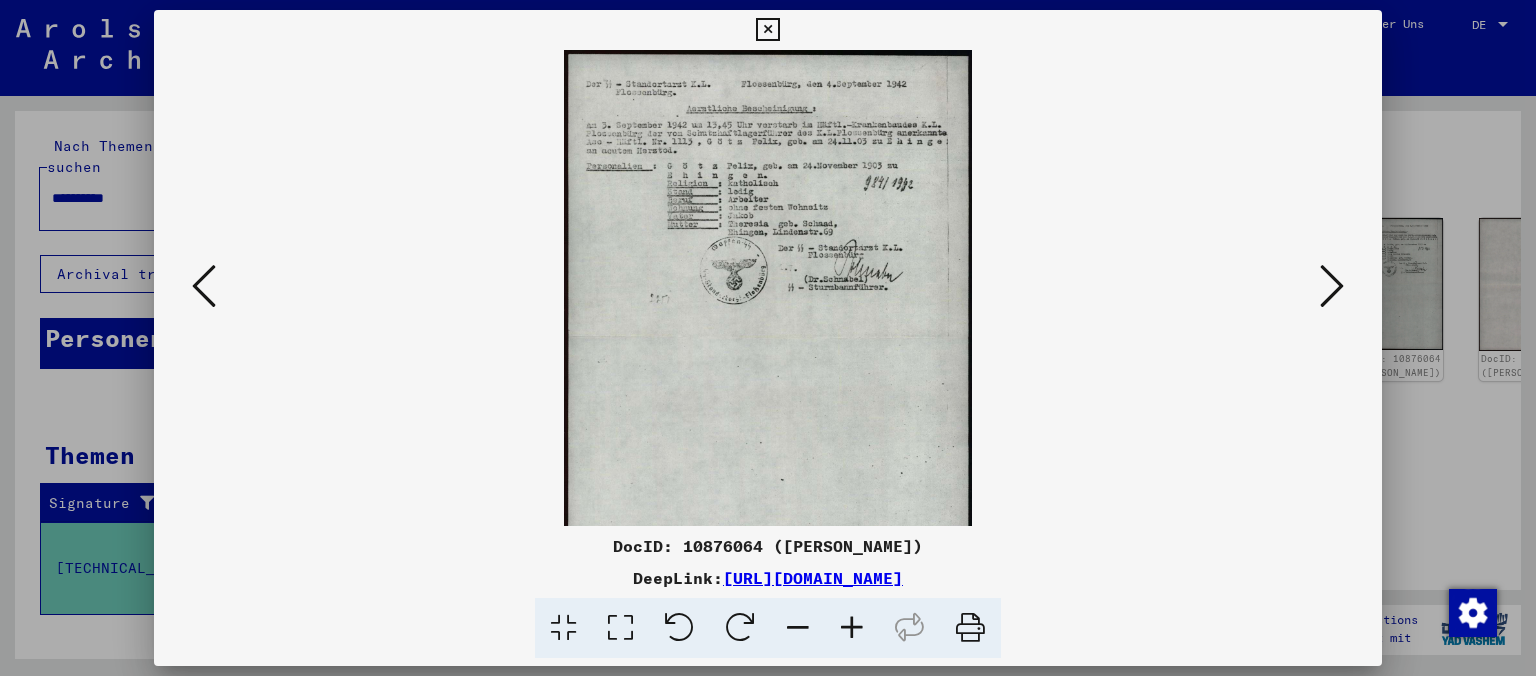 click at bounding box center (852, 628) 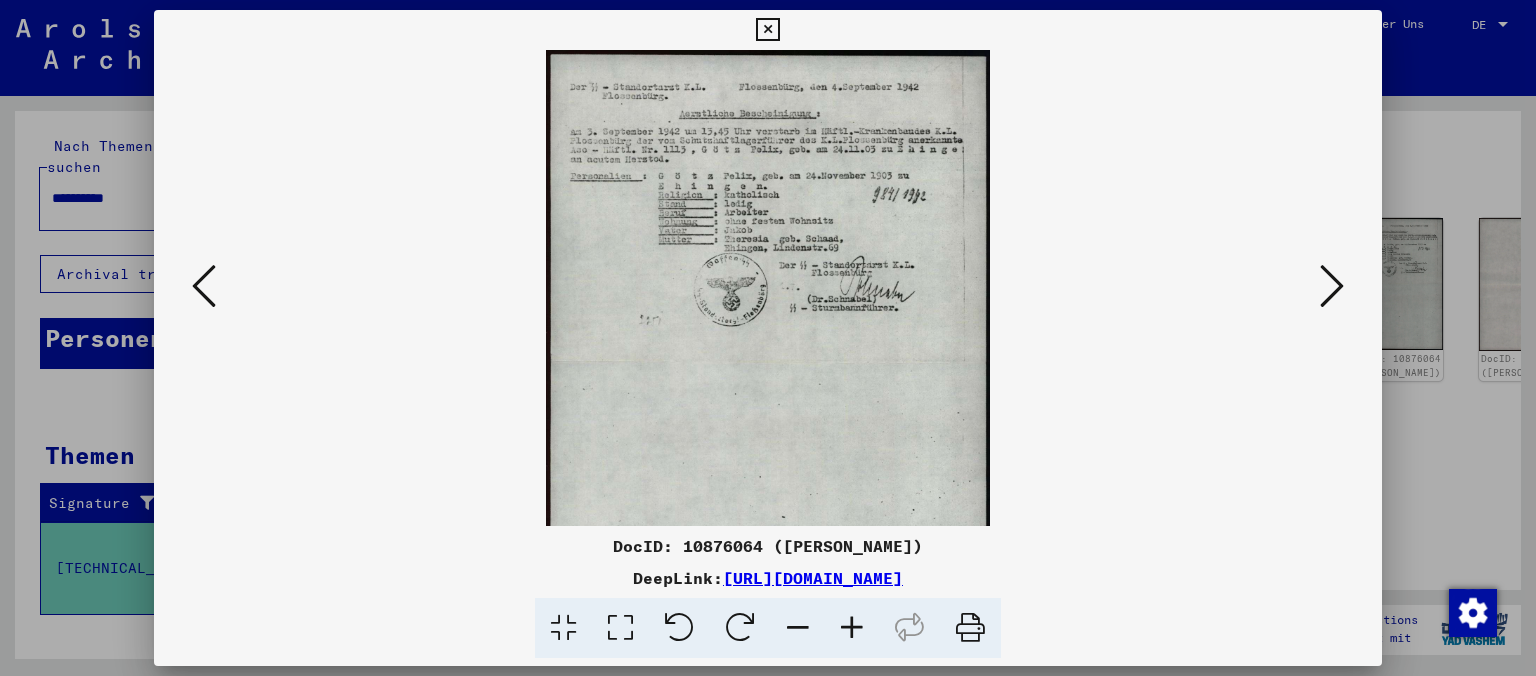 click at bounding box center (852, 628) 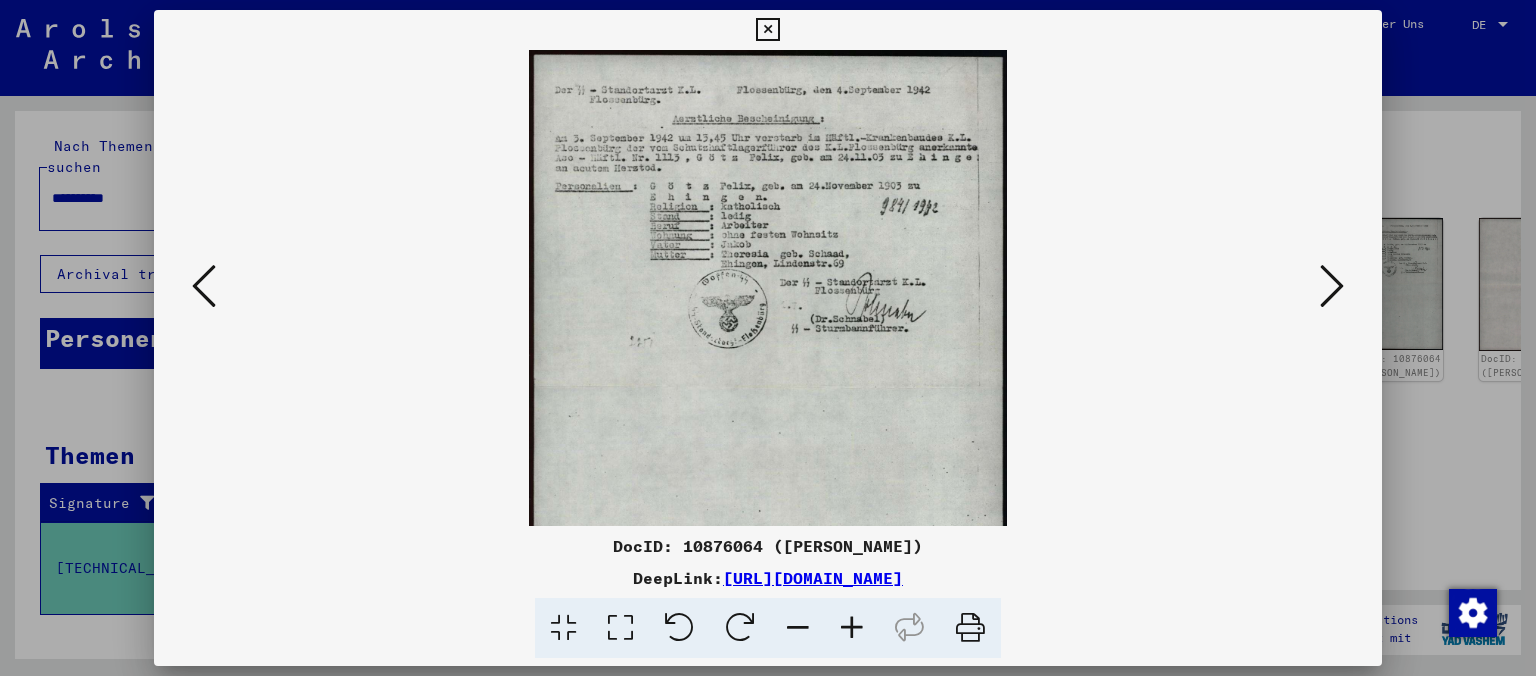 click at bounding box center (852, 628) 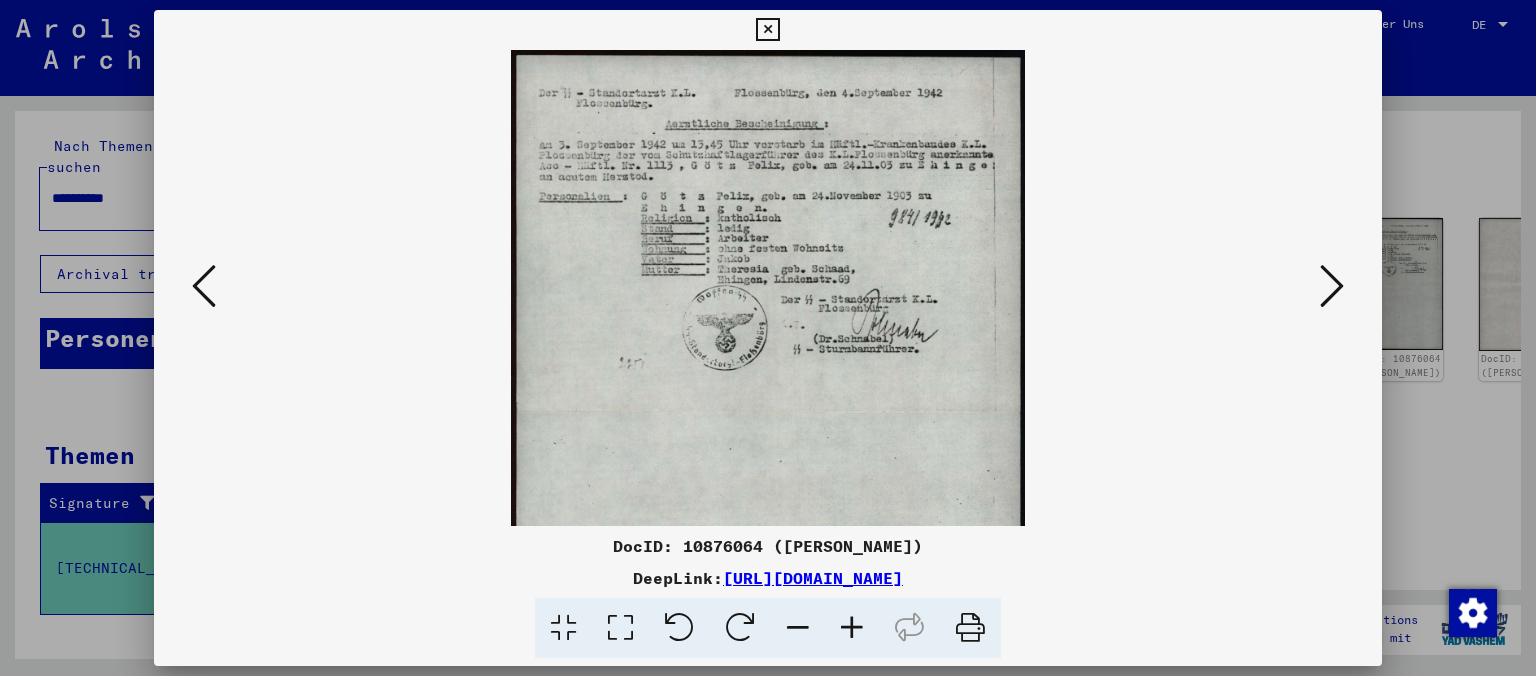 click at bounding box center (852, 628) 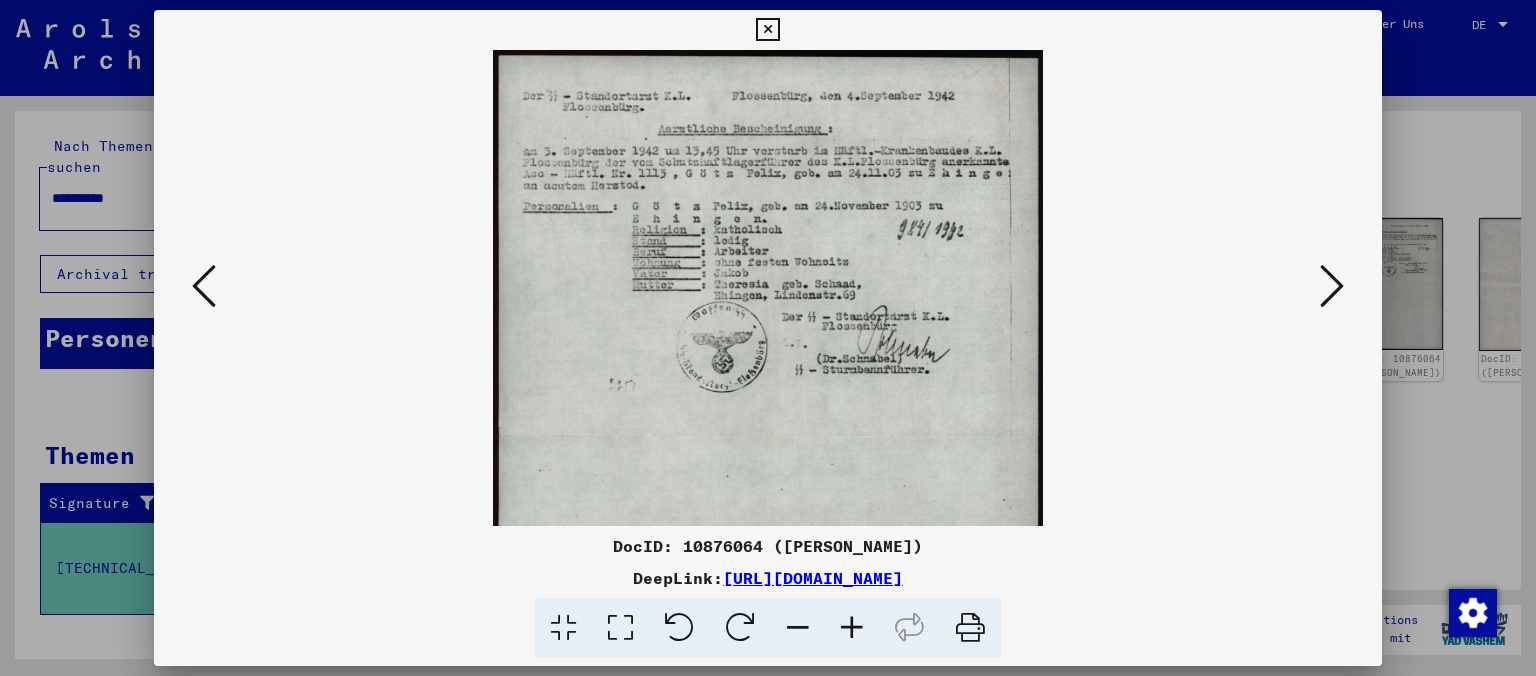 click at bounding box center [1332, 286] 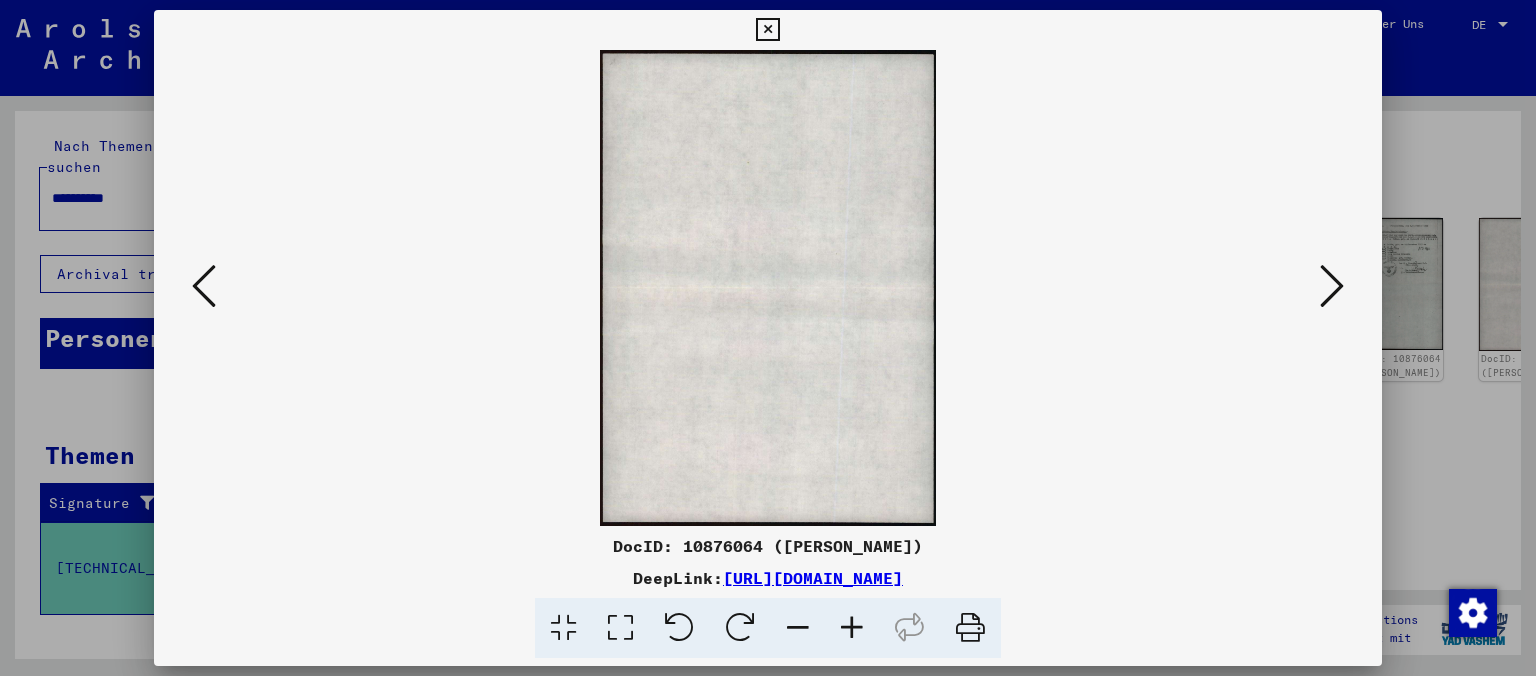 click at bounding box center [1332, 286] 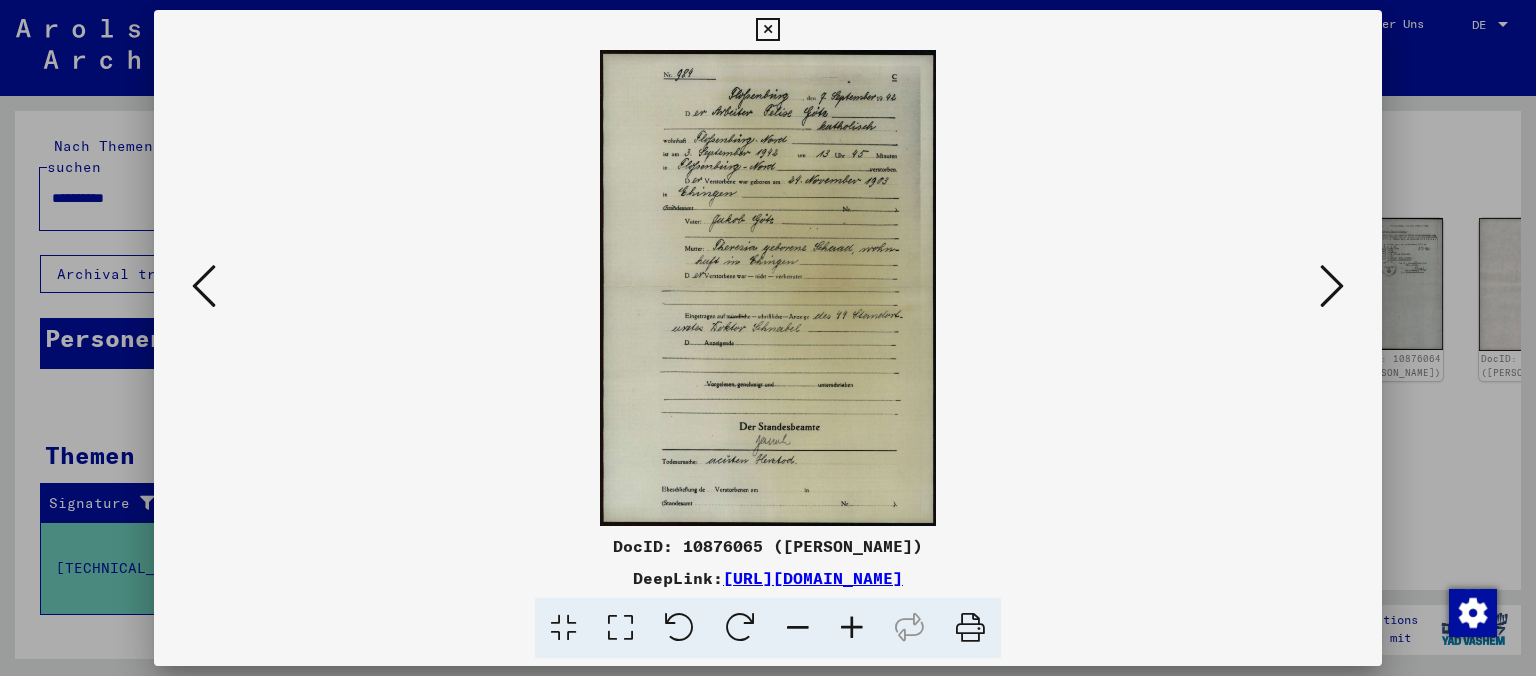 click at bounding box center (852, 628) 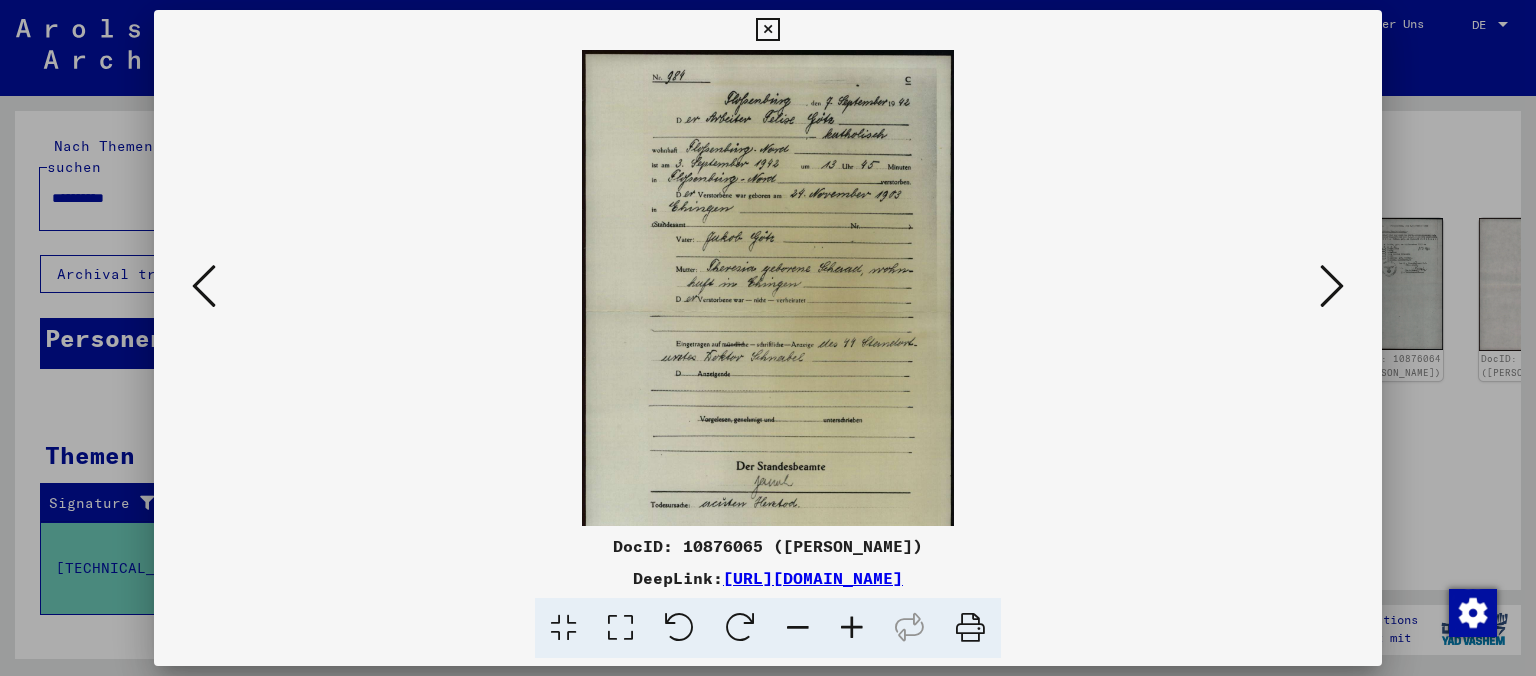 click at bounding box center (852, 628) 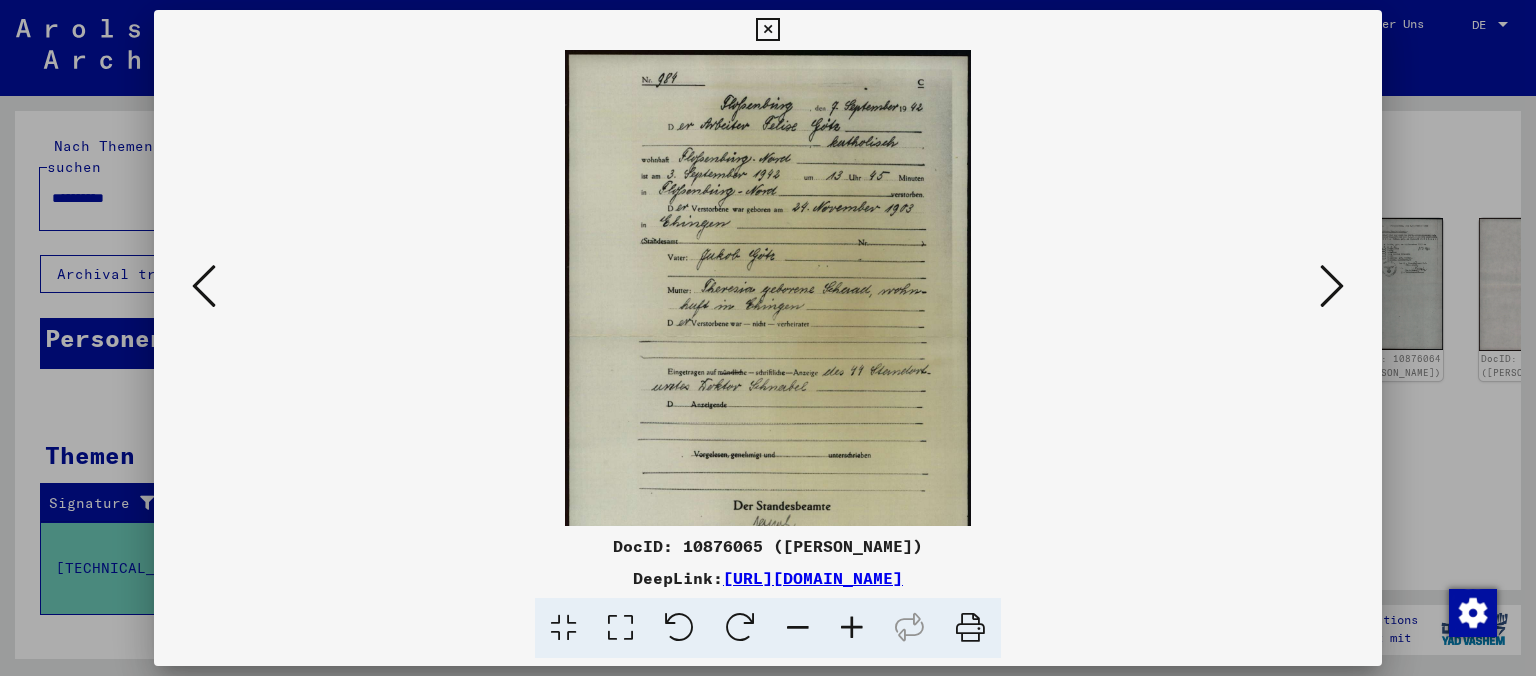click at bounding box center (852, 628) 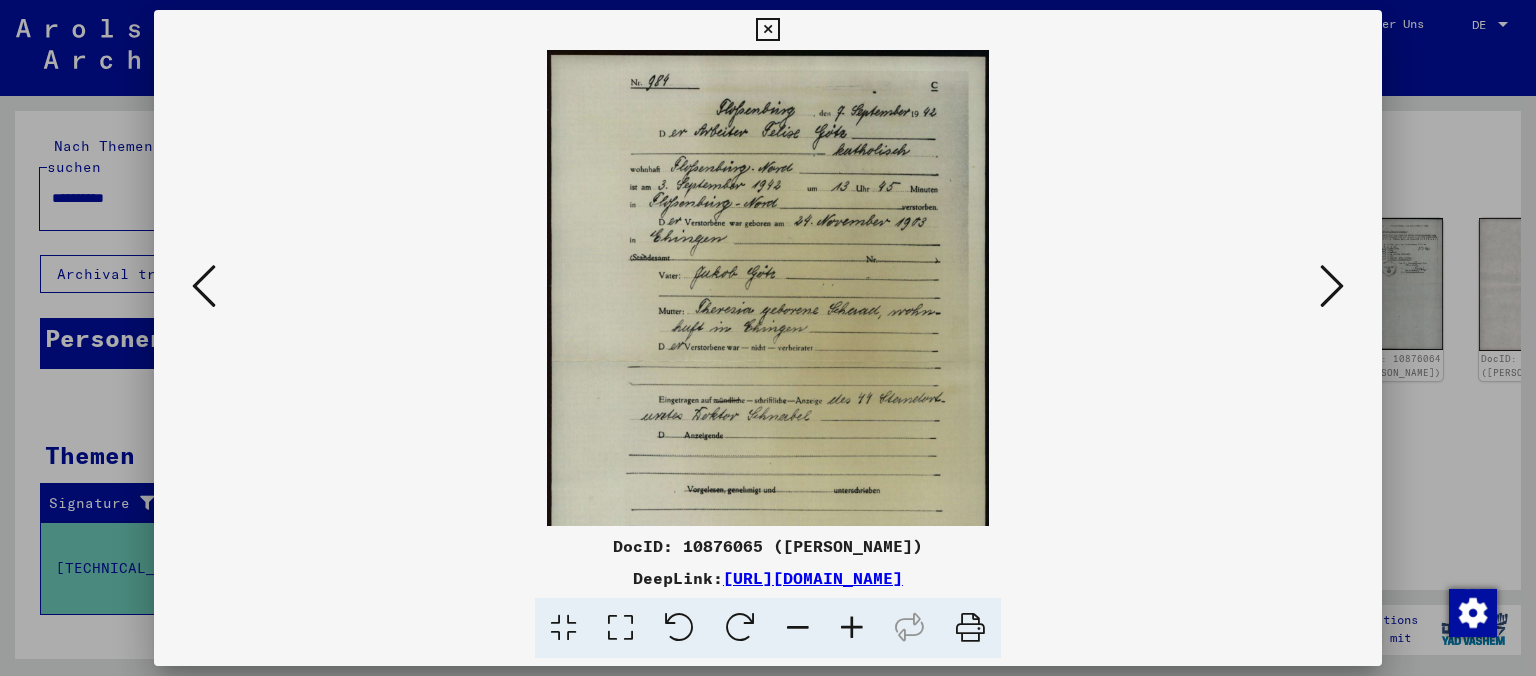 click at bounding box center [852, 628] 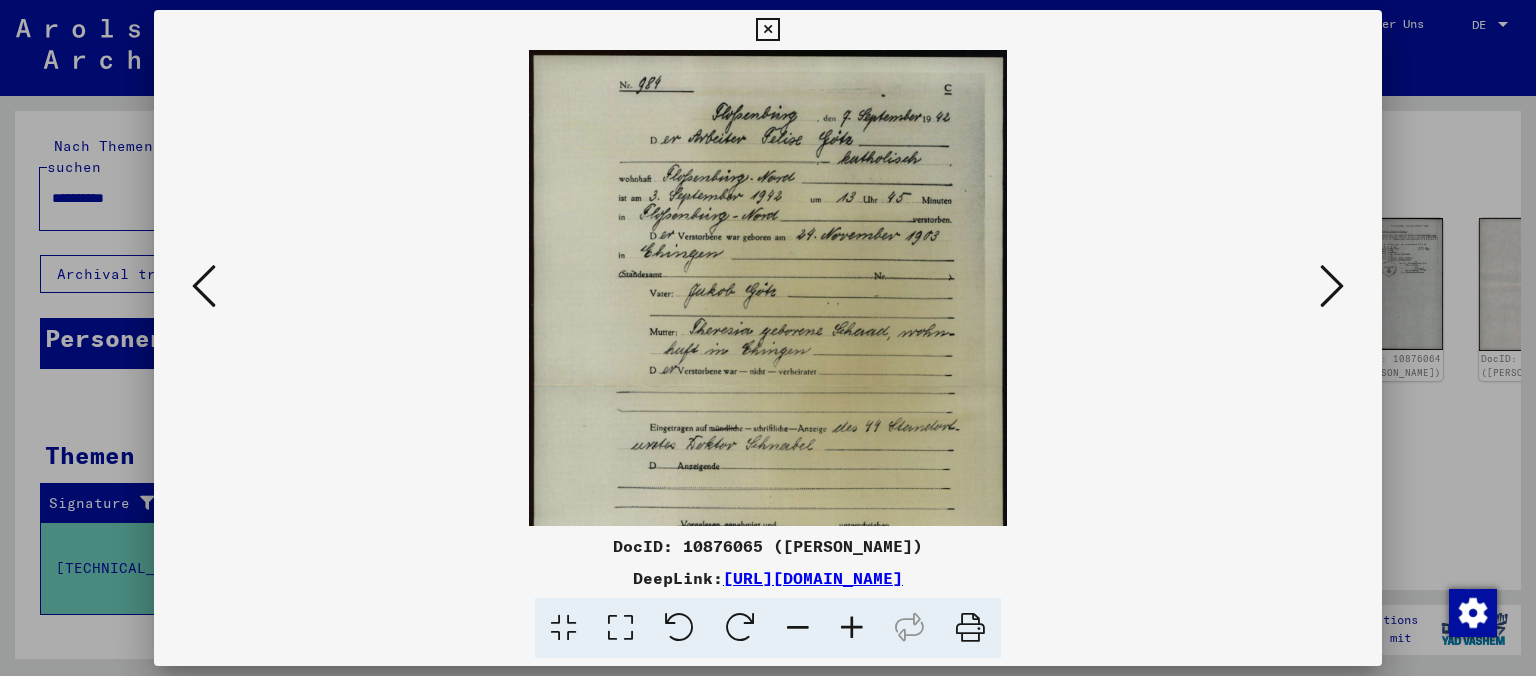 click at bounding box center [852, 628] 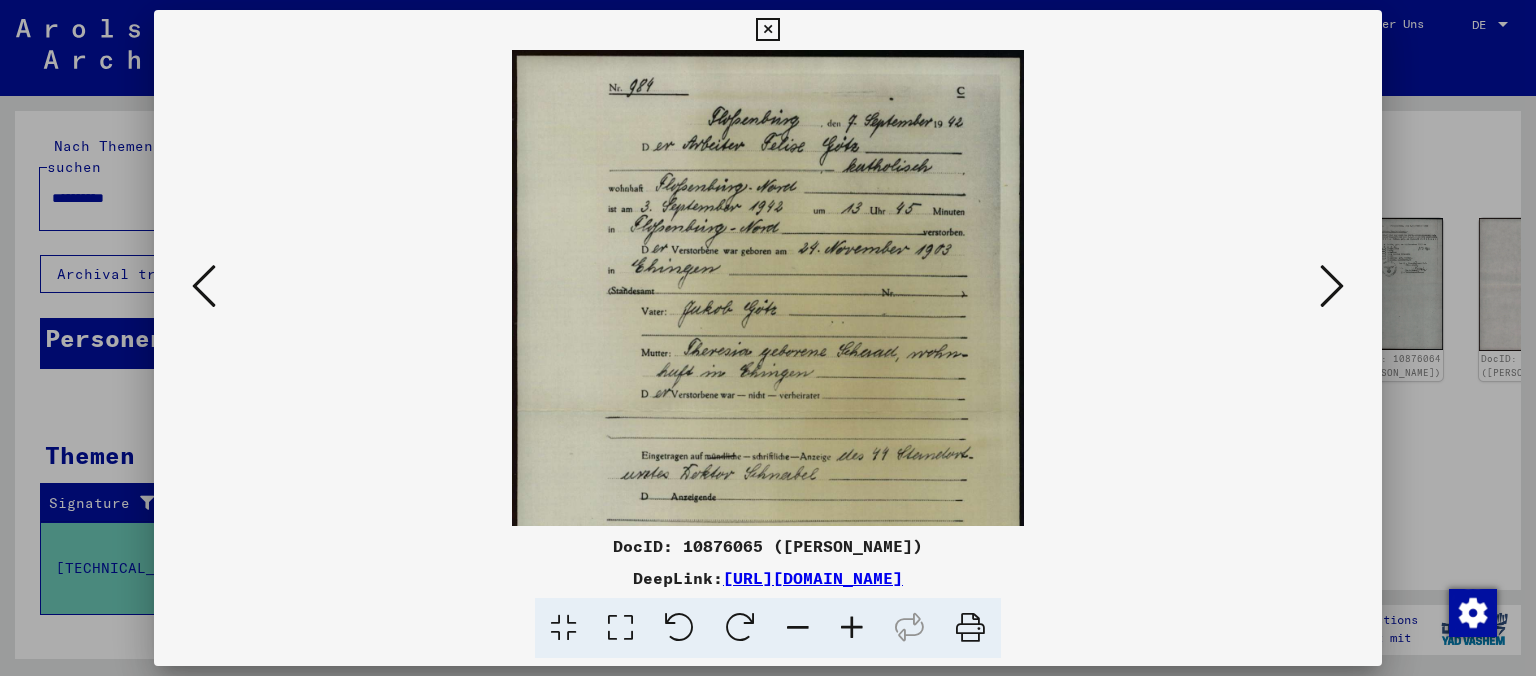 click at bounding box center (852, 628) 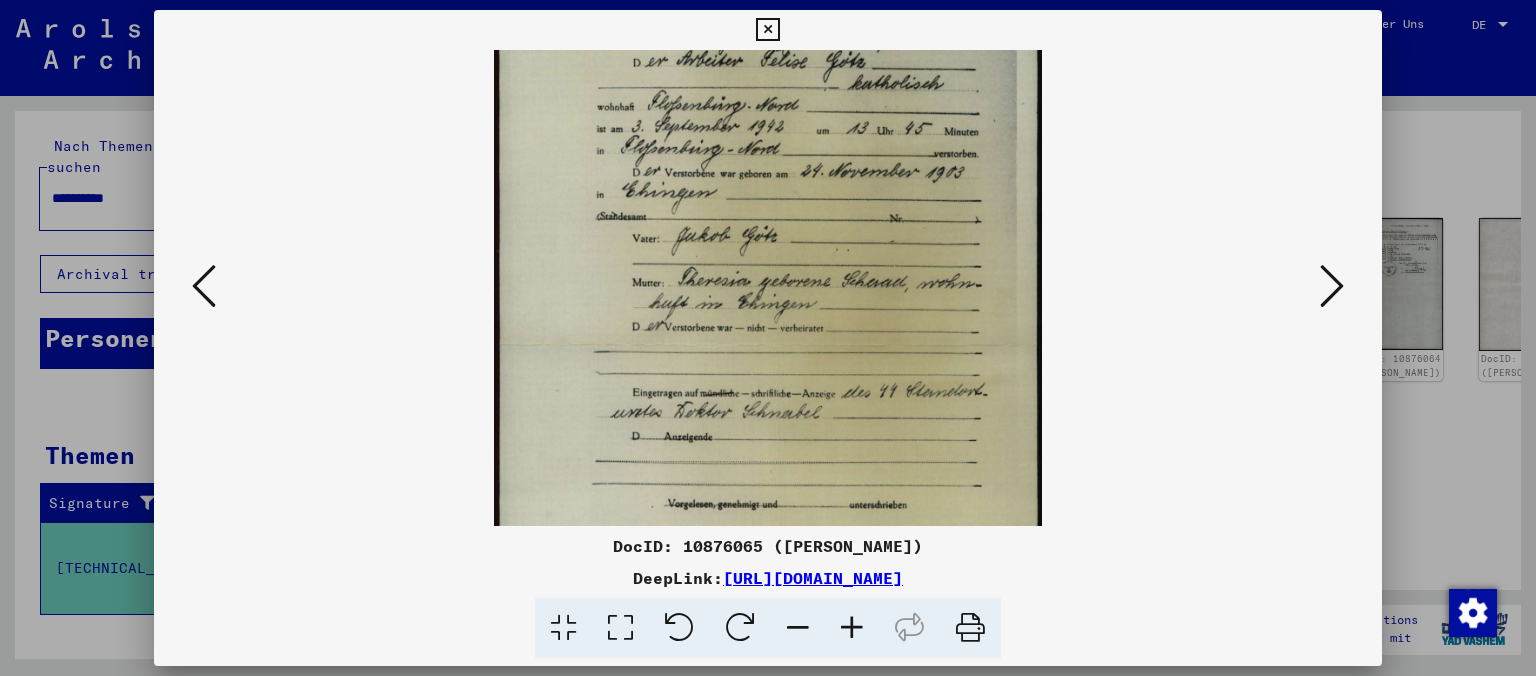 scroll, scrollTop: 121, scrollLeft: 0, axis: vertical 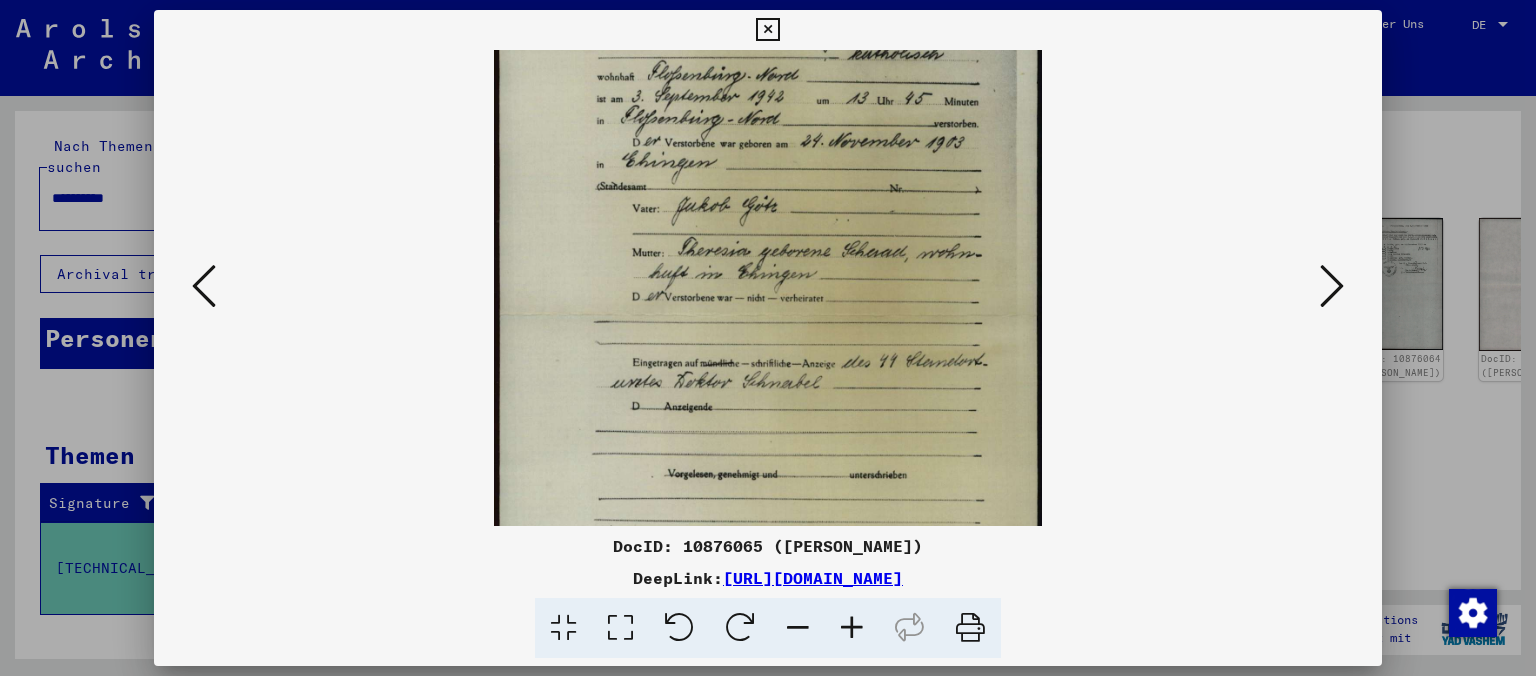drag, startPoint x: 722, startPoint y: 326, endPoint x: 654, endPoint y: 205, distance: 138.79842 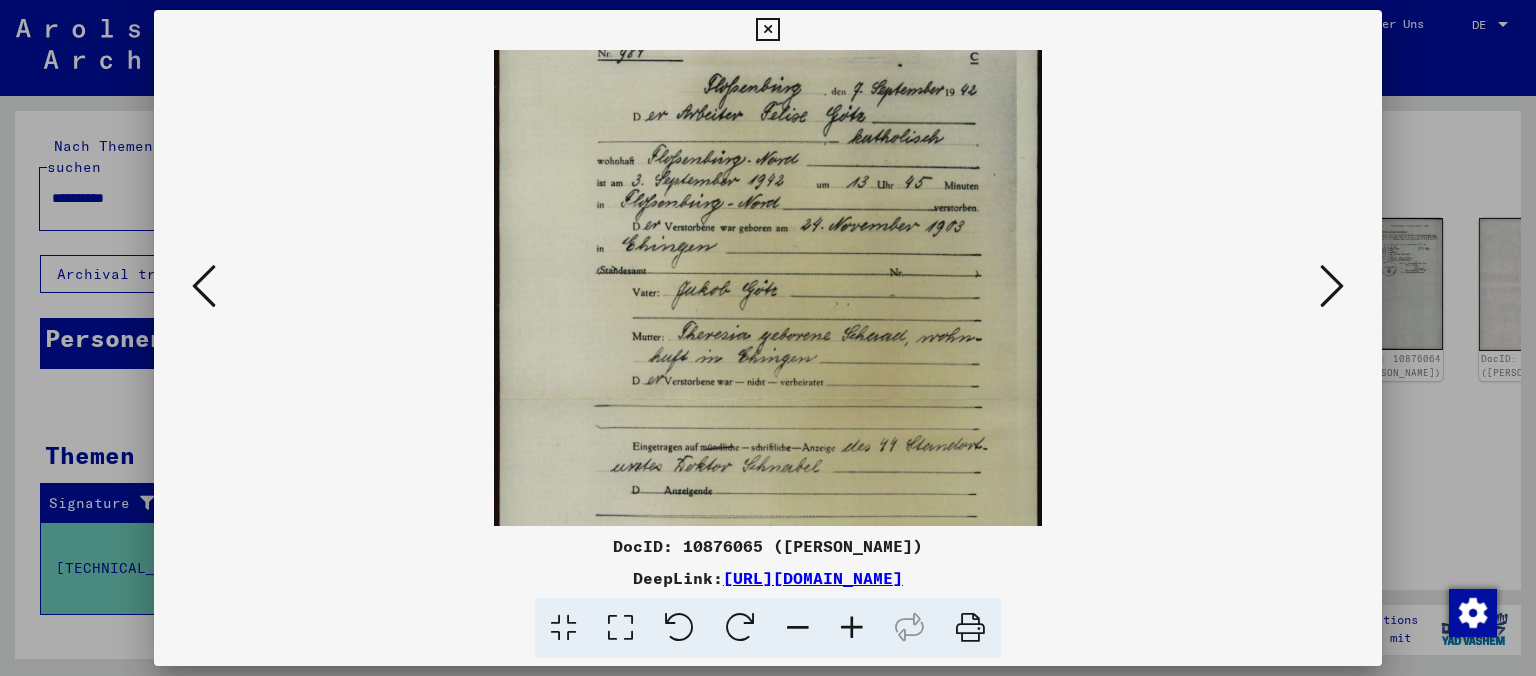 scroll, scrollTop: 30, scrollLeft: 0, axis: vertical 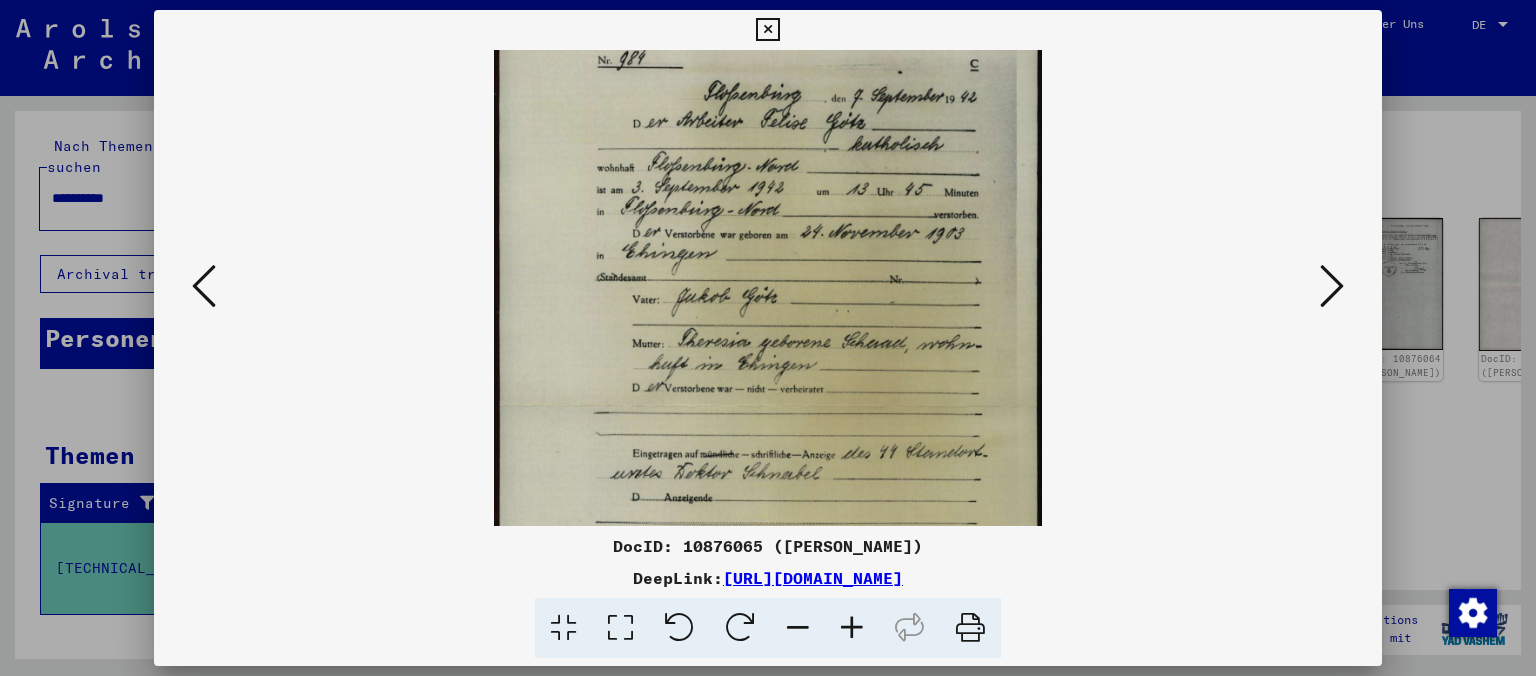 drag, startPoint x: 808, startPoint y: 290, endPoint x: 805, endPoint y: 381, distance: 91.04944 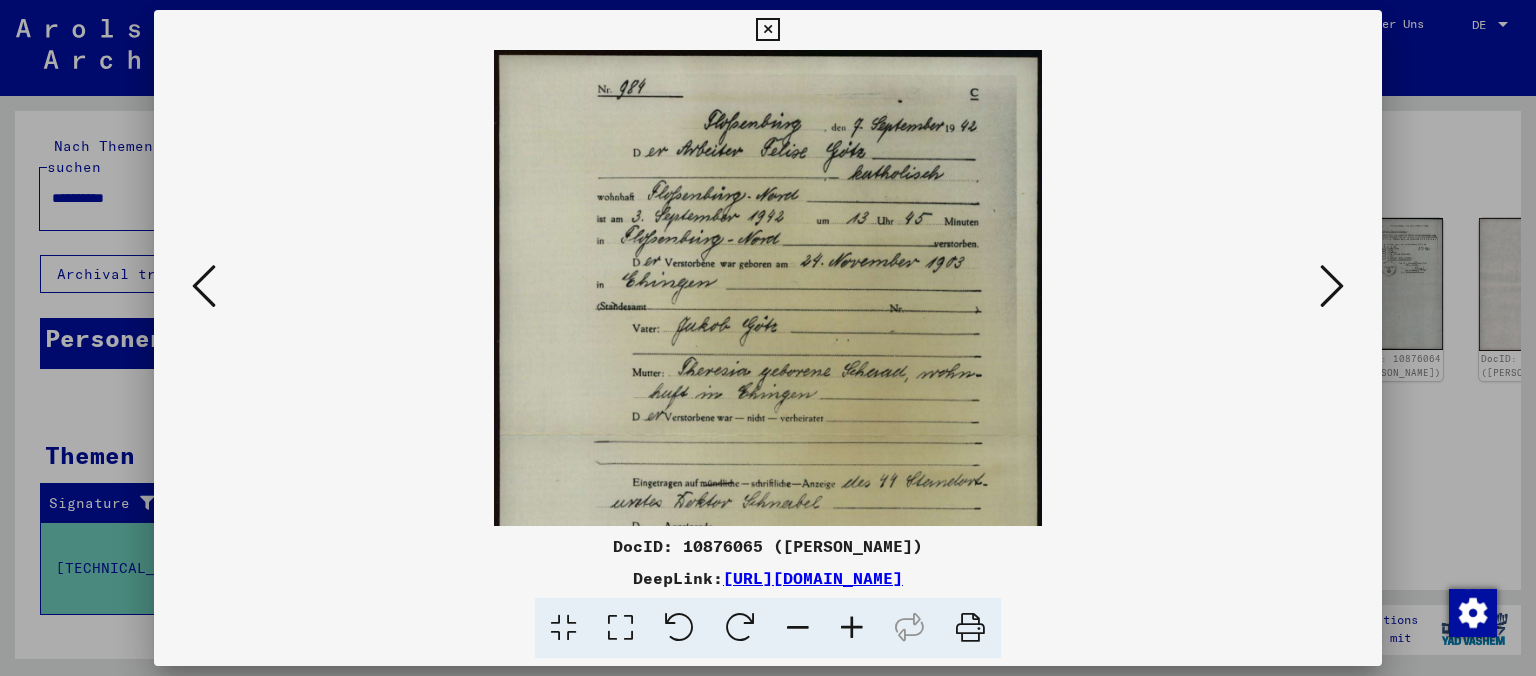 scroll, scrollTop: 0, scrollLeft: 0, axis: both 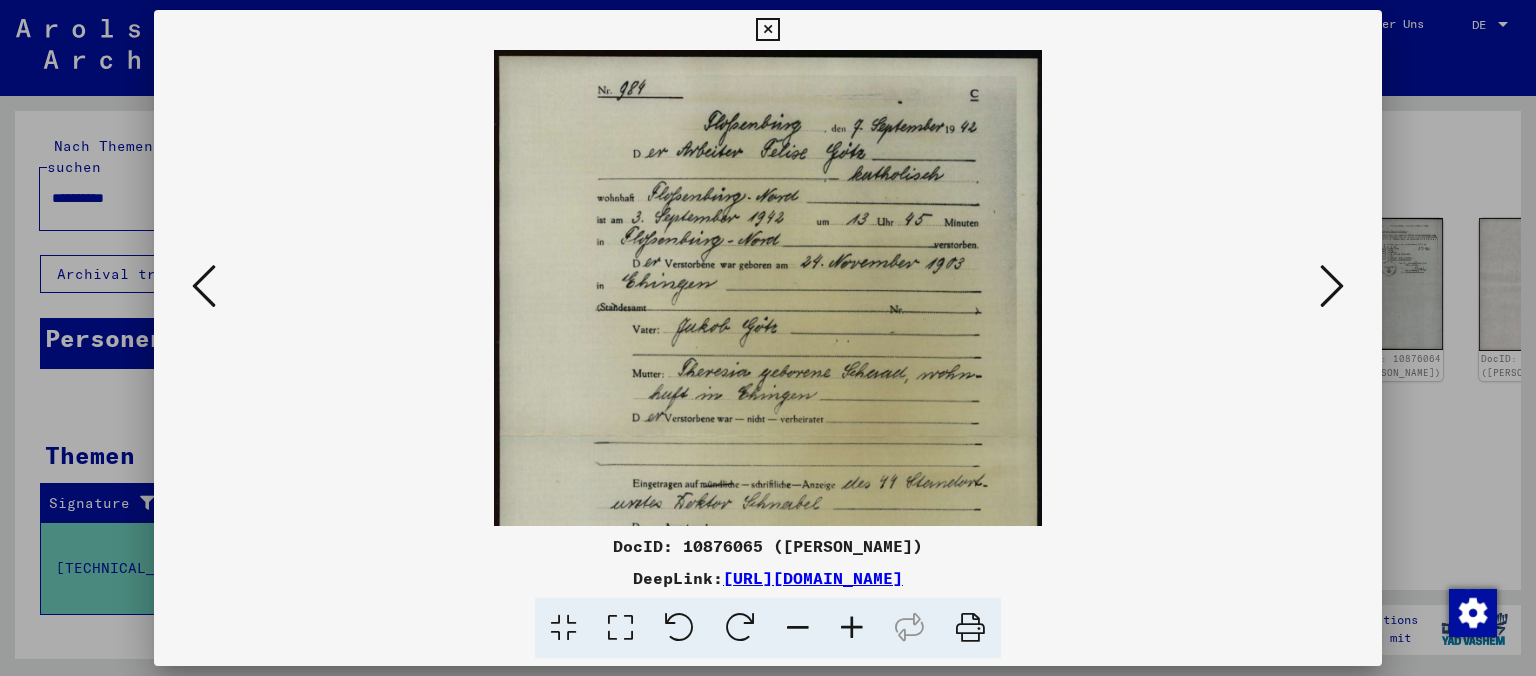 drag, startPoint x: 802, startPoint y: 296, endPoint x: 814, endPoint y: 350, distance: 55.31727 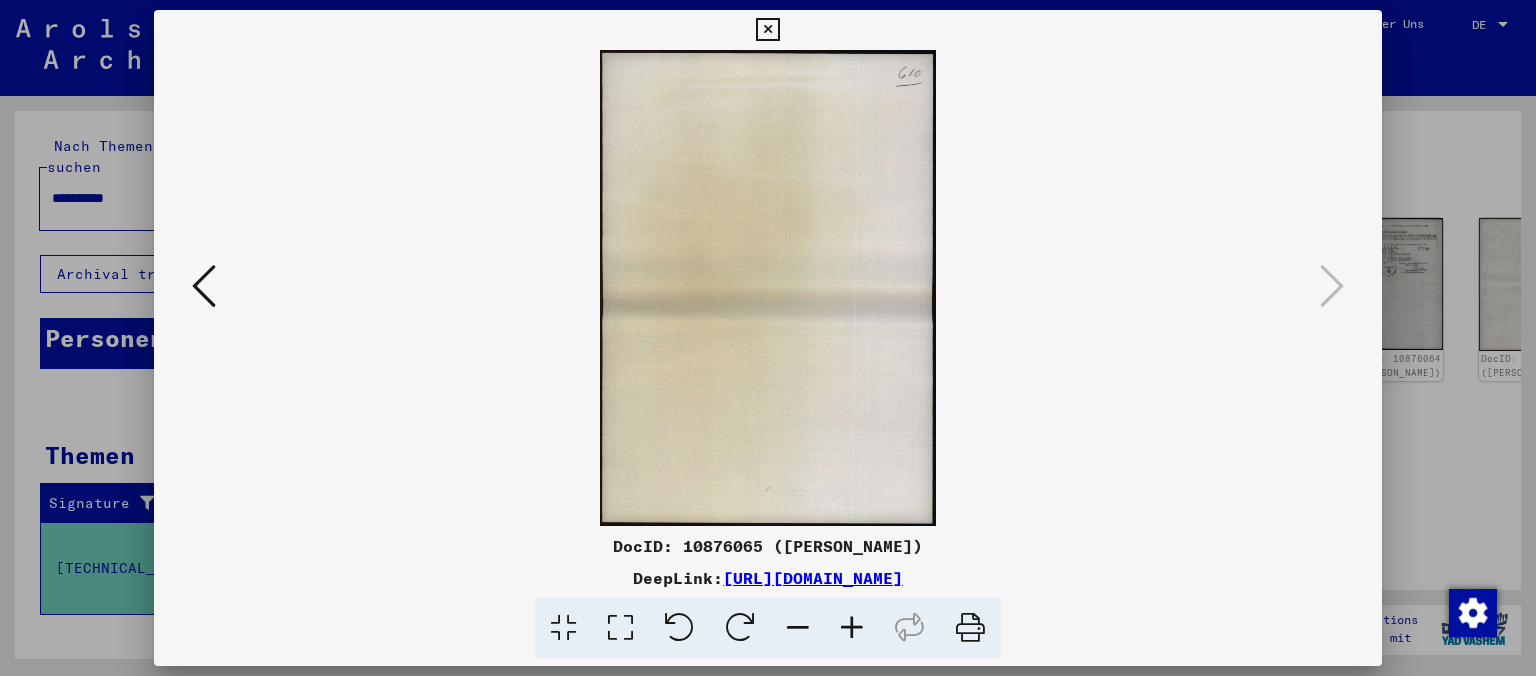click at bounding box center (767, 30) 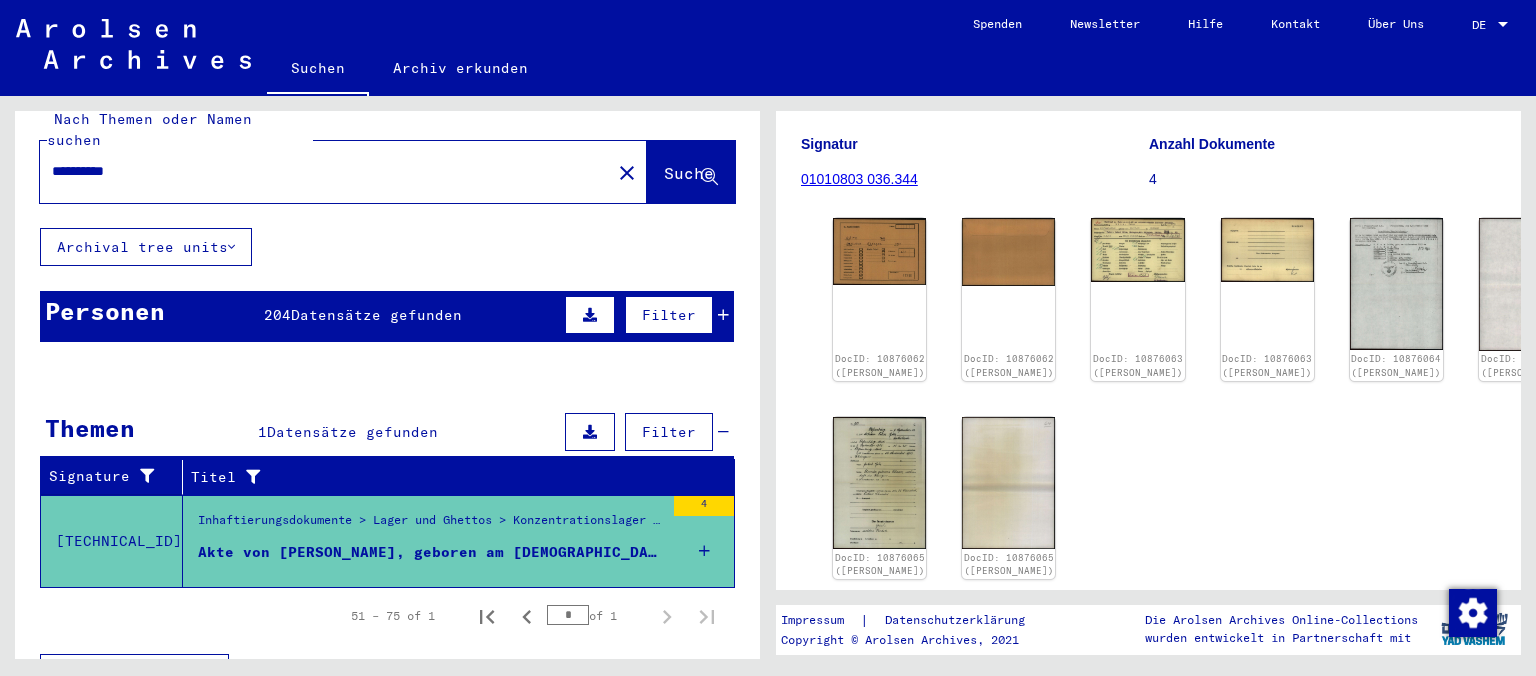 scroll, scrollTop: 46, scrollLeft: 0, axis: vertical 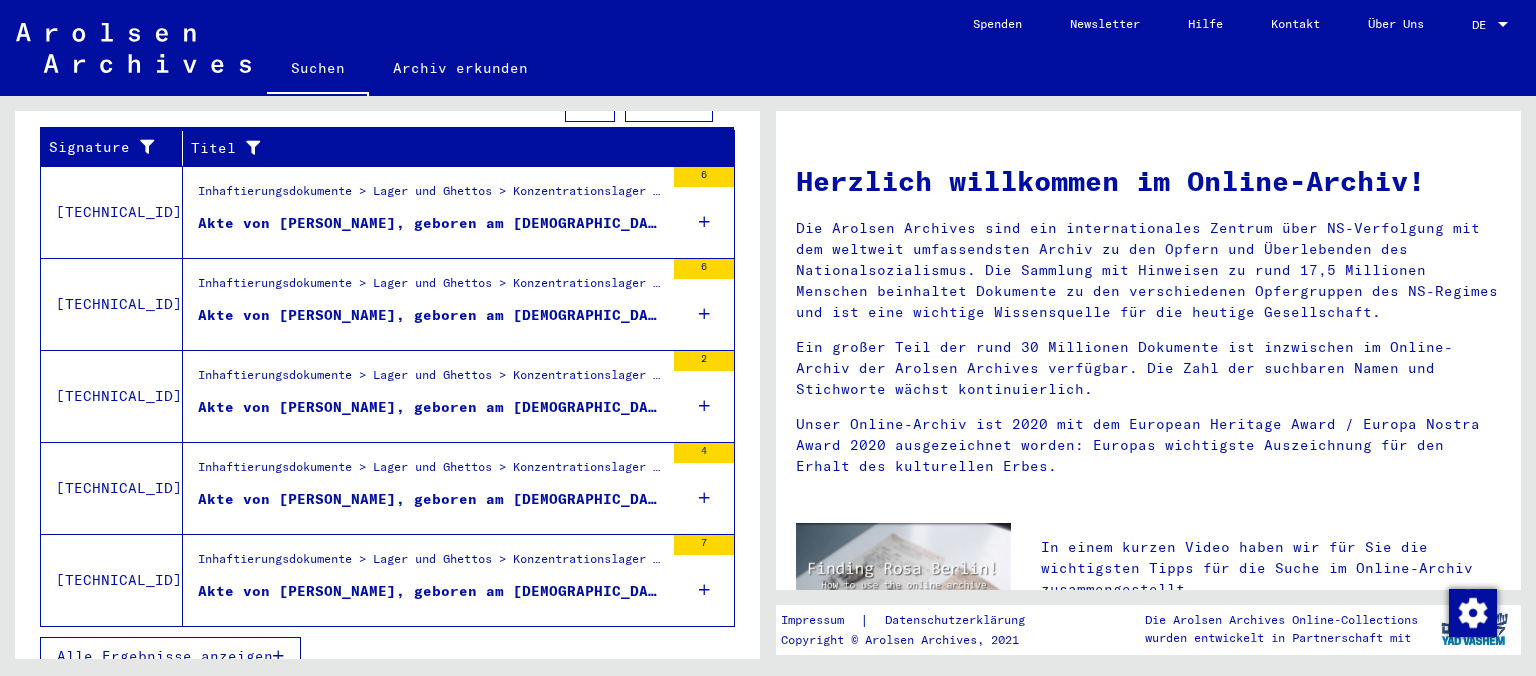 click on "Alle Ergebnisse anzeigen" at bounding box center [165, 656] 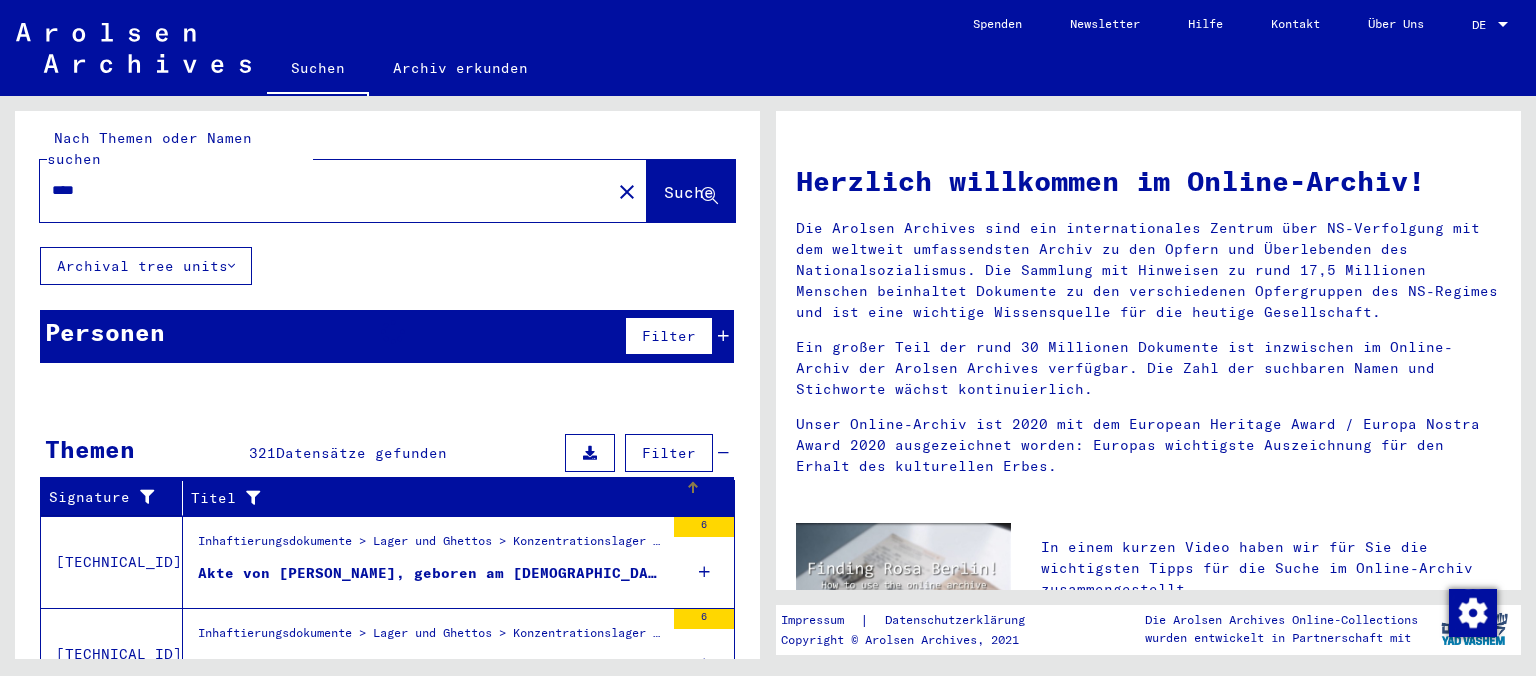 scroll, scrollTop: 0, scrollLeft: 0, axis: both 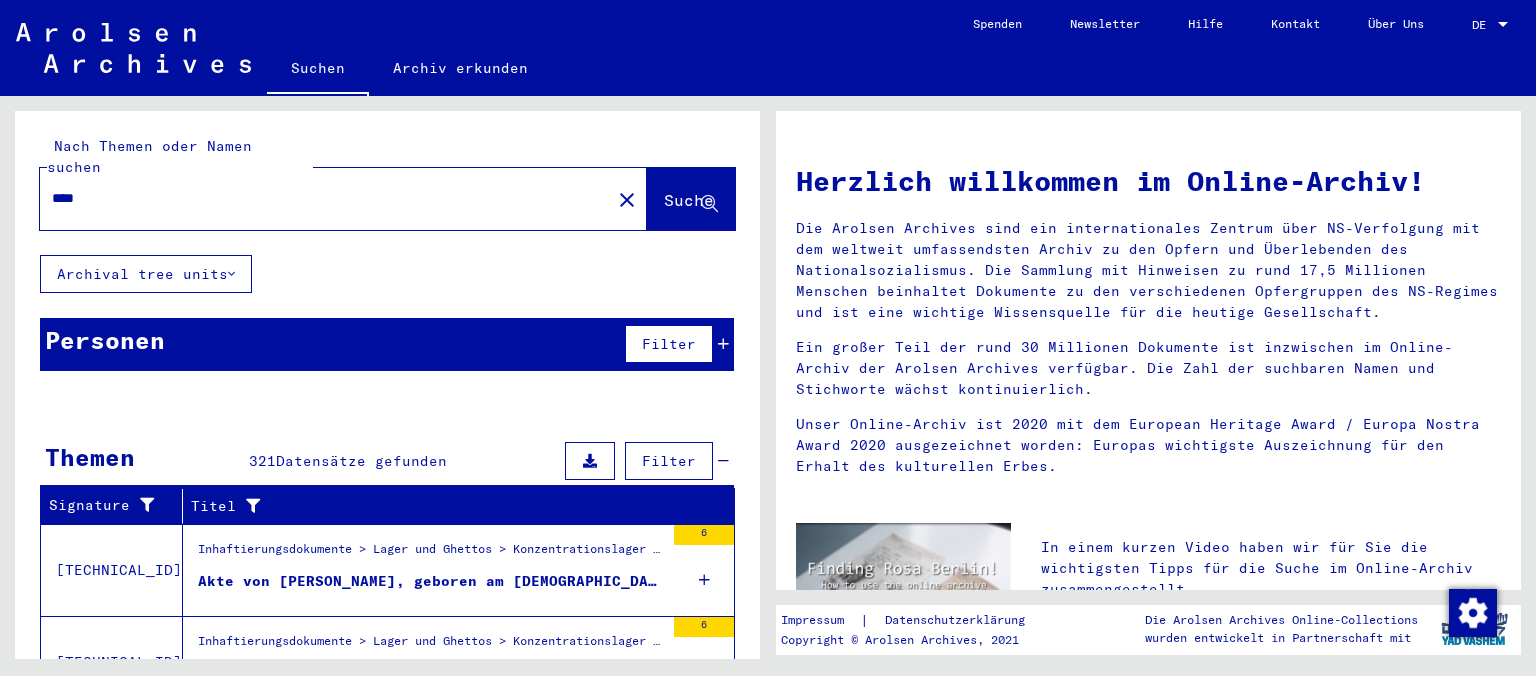 drag, startPoint x: 226, startPoint y: 181, endPoint x: 13, endPoint y: 180, distance: 213.00235 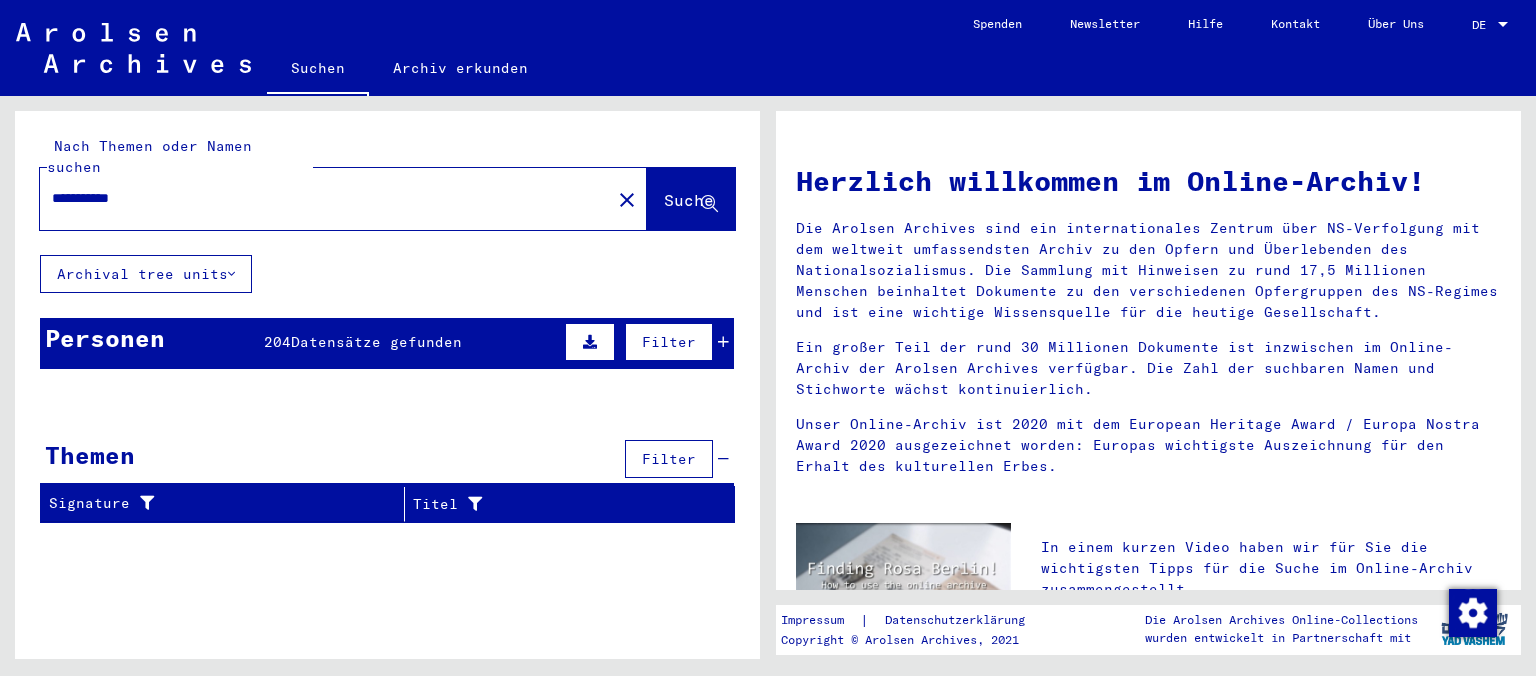 drag, startPoint x: 184, startPoint y: 174, endPoint x: 0, endPoint y: 173, distance: 184.00272 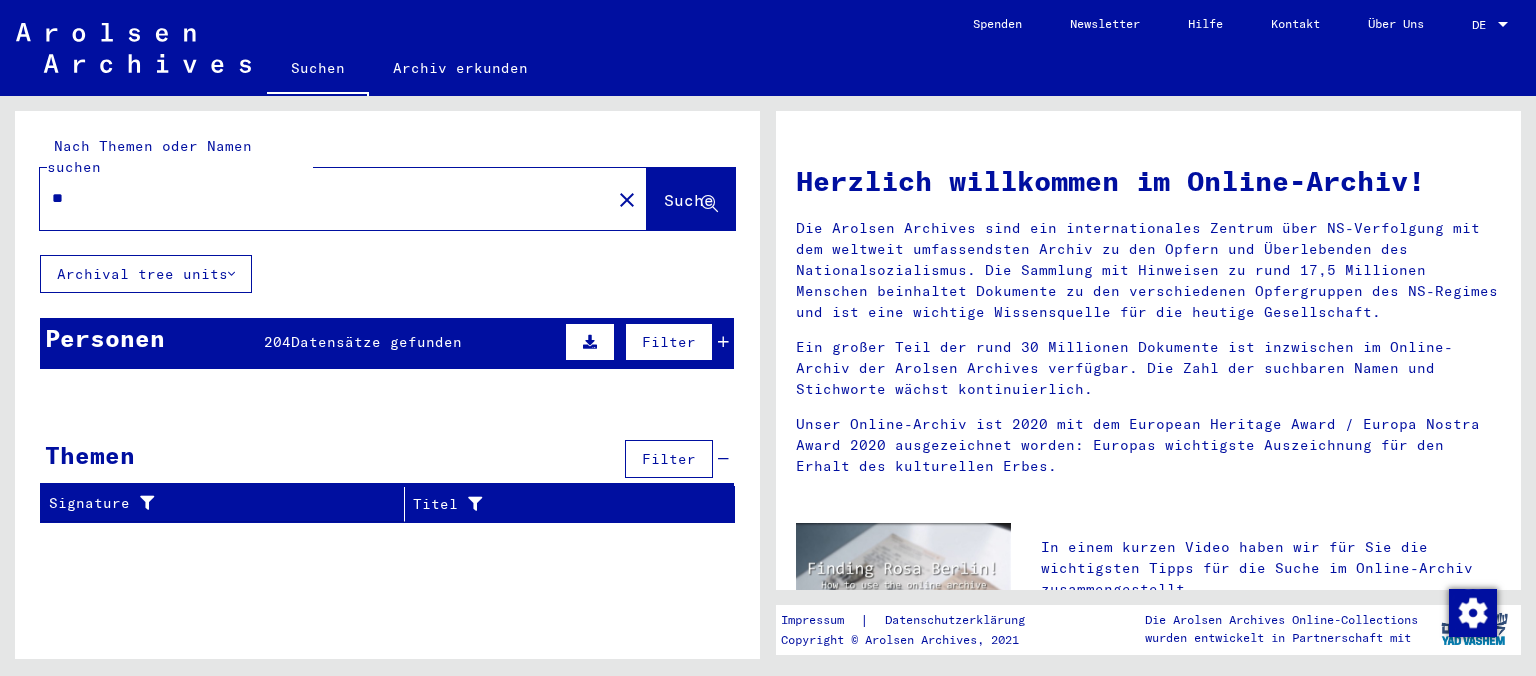 type on "*" 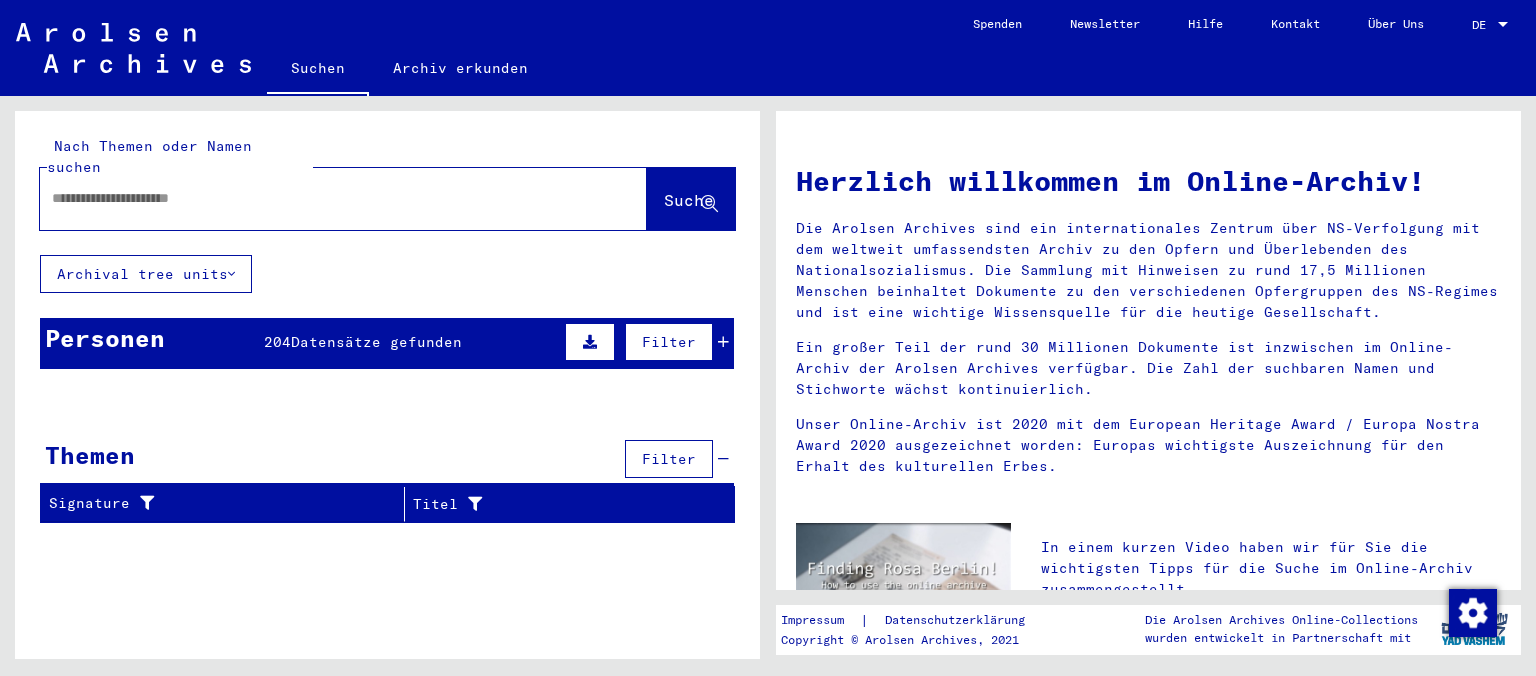 click on "Datensätze gefunden" at bounding box center (376, 342) 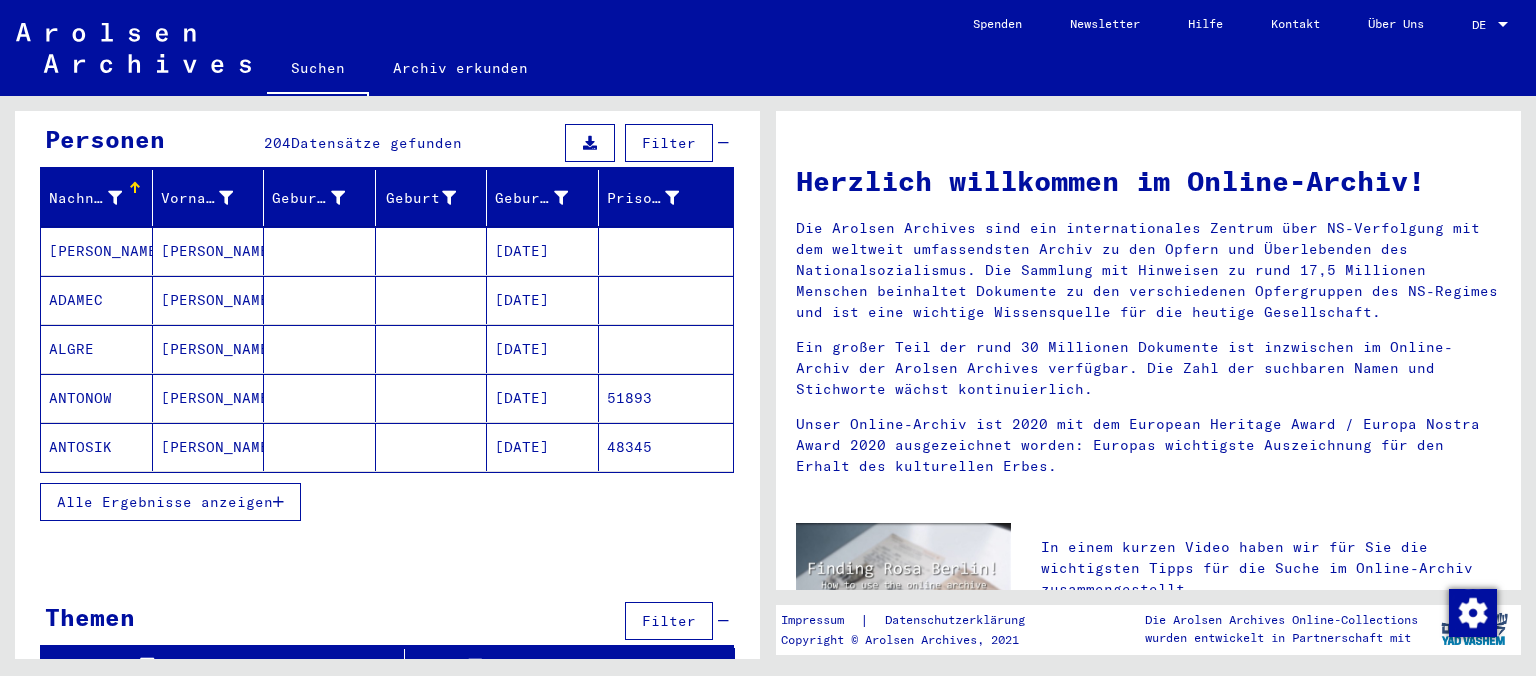 scroll, scrollTop: 0, scrollLeft: 0, axis: both 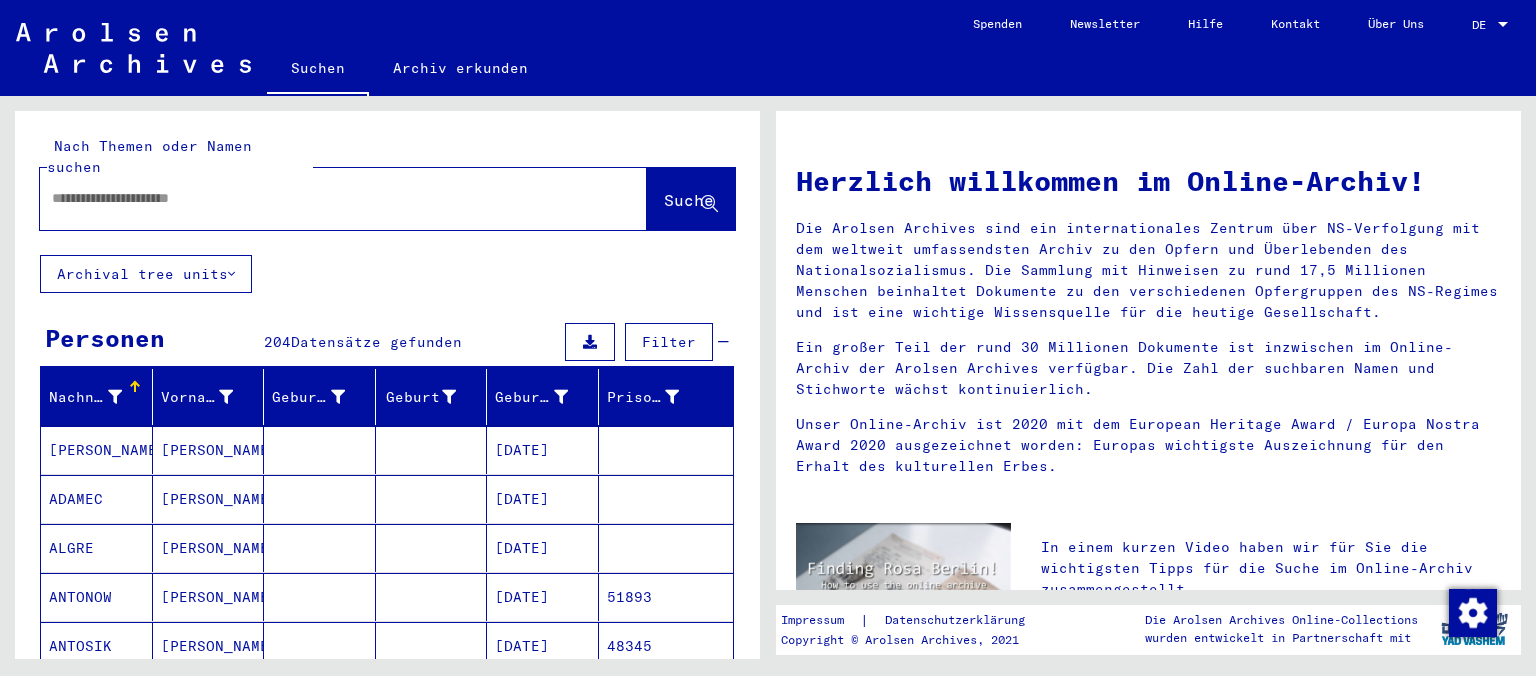 click at bounding box center (319, 198) 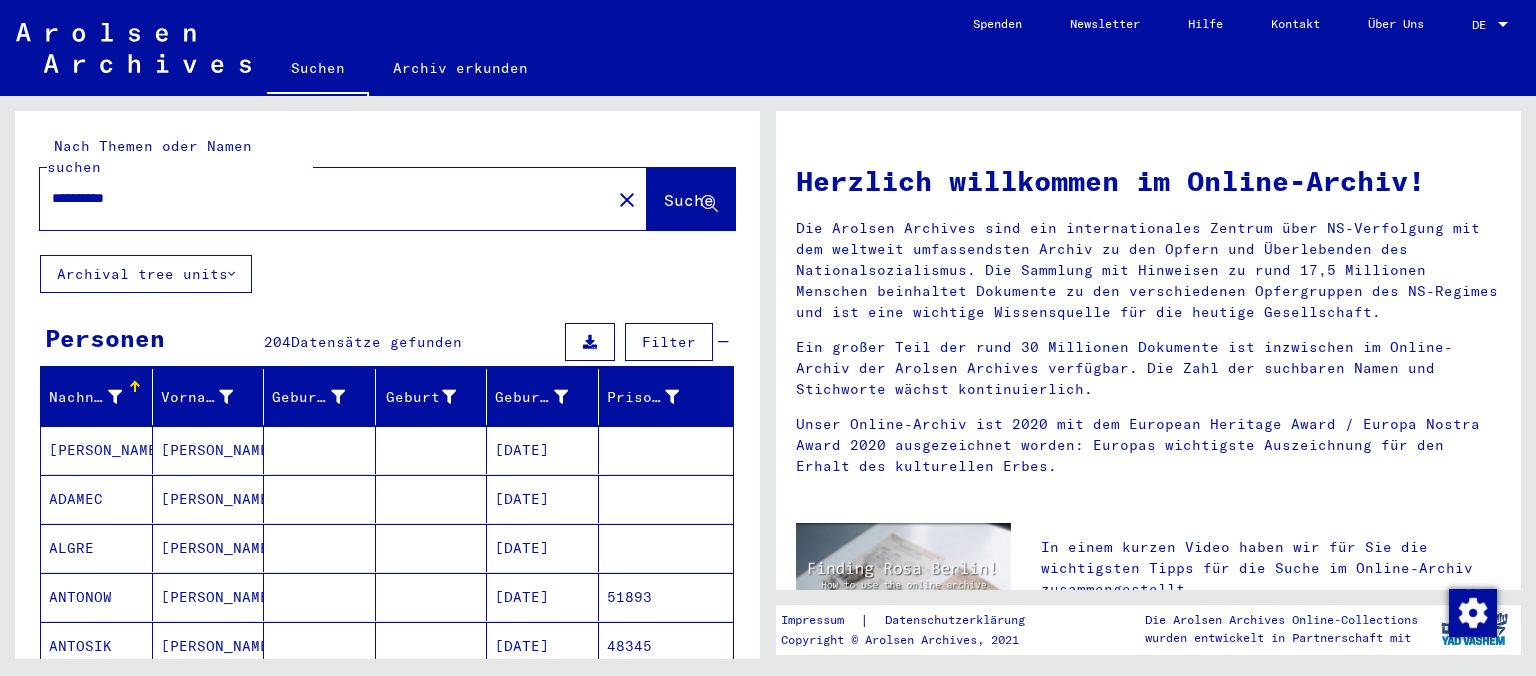 type on "**********" 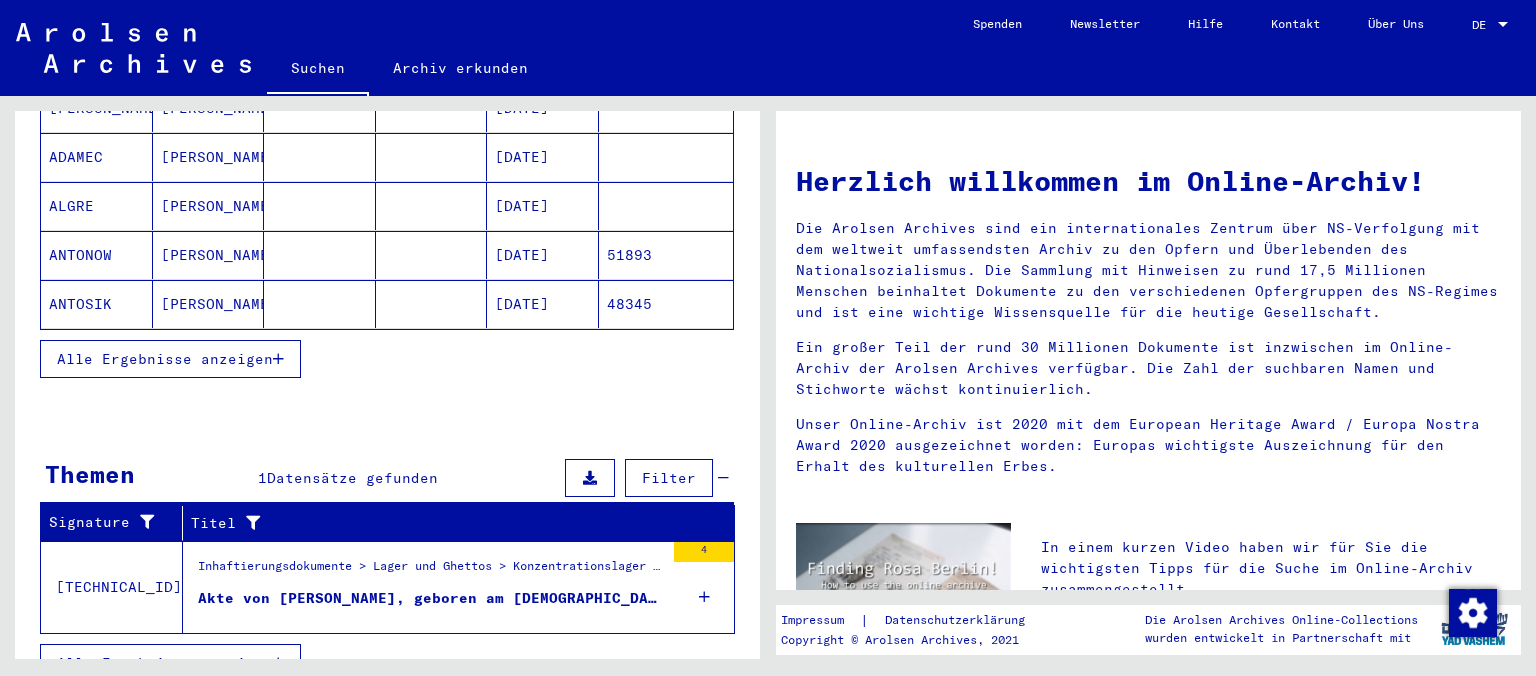 scroll, scrollTop: 349, scrollLeft: 0, axis: vertical 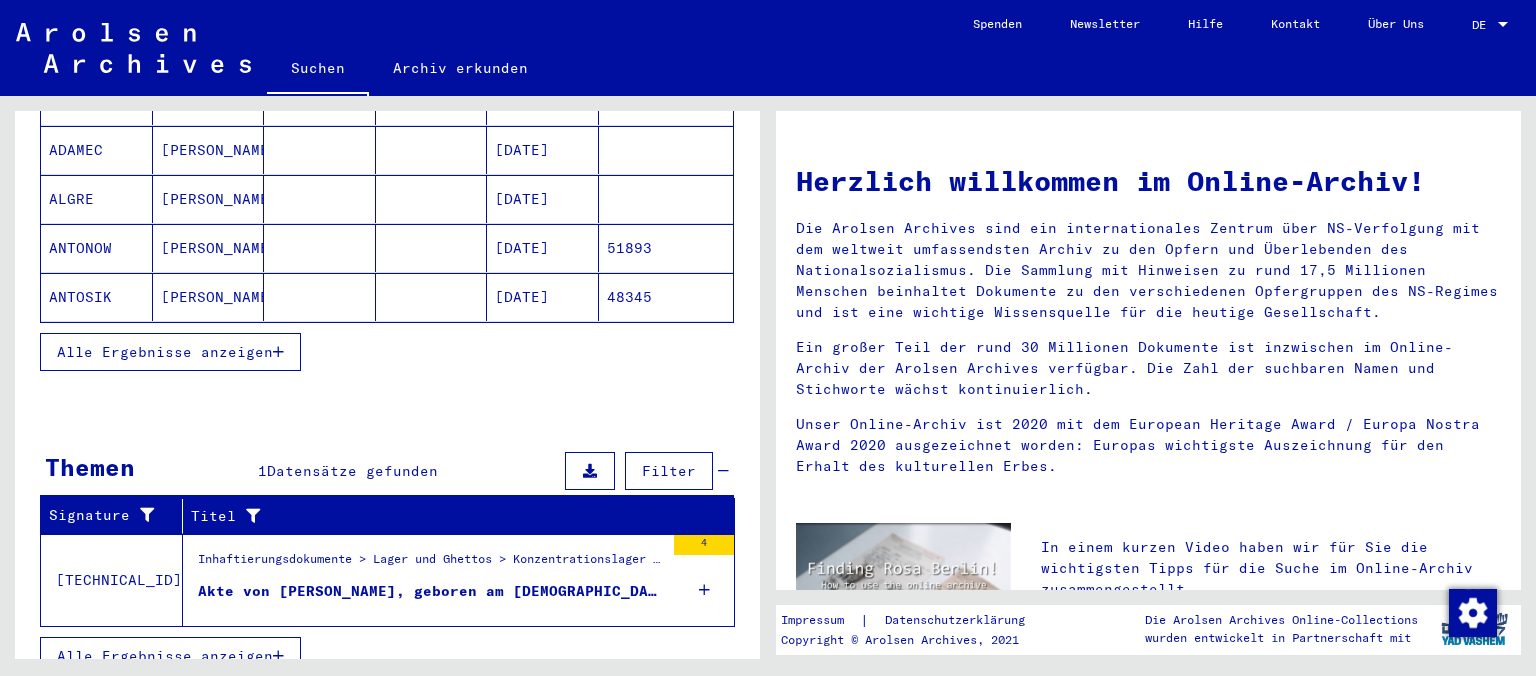 click on "Alle Ergebnisse anzeigen" at bounding box center (165, 656) 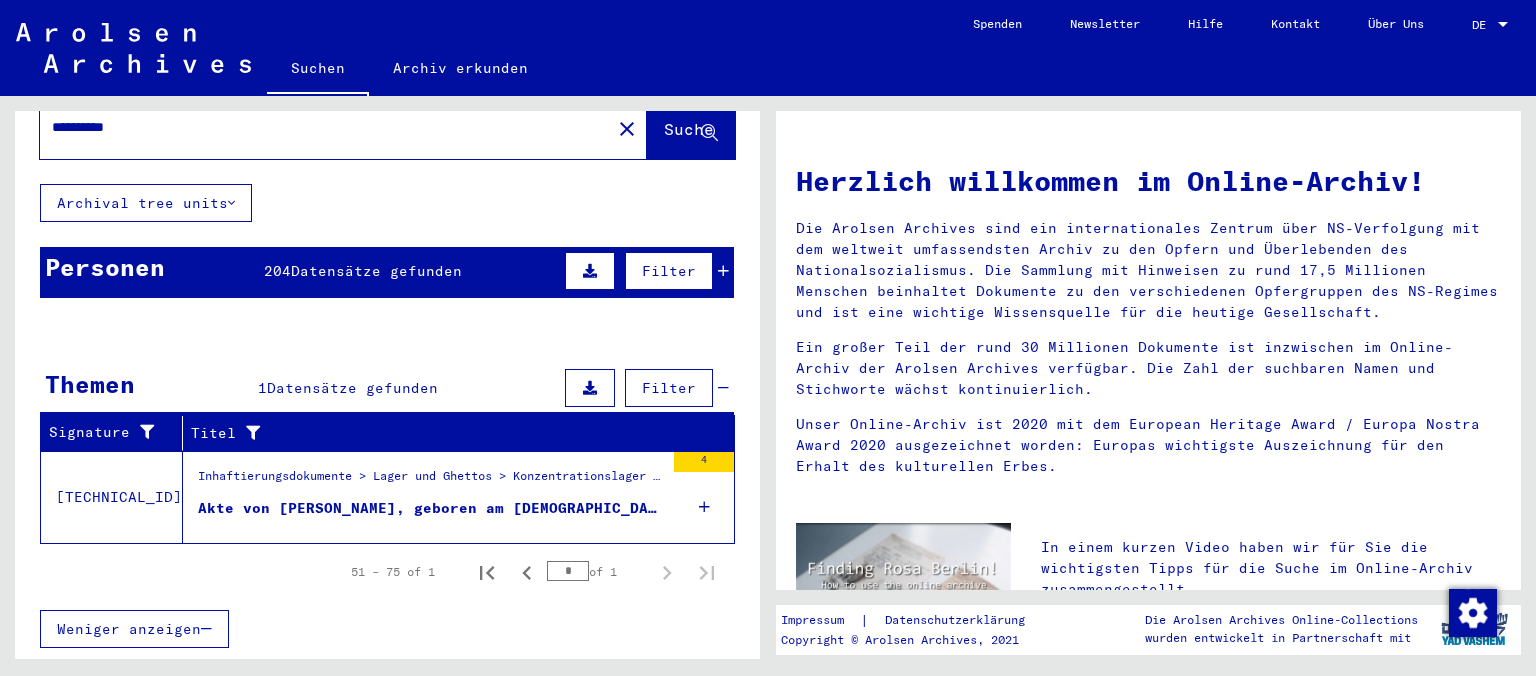 scroll, scrollTop: 46, scrollLeft: 0, axis: vertical 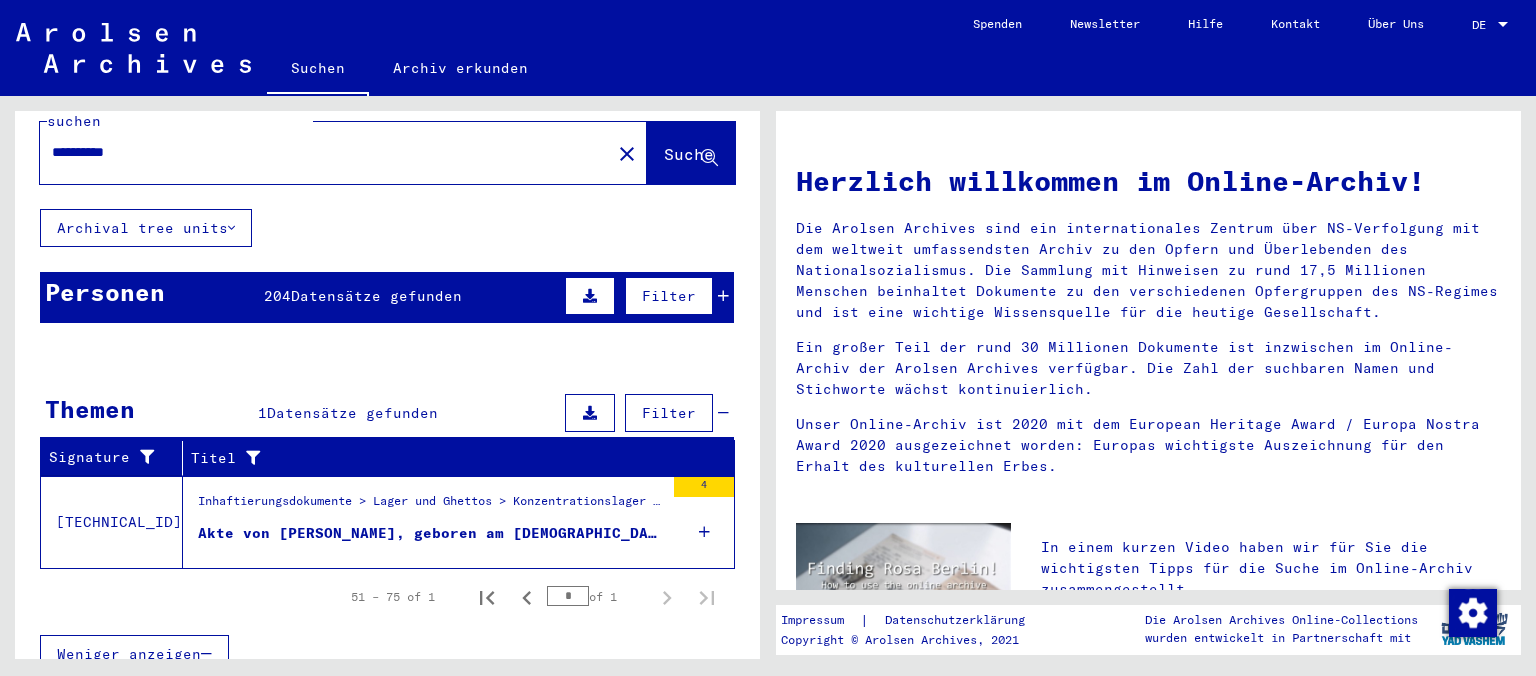 click on "Akte von [PERSON_NAME], geboren am [DEMOGRAPHIC_DATA]" at bounding box center (431, 533) 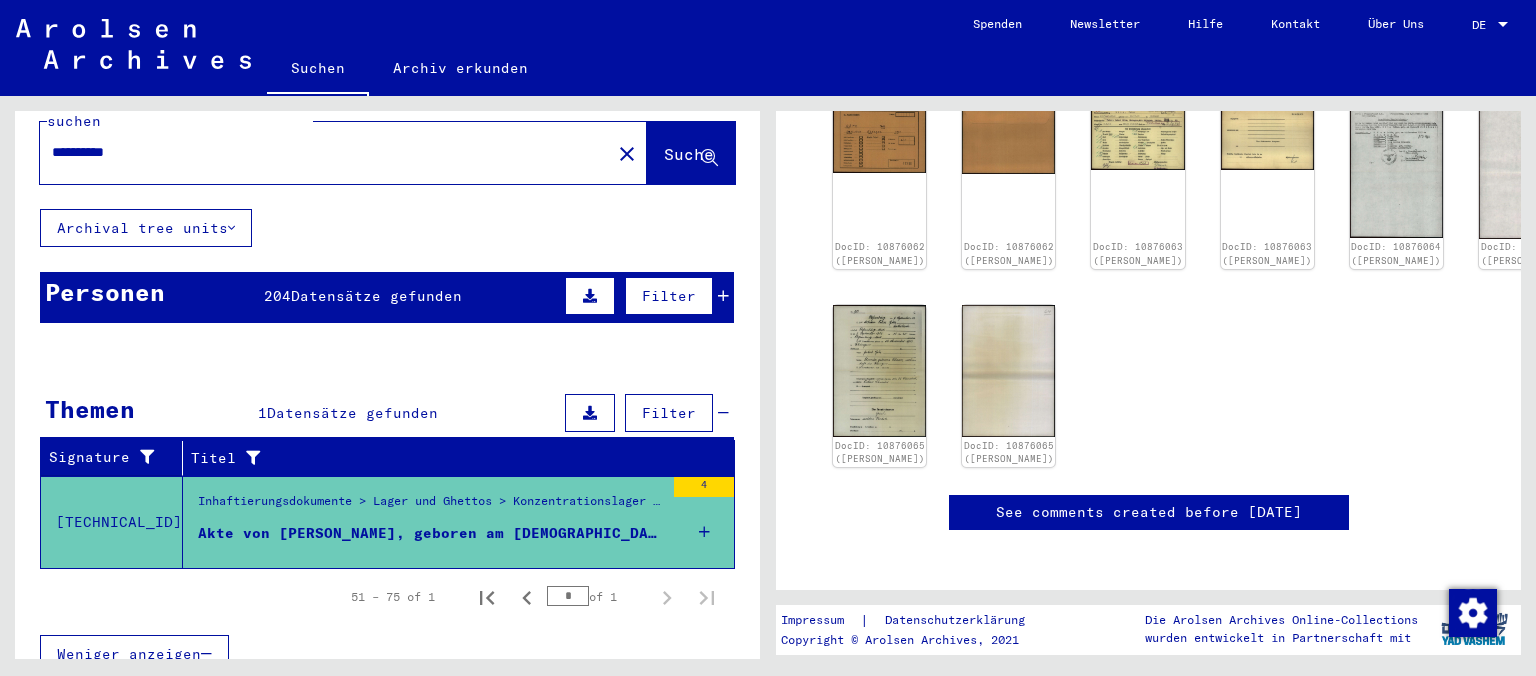 scroll, scrollTop: 442, scrollLeft: 0, axis: vertical 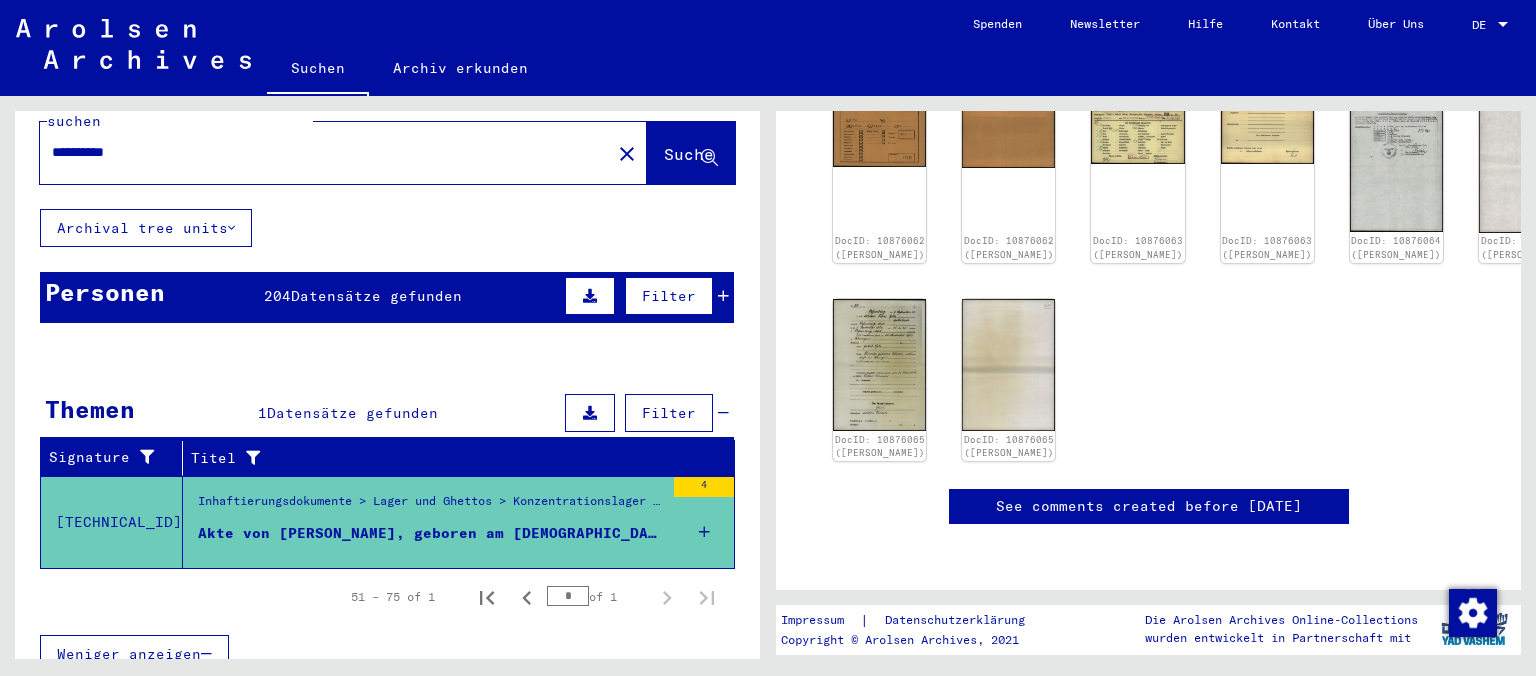 click on "Akte von [PERSON_NAME], geboren am [DEMOGRAPHIC_DATA]" at bounding box center [431, 533] 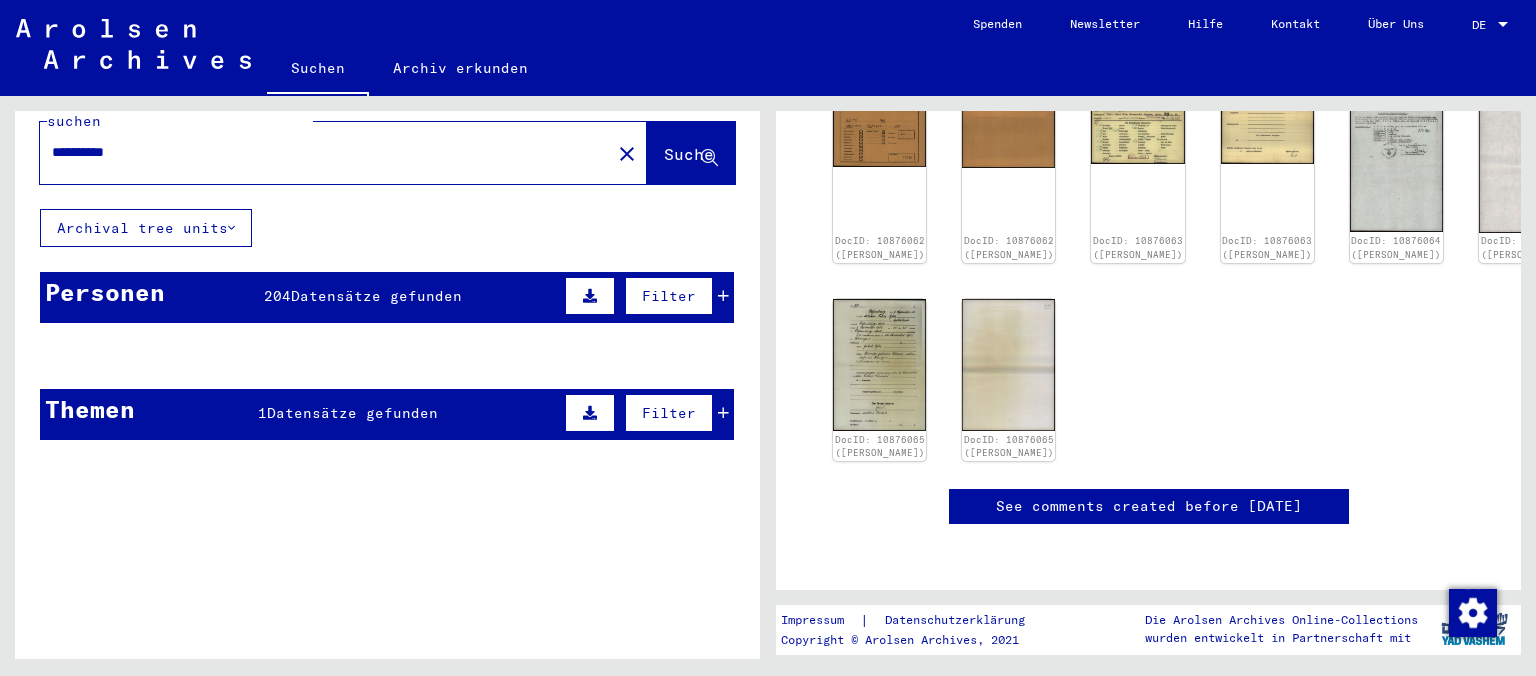 scroll, scrollTop: 35, scrollLeft: 0, axis: vertical 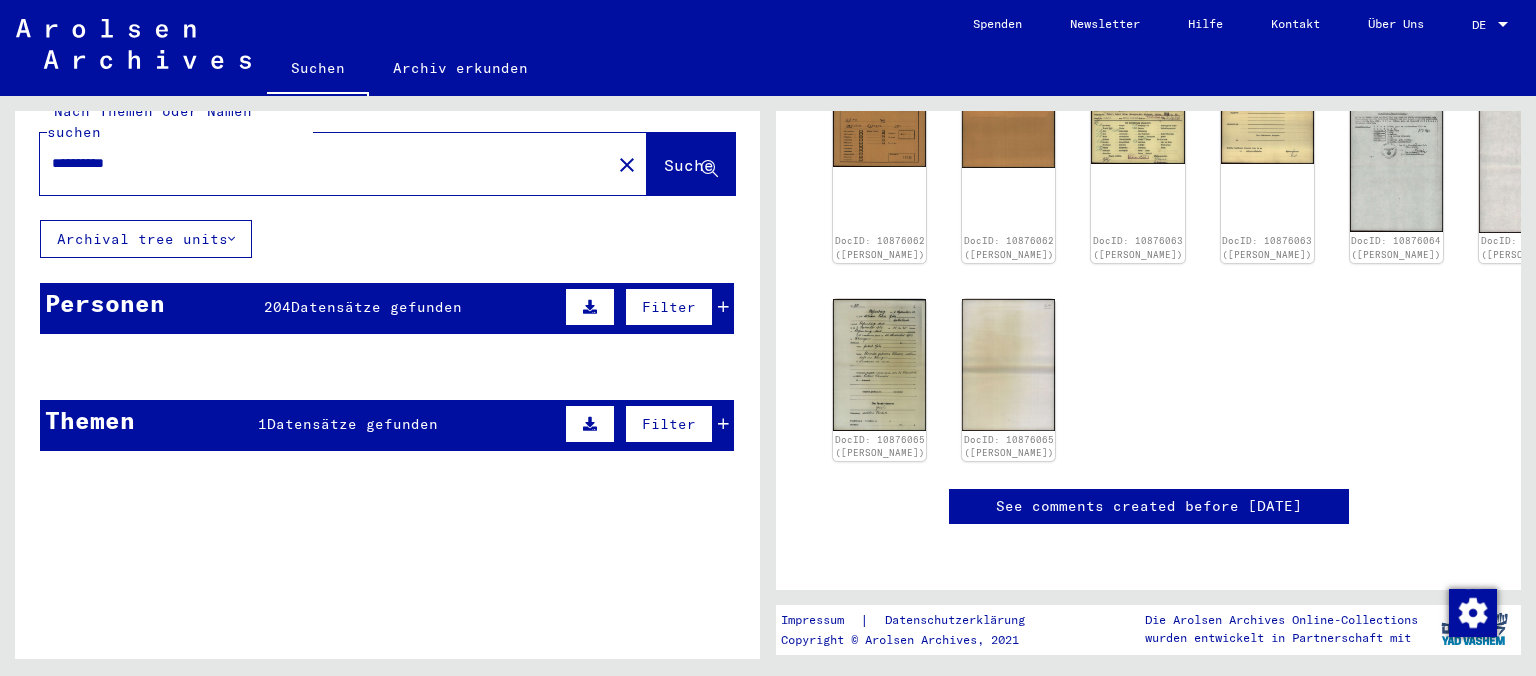 click on "Datensätze gefunden" at bounding box center (376, 307) 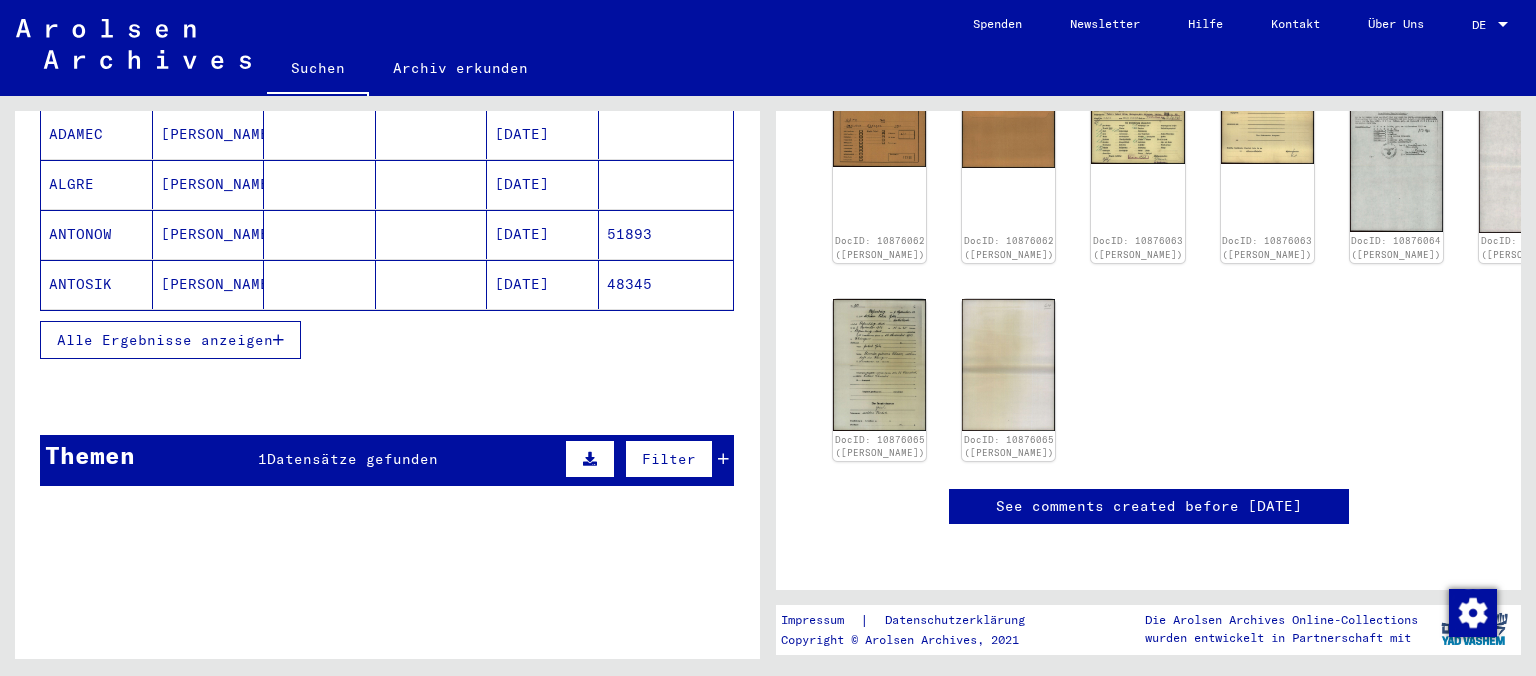 scroll, scrollTop: 393, scrollLeft: 0, axis: vertical 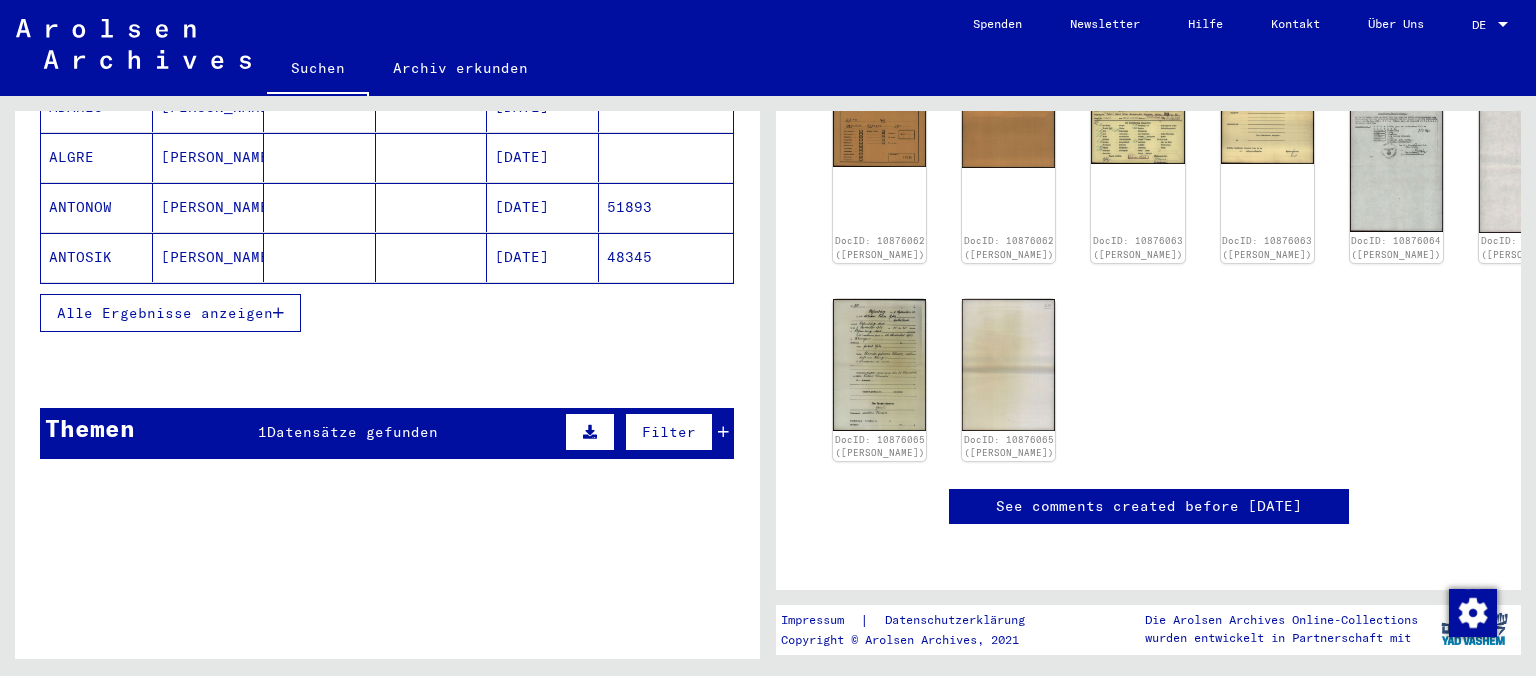 click on "Themen 1  Datensätze gefunden  Filter" at bounding box center (387, 433) 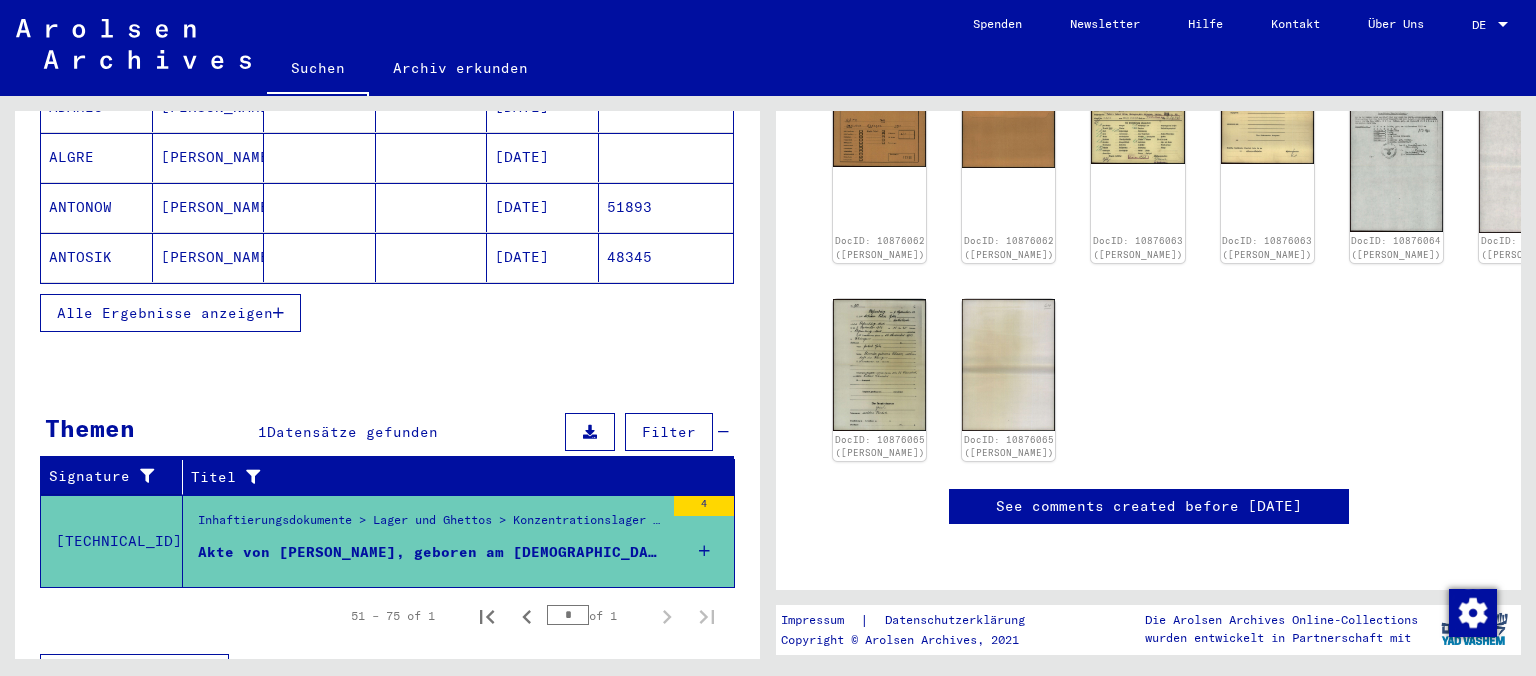click on "Akte von [PERSON_NAME], geboren am [DEMOGRAPHIC_DATA]" at bounding box center (431, 552) 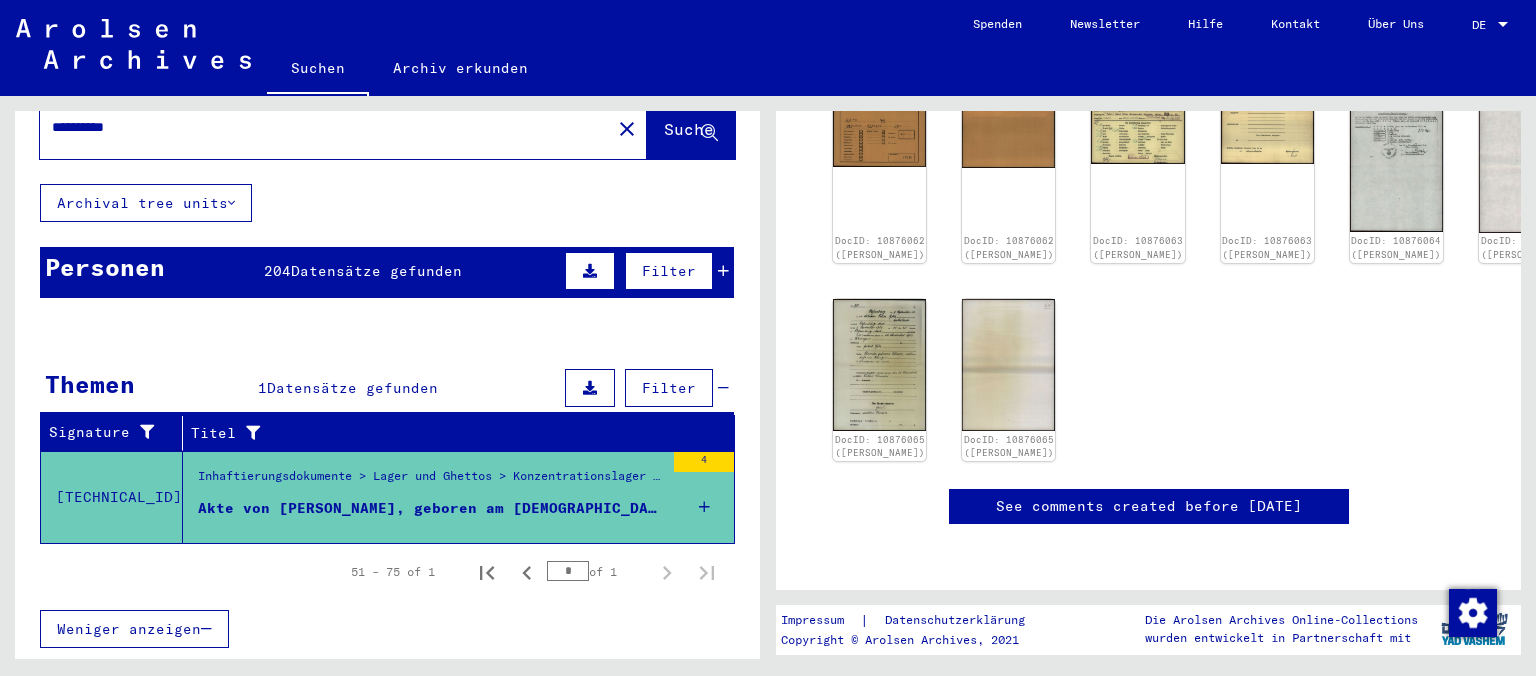 scroll, scrollTop: 46, scrollLeft: 0, axis: vertical 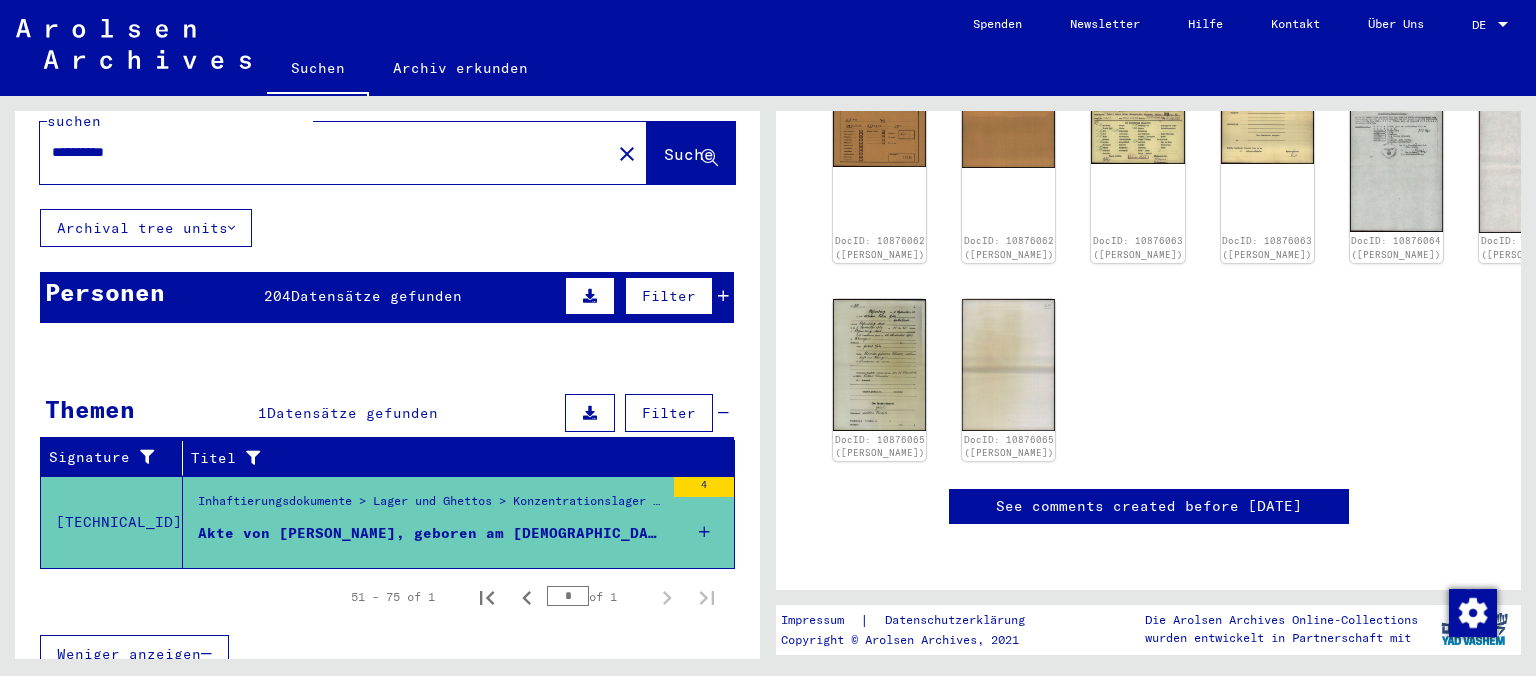 click on "51893" at bounding box center [666, 604] 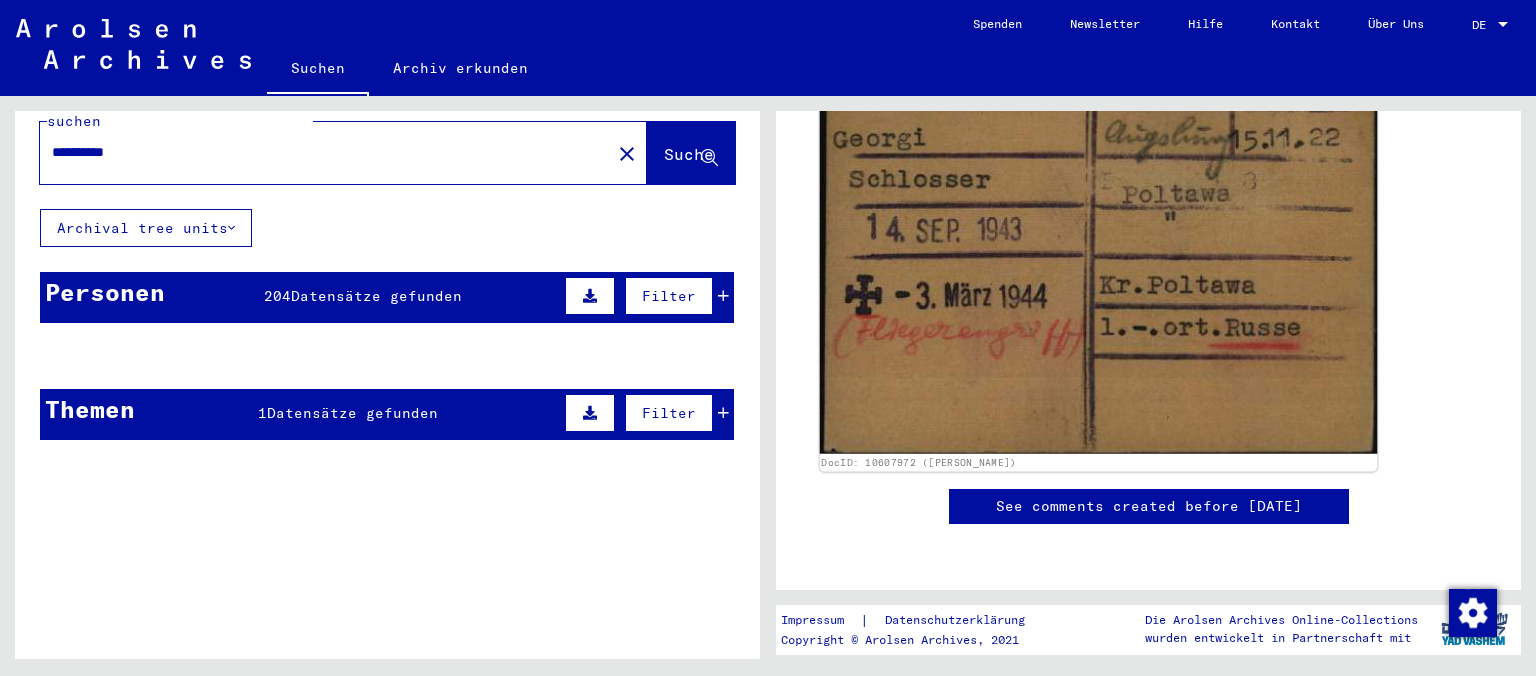 scroll, scrollTop: 442, scrollLeft: 0, axis: vertical 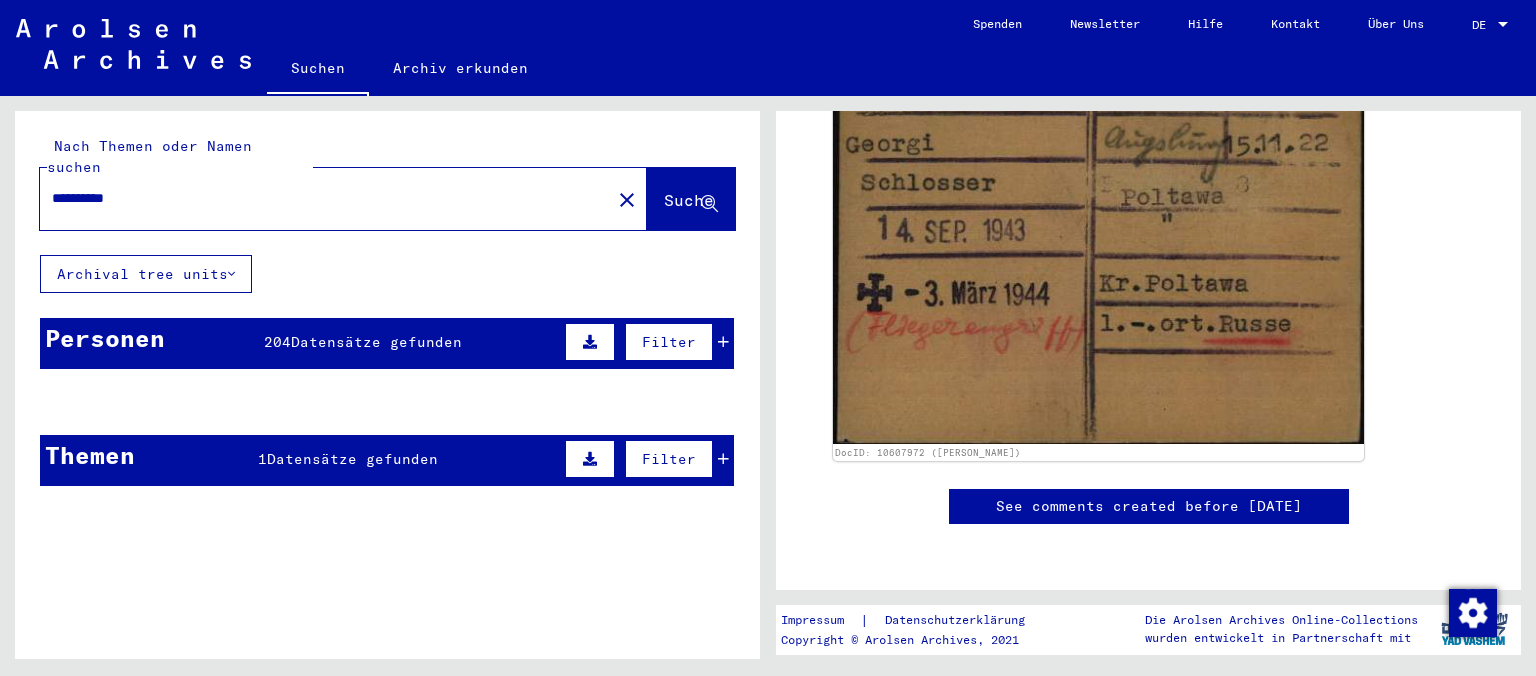 drag, startPoint x: 370, startPoint y: 350, endPoint x: 374, endPoint y: 328, distance: 22.36068 